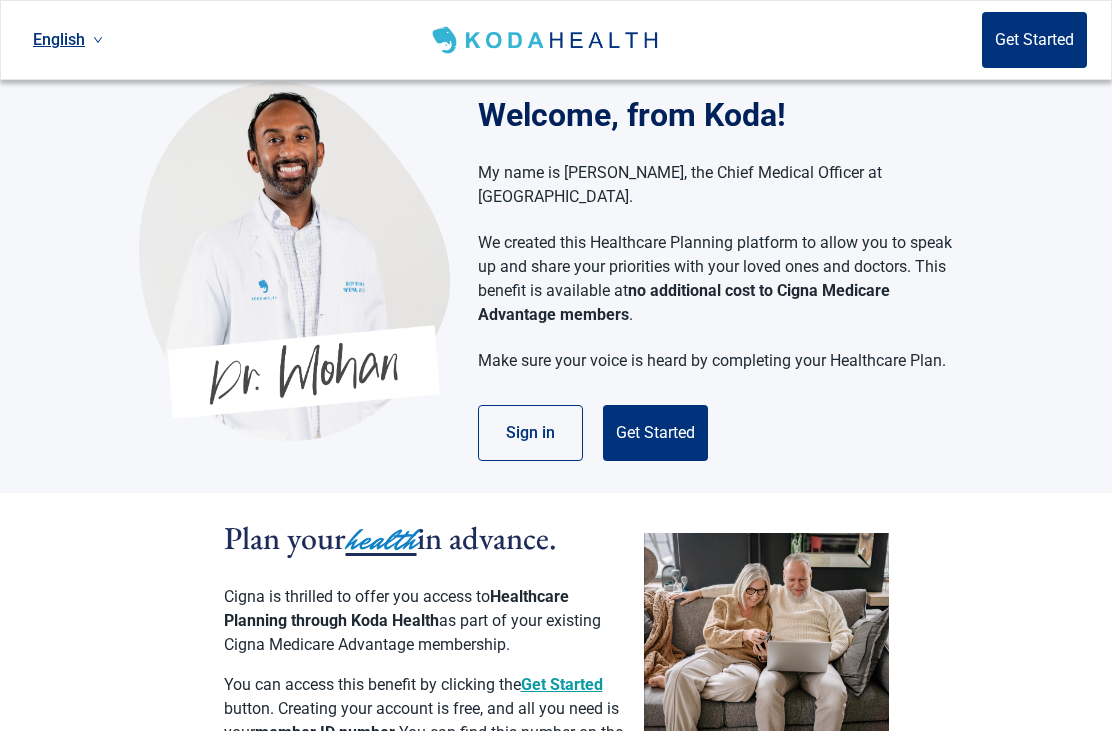 scroll, scrollTop: 0, scrollLeft: 0, axis: both 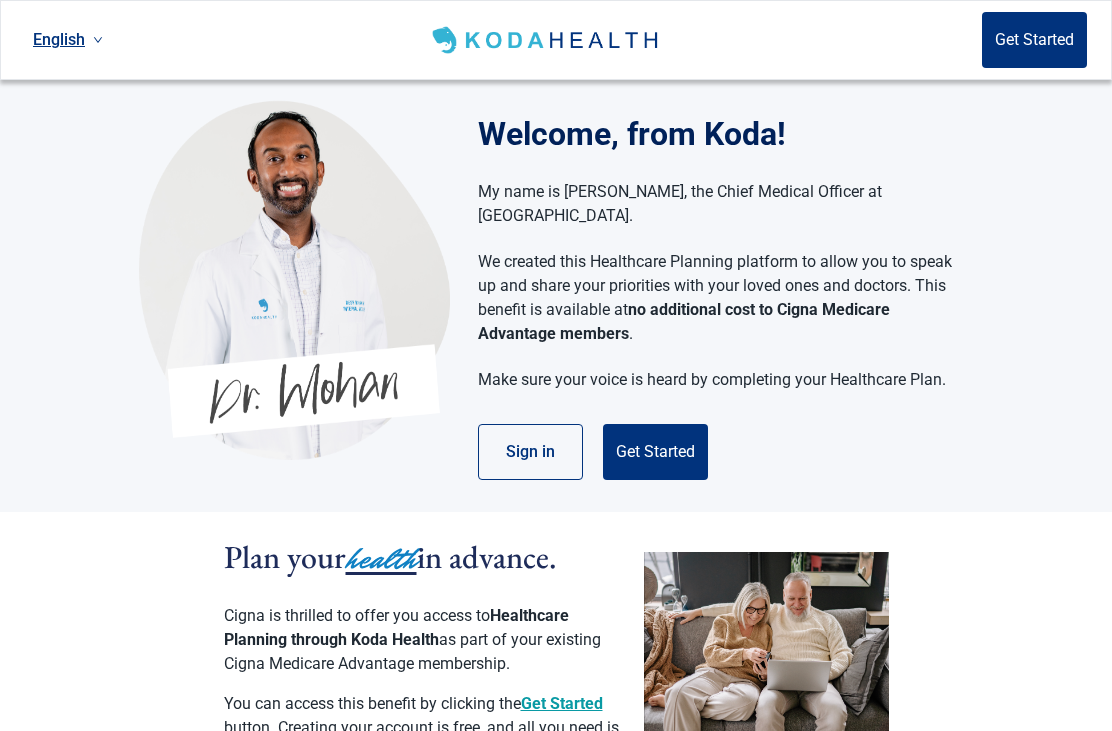 click on "Get Started" at bounding box center (655, 452) 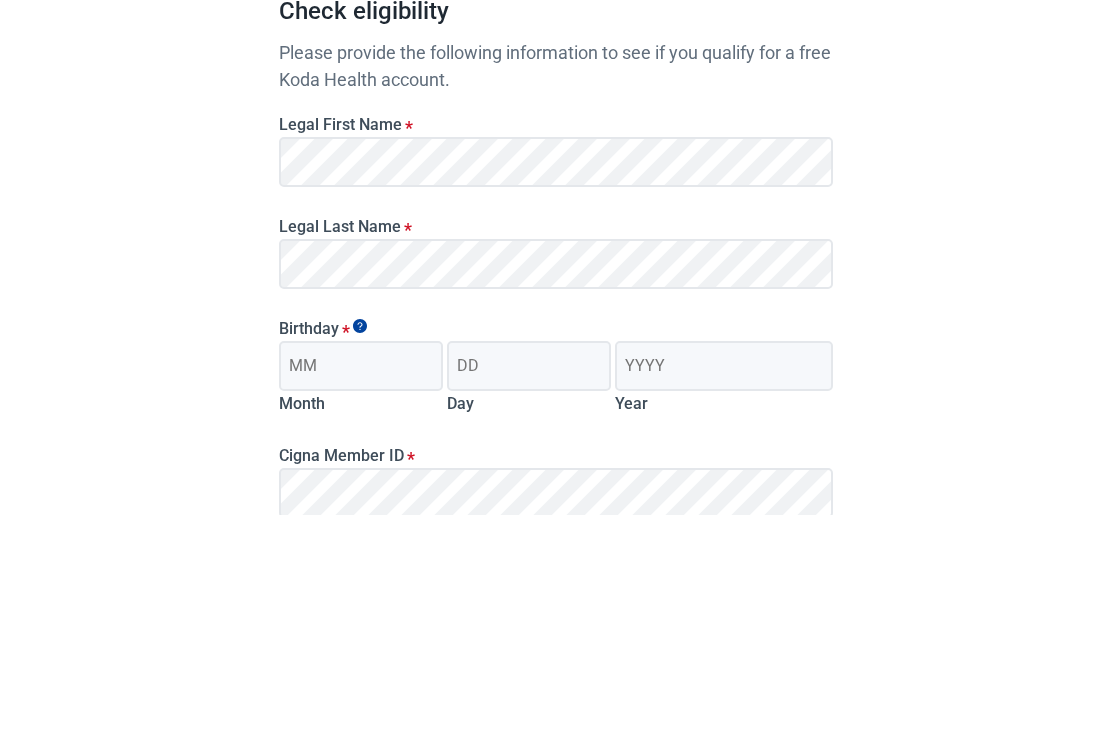 scroll, scrollTop: 216, scrollLeft: 0, axis: vertical 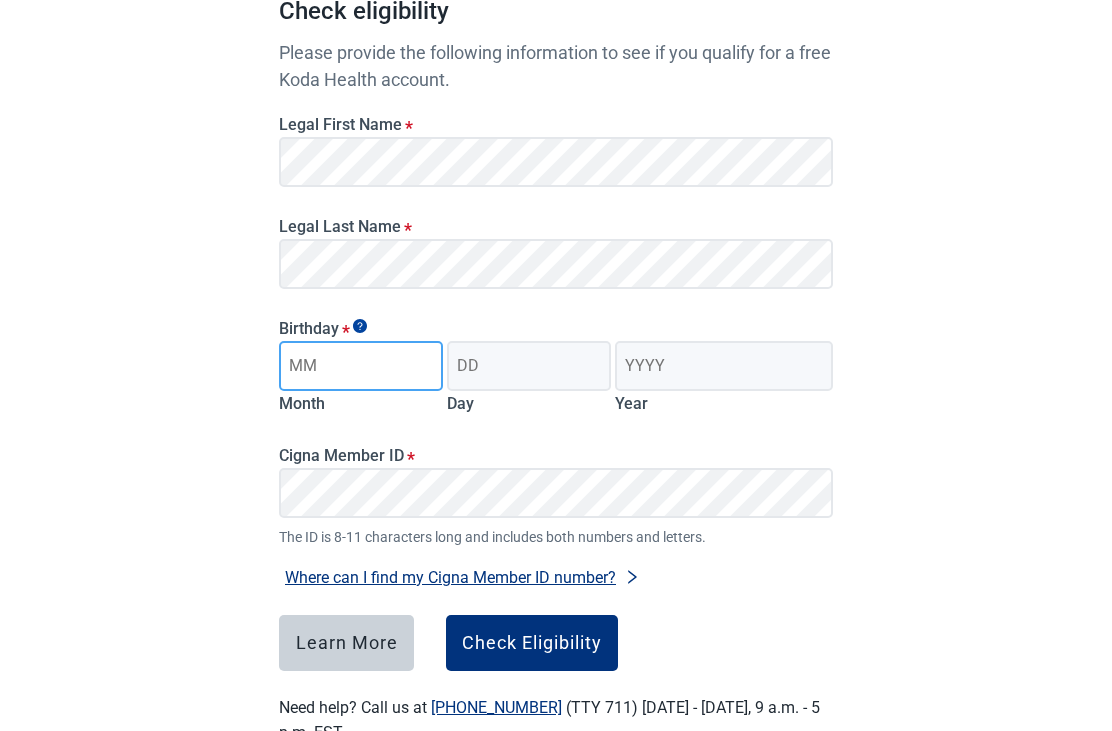 click on "Month" at bounding box center [361, 366] 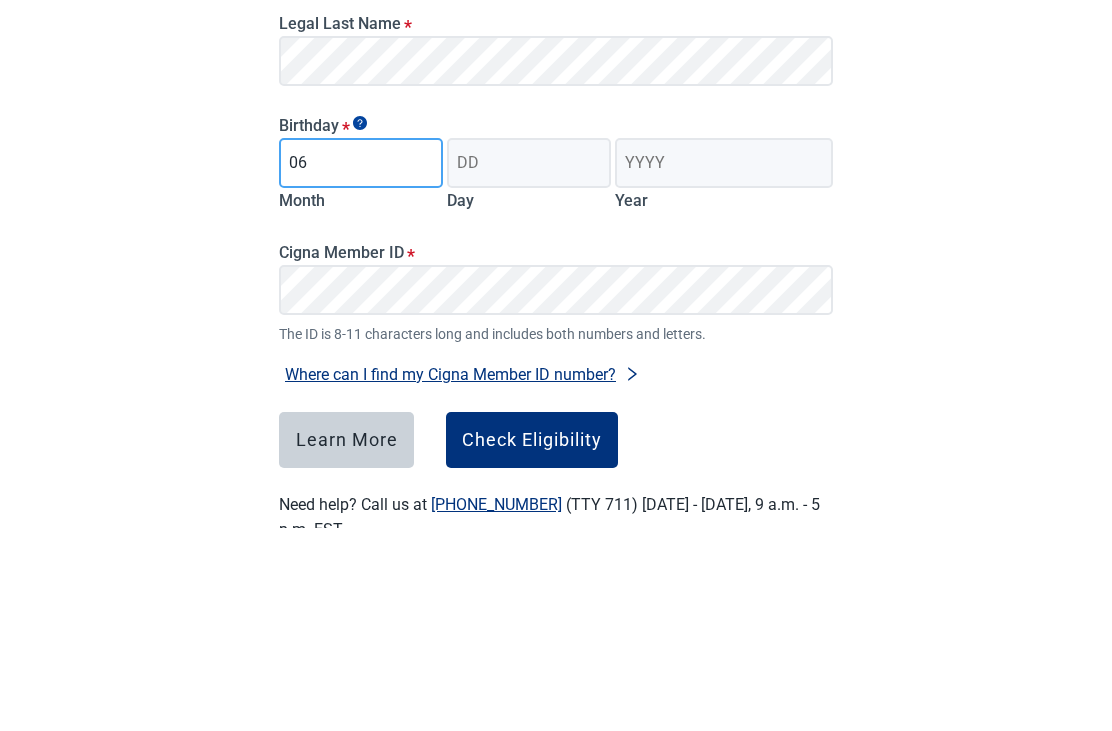 type on "06" 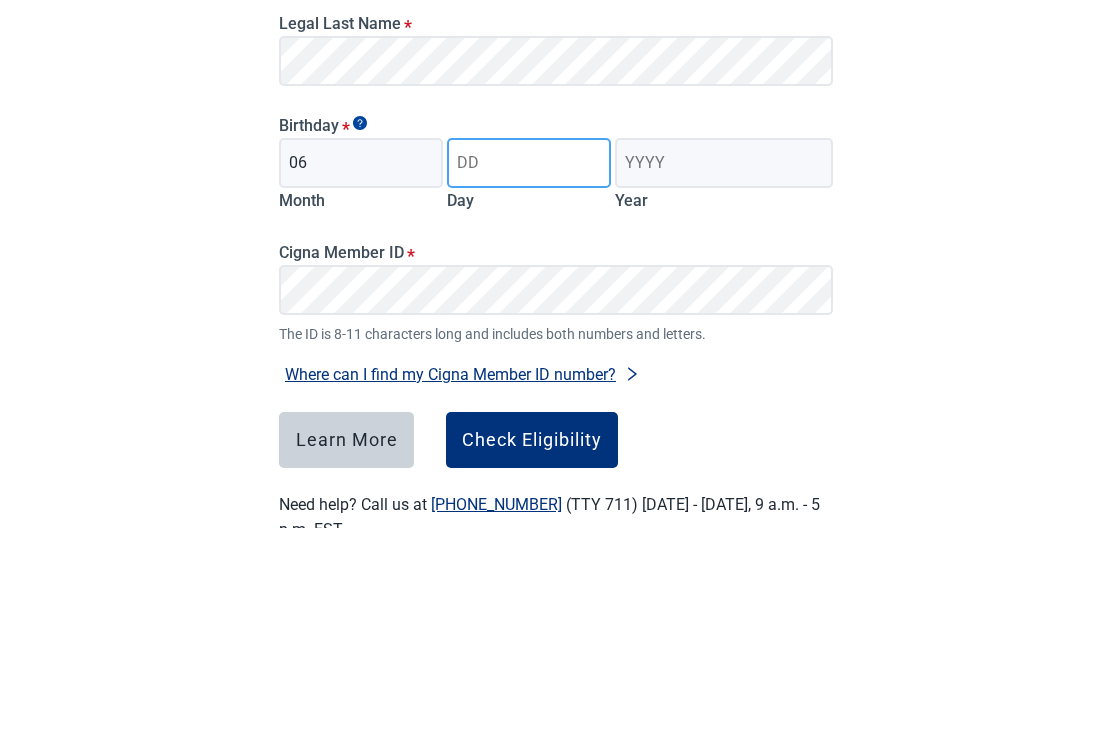 click on "Day" at bounding box center [529, 367] 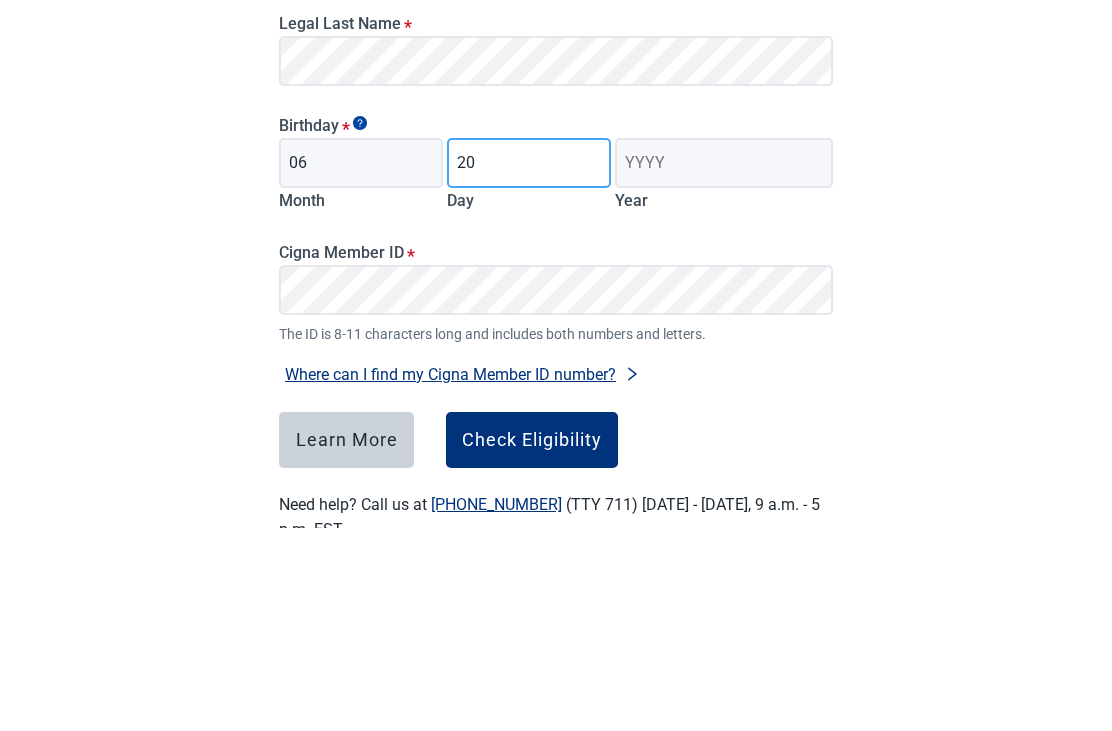 type on "20" 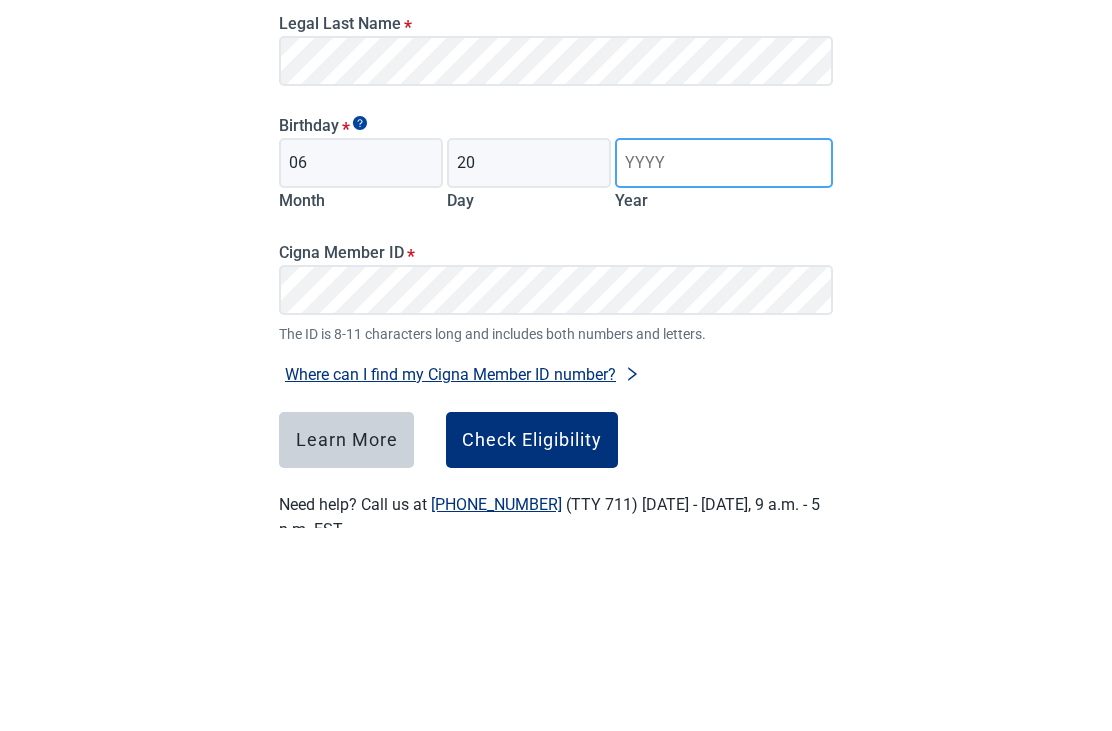click on "Year" at bounding box center (724, 367) 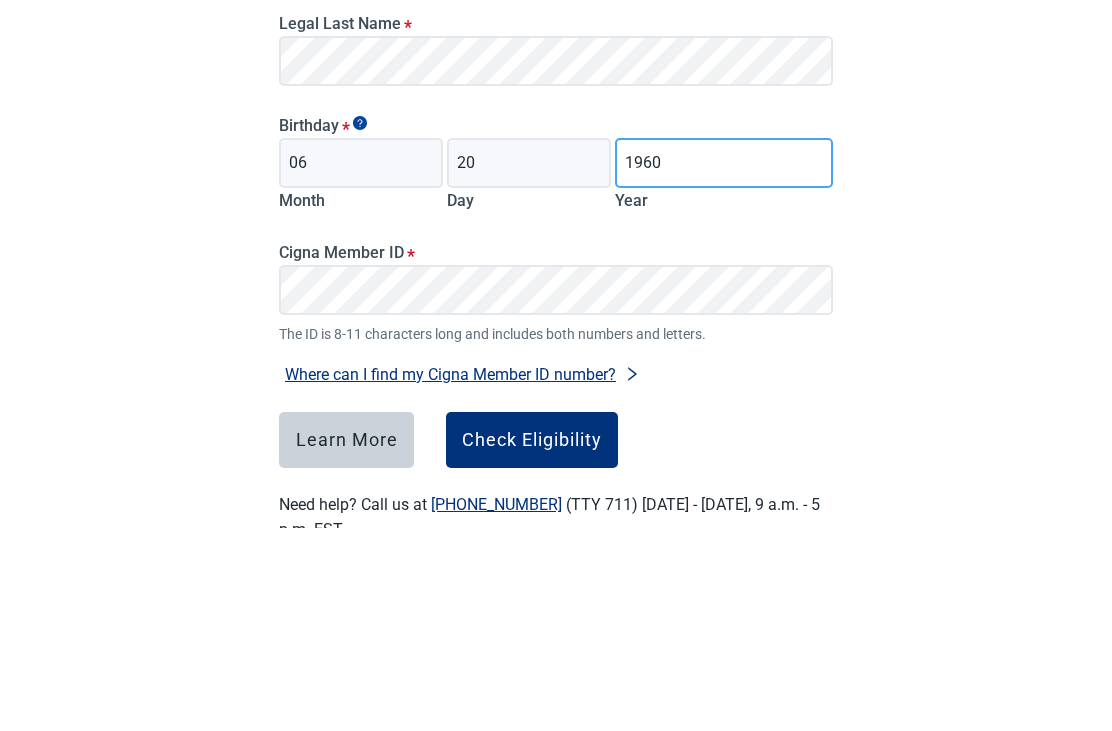 type on "1960" 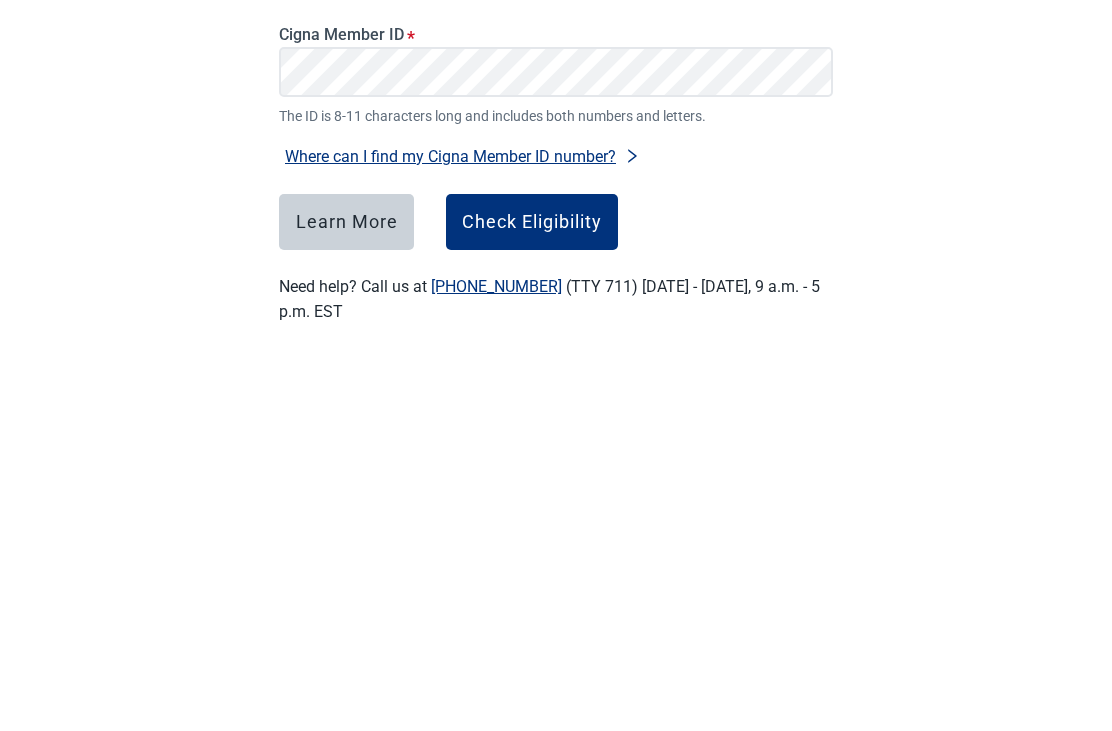 click on "Check Eligibility" at bounding box center [532, 626] 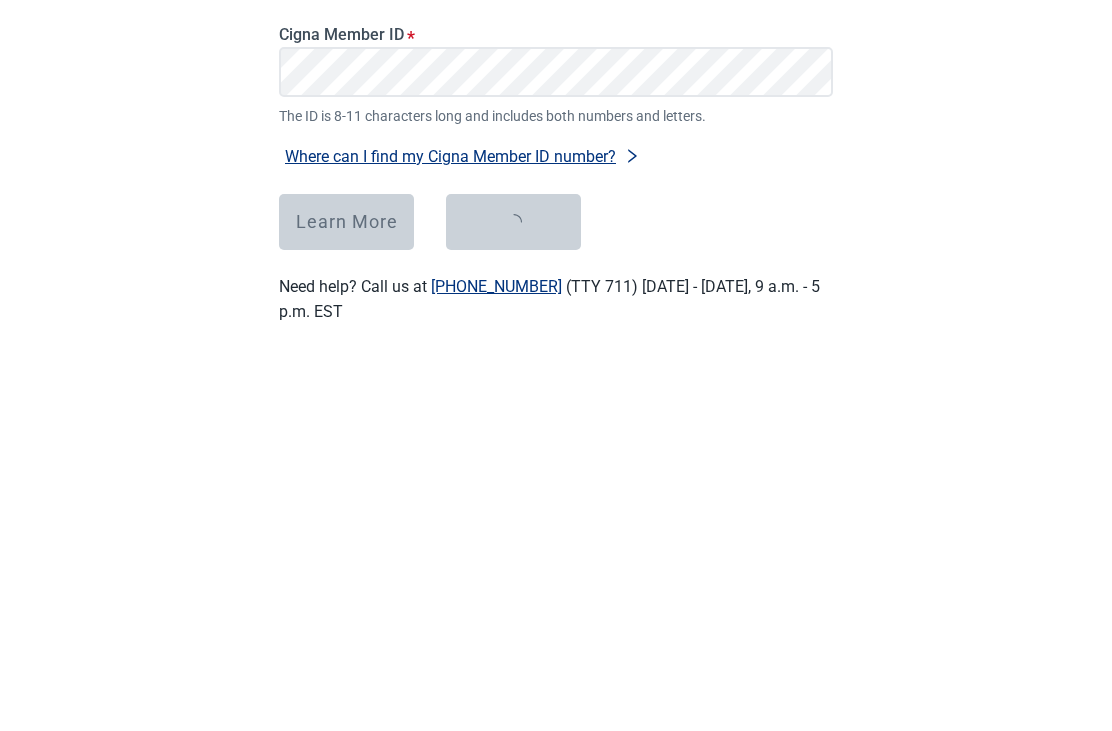 scroll, scrollTop: 276, scrollLeft: 0, axis: vertical 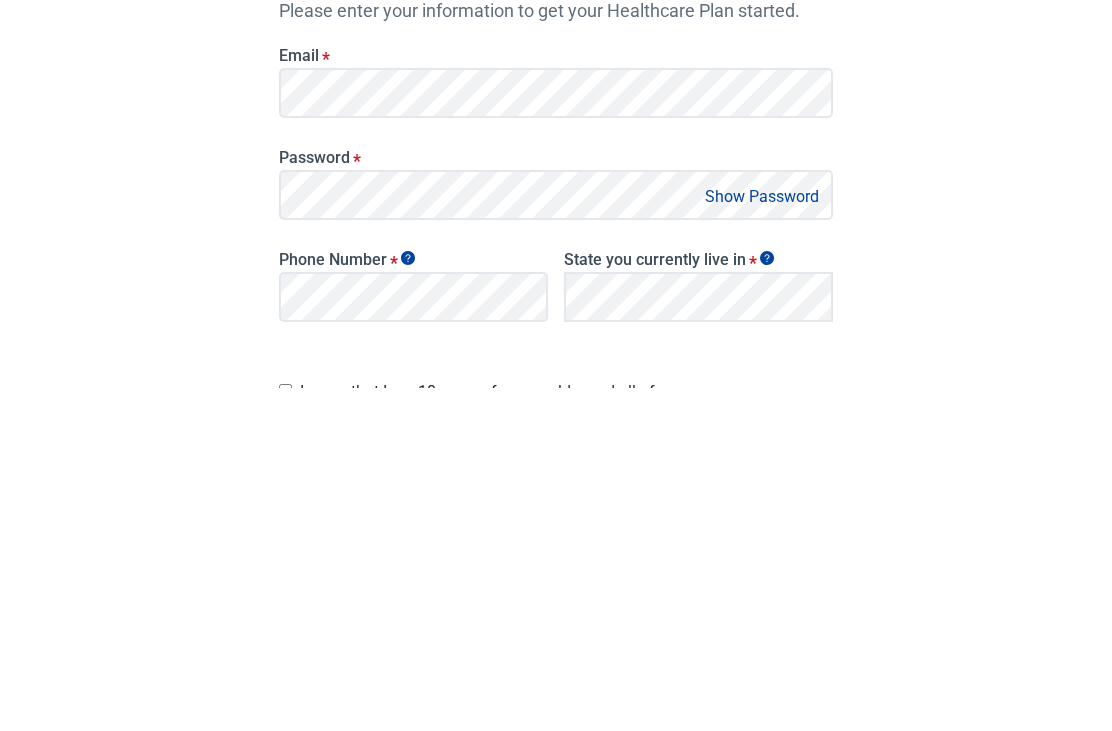 click on "Show   Password" at bounding box center (762, 539) 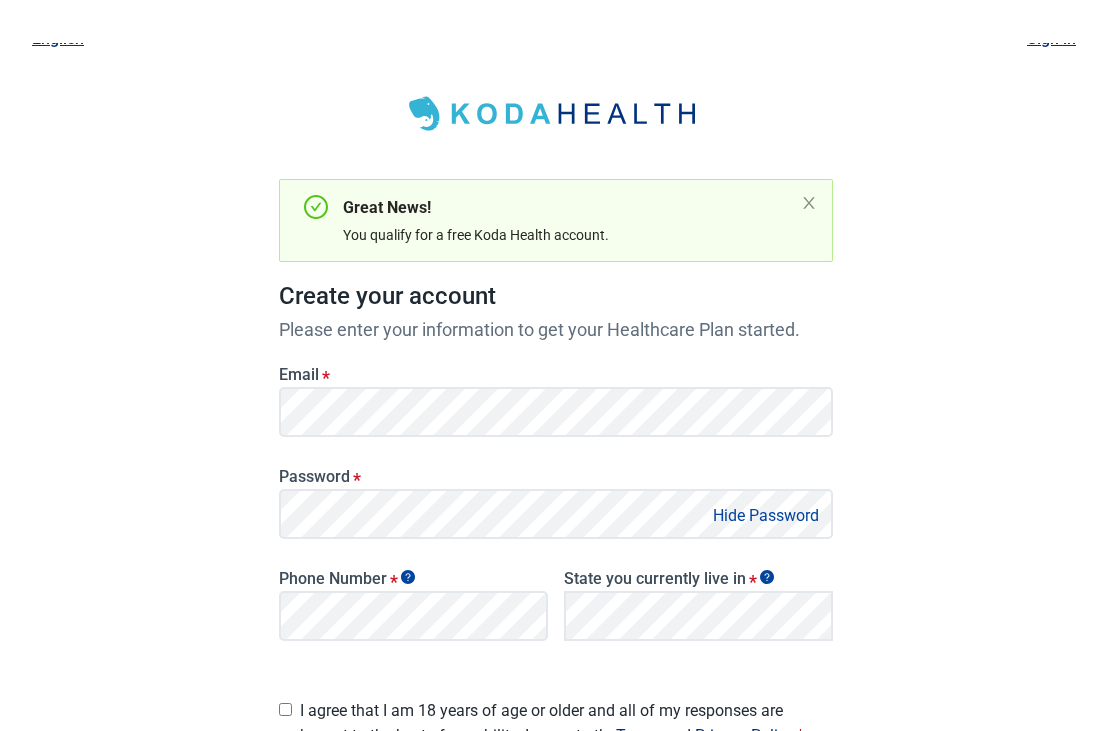scroll, scrollTop: 22, scrollLeft: 0, axis: vertical 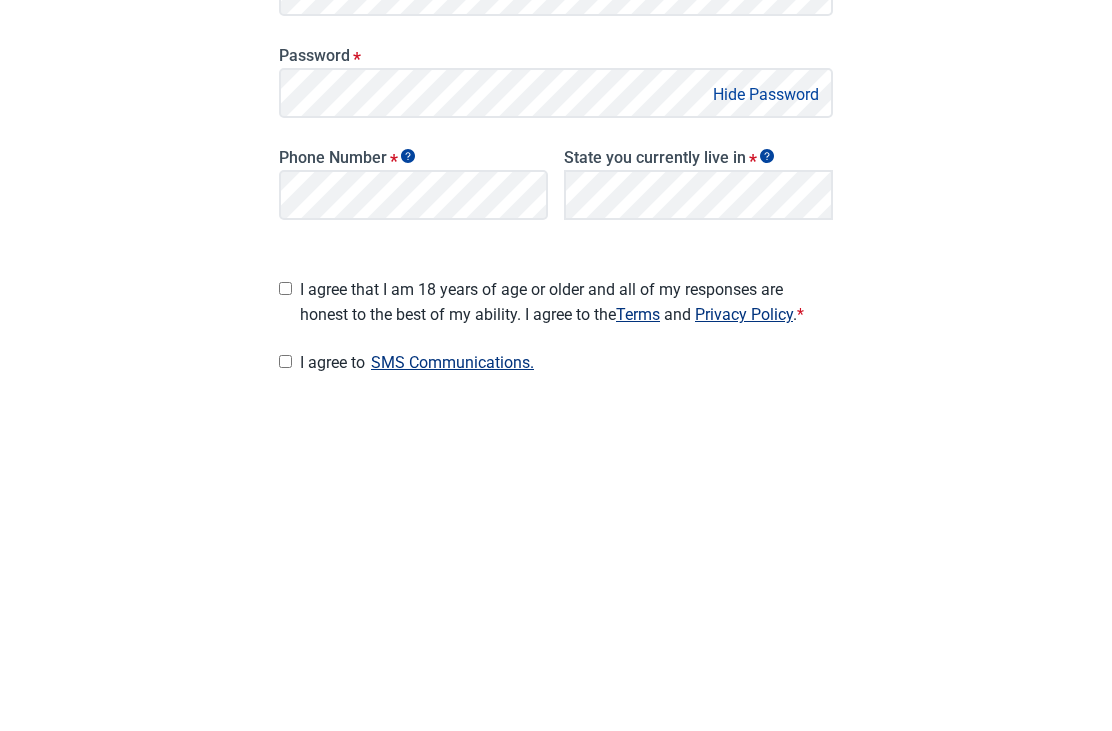 click on "Hide   Password" at bounding box center (766, 438) 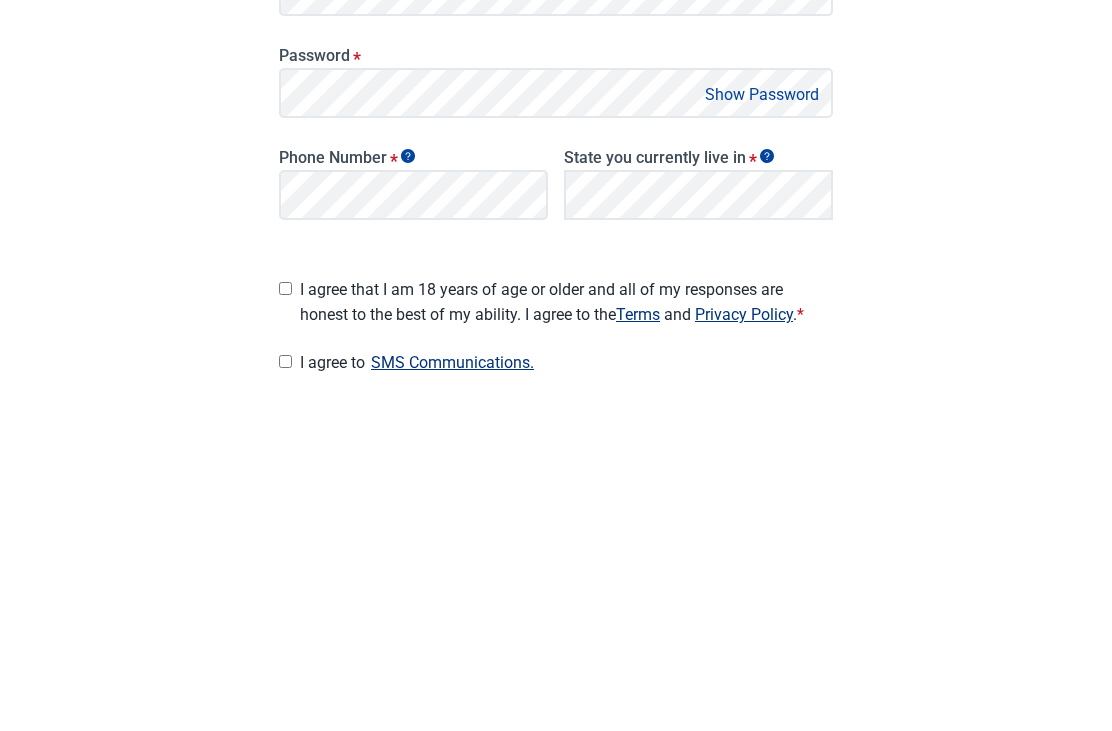 scroll, scrollTop: 225, scrollLeft: 0, axis: vertical 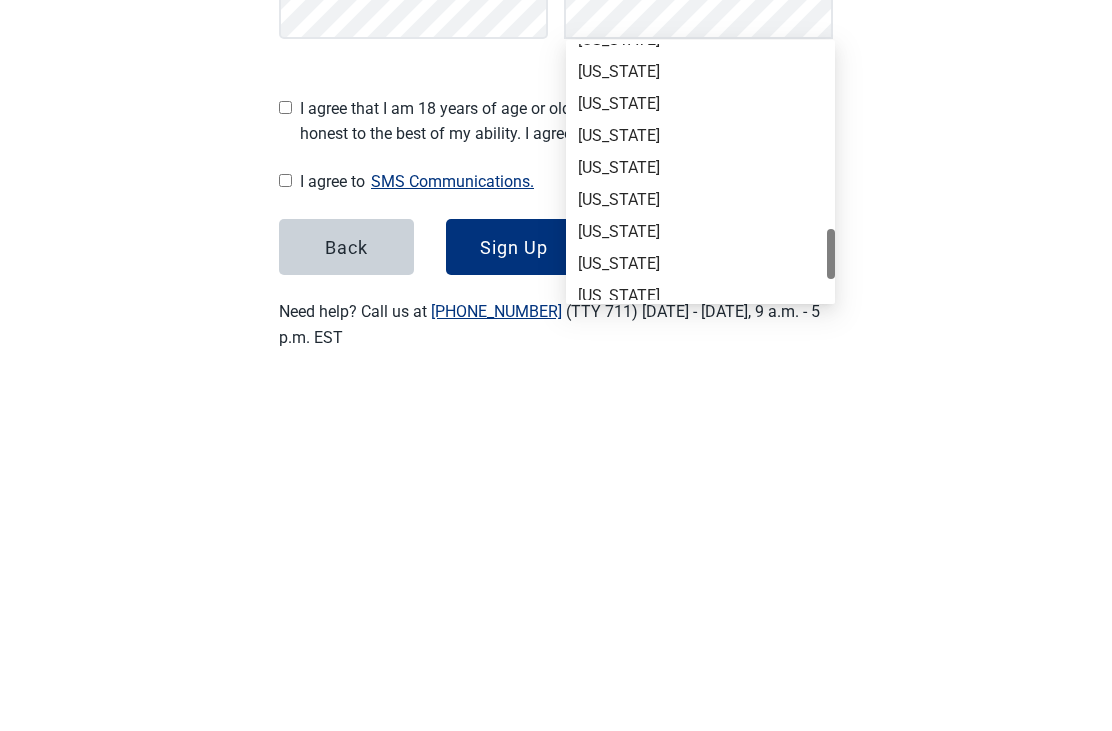 click on "[US_STATE]" at bounding box center [700, 480] 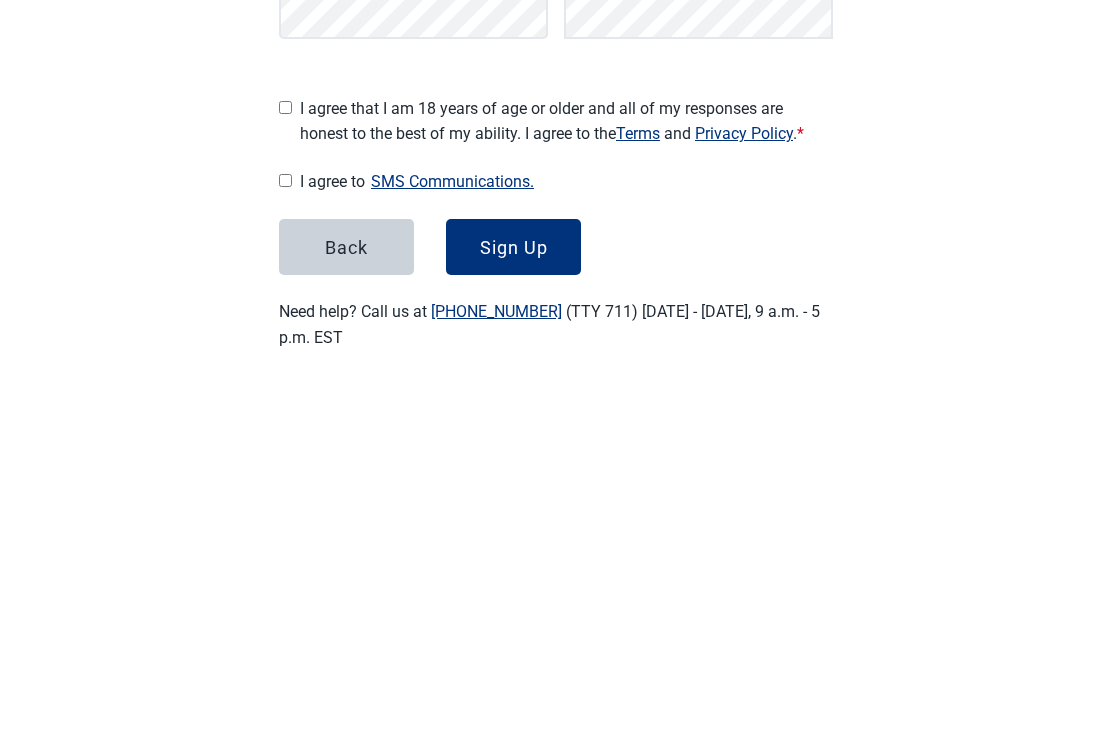click on "I agree that I am 18 years of age or older and all of my responses are honest to the best of my ability. I agree to the  Terms   and   Privacy Policy . *" at bounding box center (285, 451) 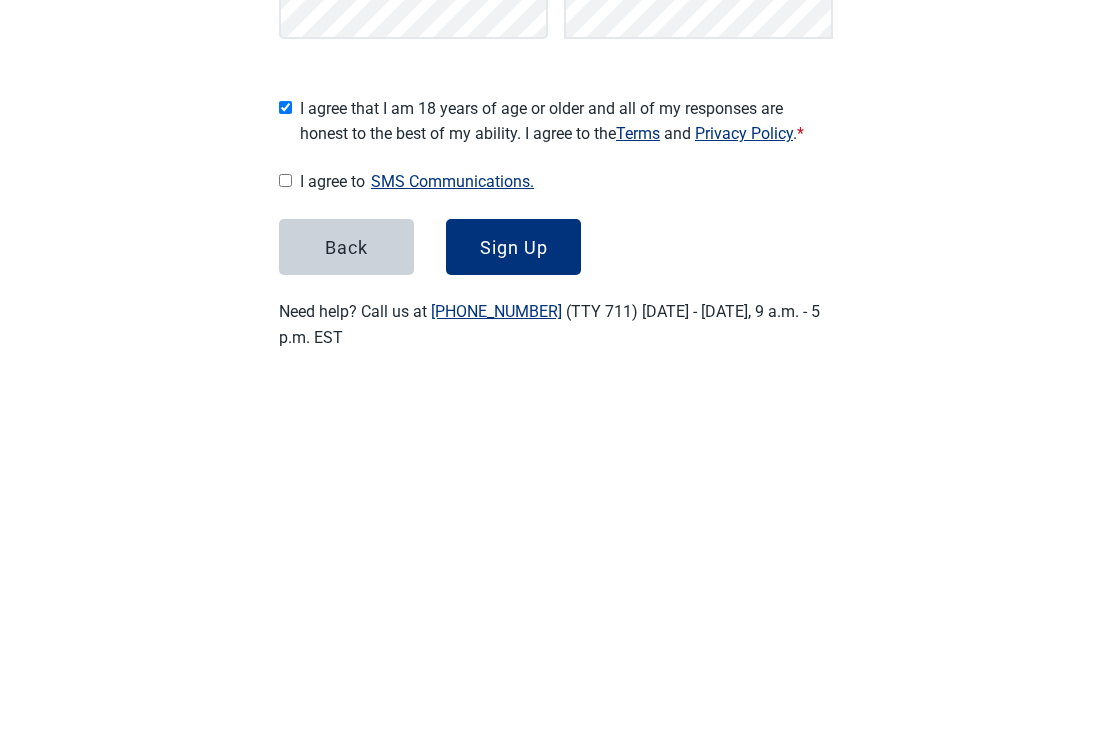 checkbox on "true" 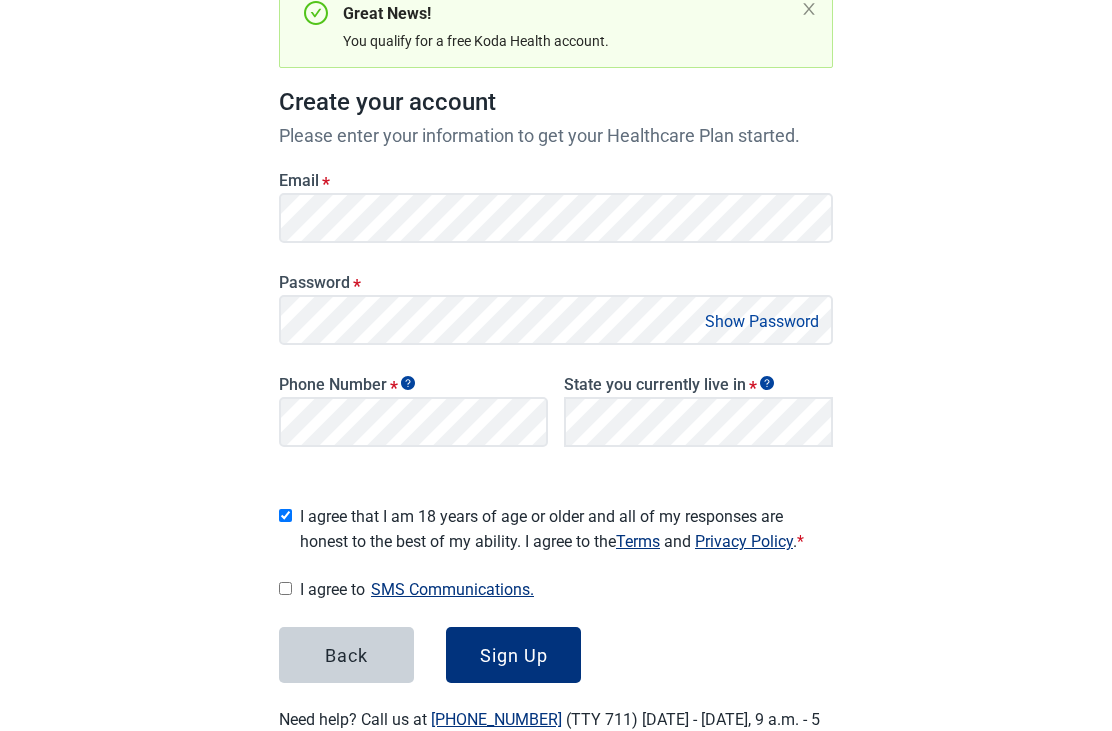 click on "I agree to SMS Communications." at bounding box center (285, 588) 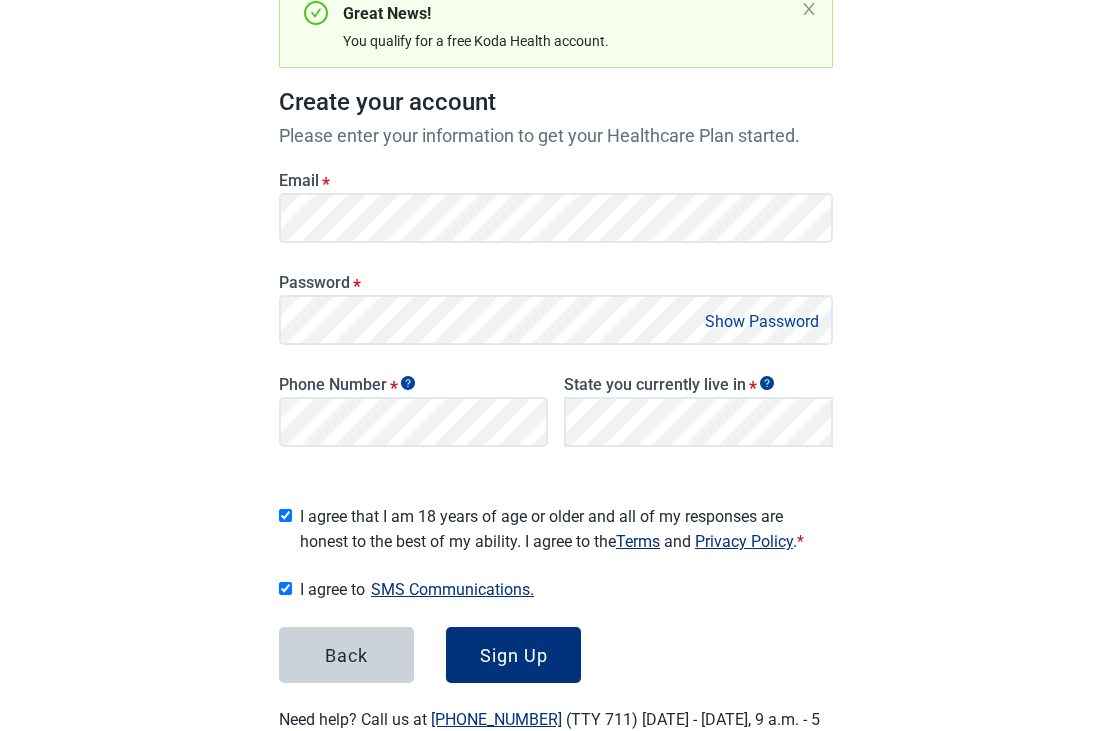 checkbox on "true" 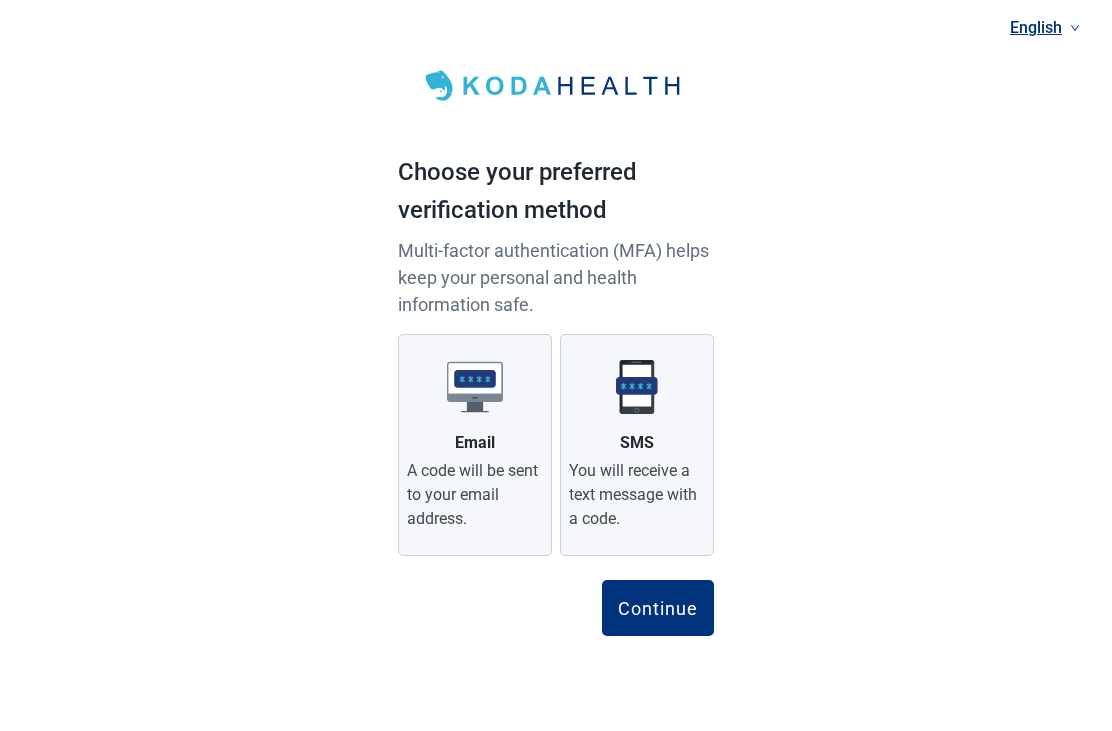 click on "You will receive a text message with a code." at bounding box center [637, 495] 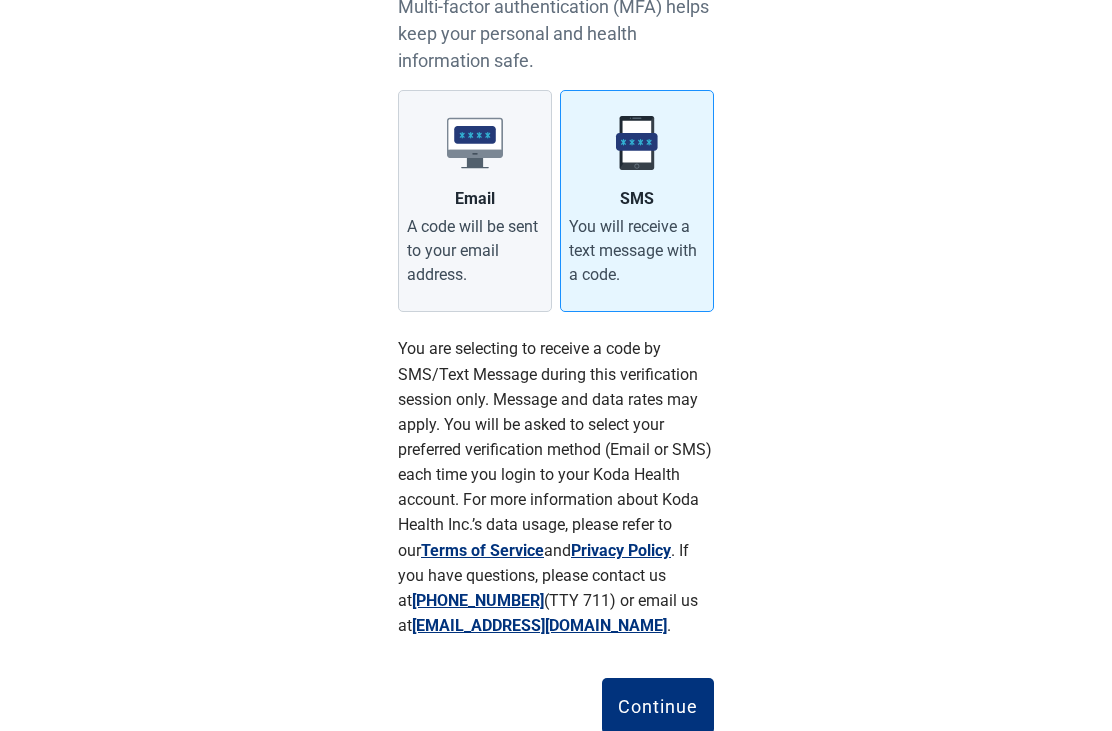 click on "Continue" at bounding box center (658, 706) 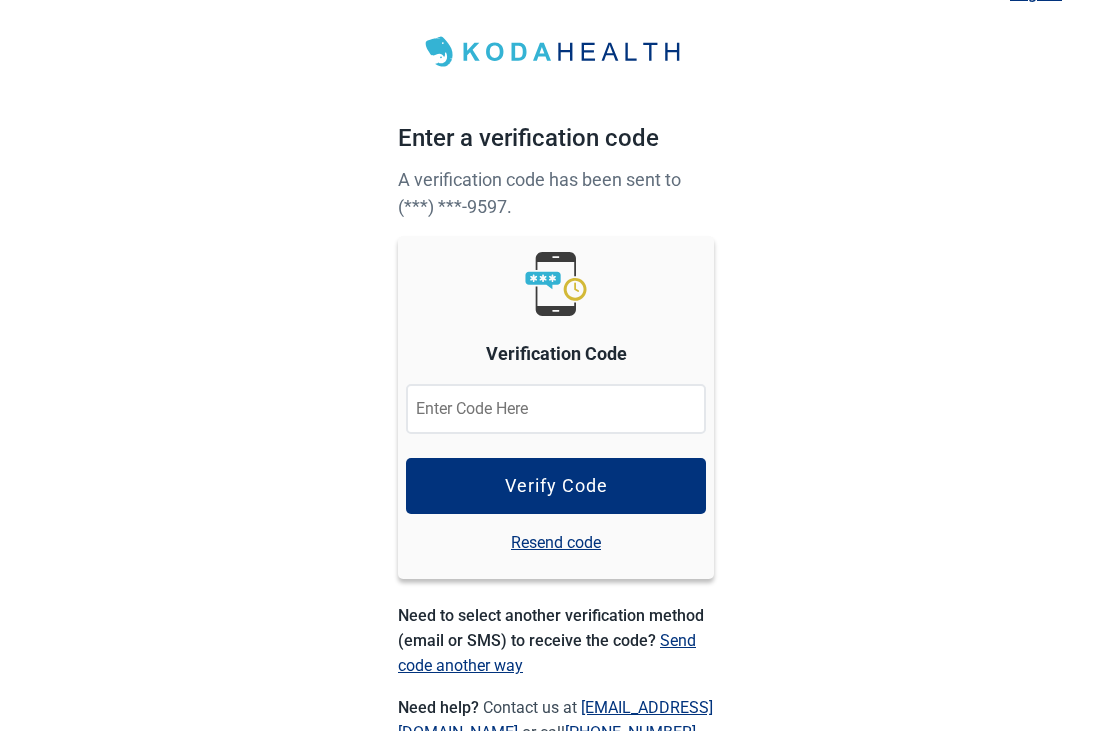 click at bounding box center [556, 409] 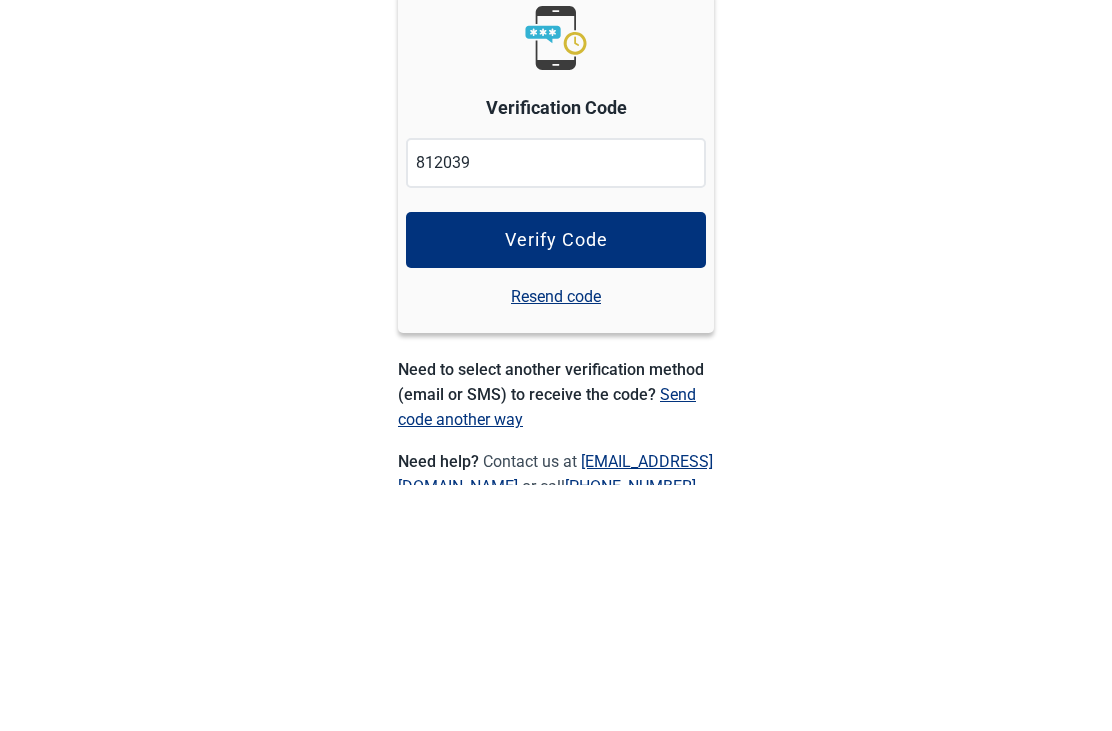 type on "812039" 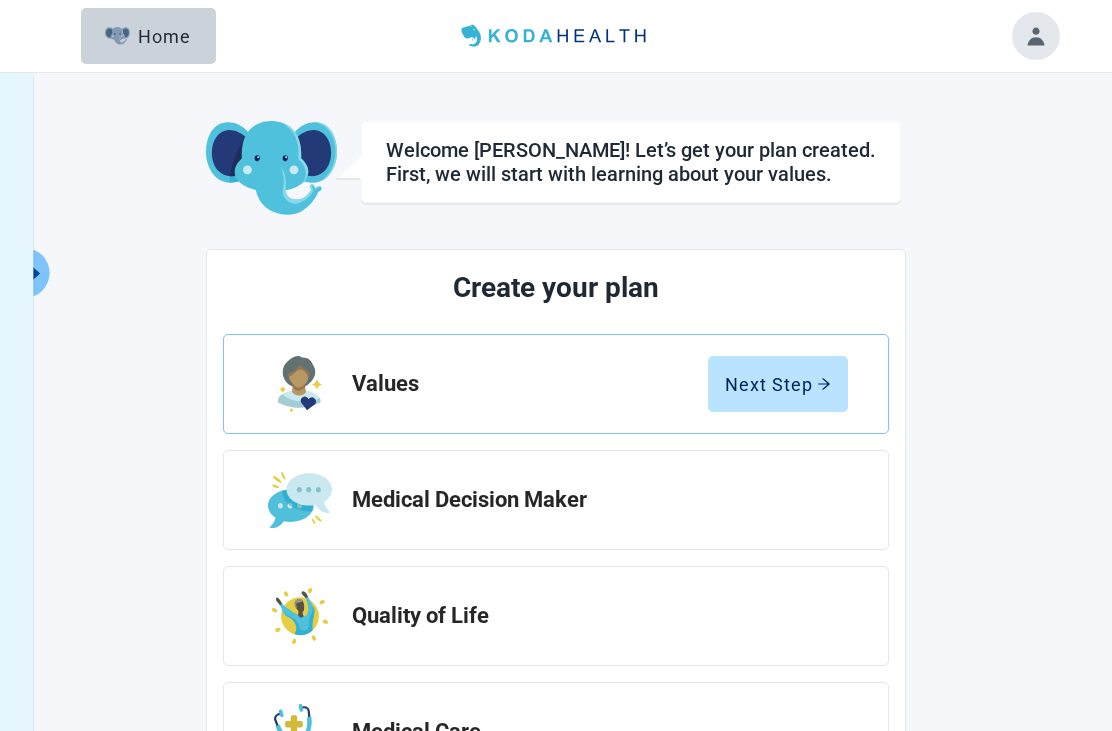 click on "Next Step" at bounding box center [778, 384] 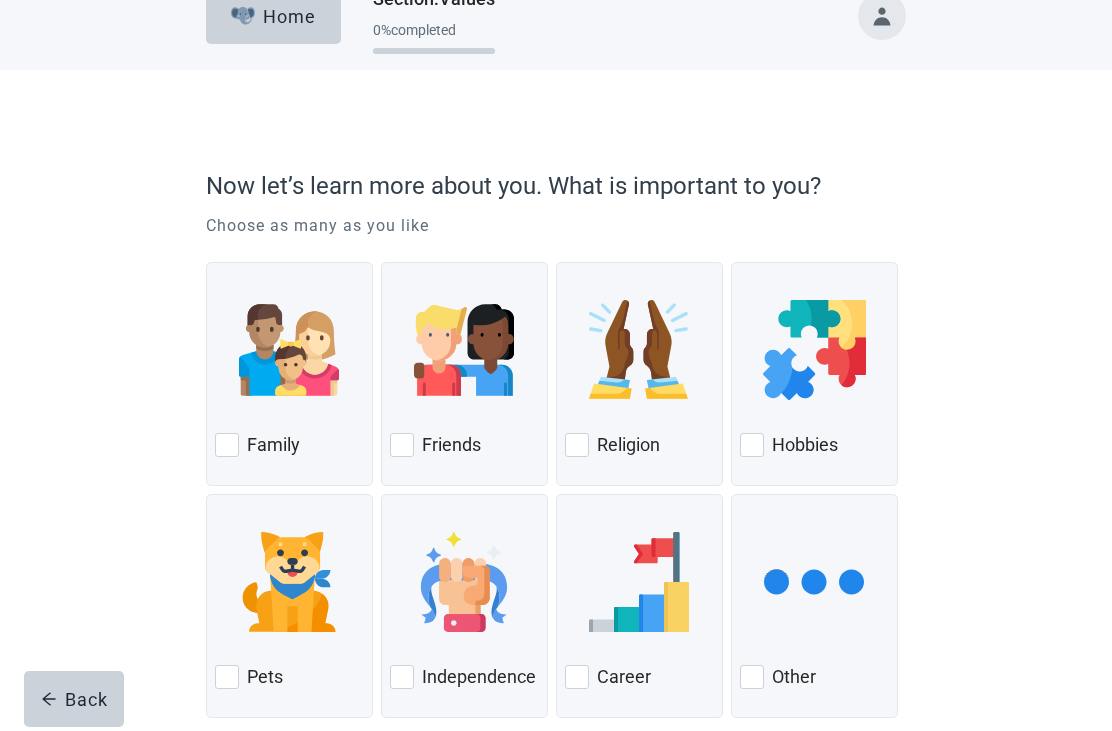 scroll, scrollTop: 32, scrollLeft: 0, axis: vertical 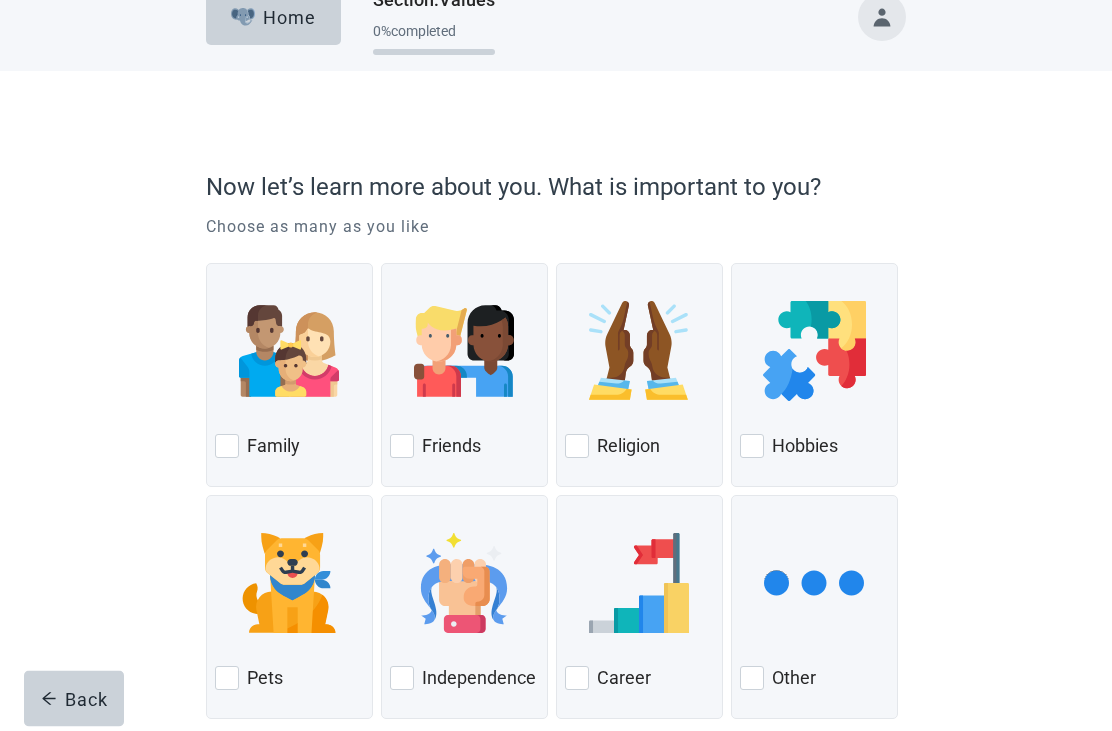 click at bounding box center (227, 447) 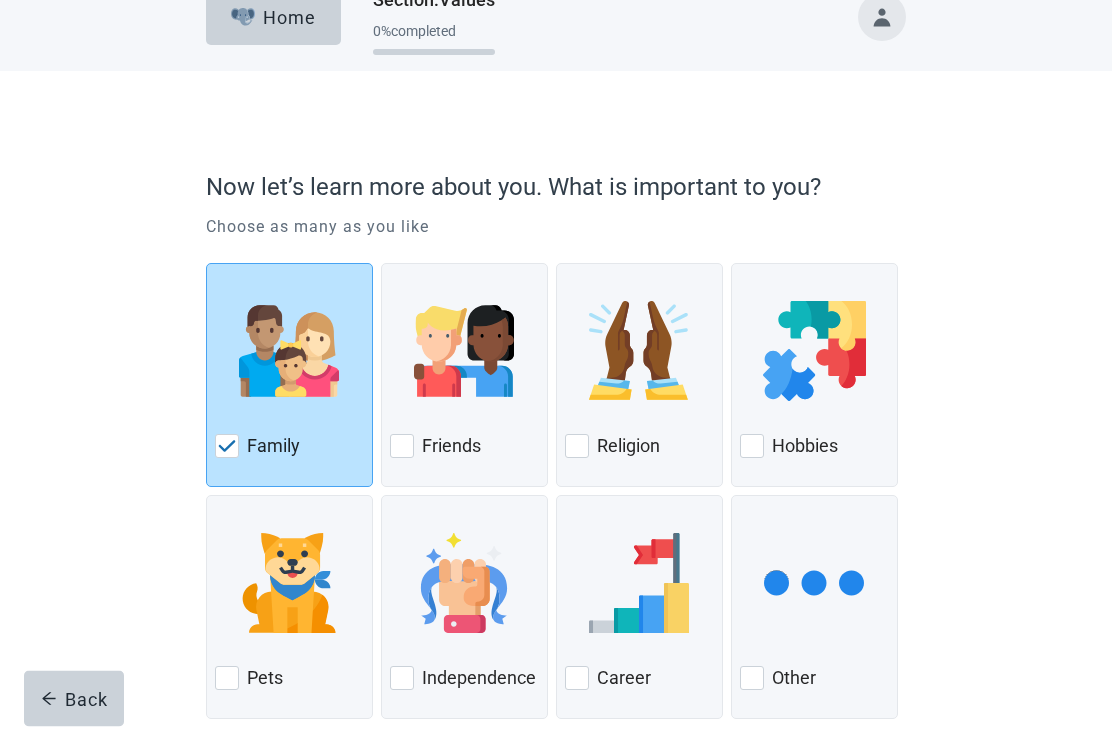 scroll, scrollTop: 33, scrollLeft: 0, axis: vertical 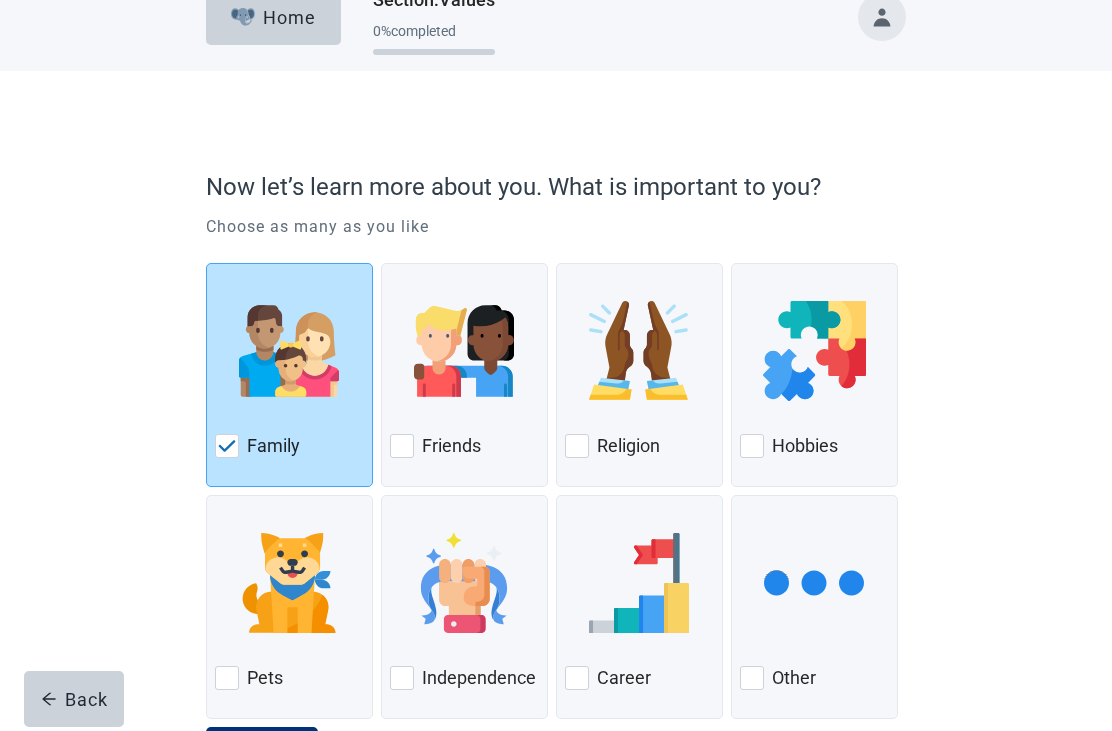 click on "Religion" at bounding box center (639, 446) 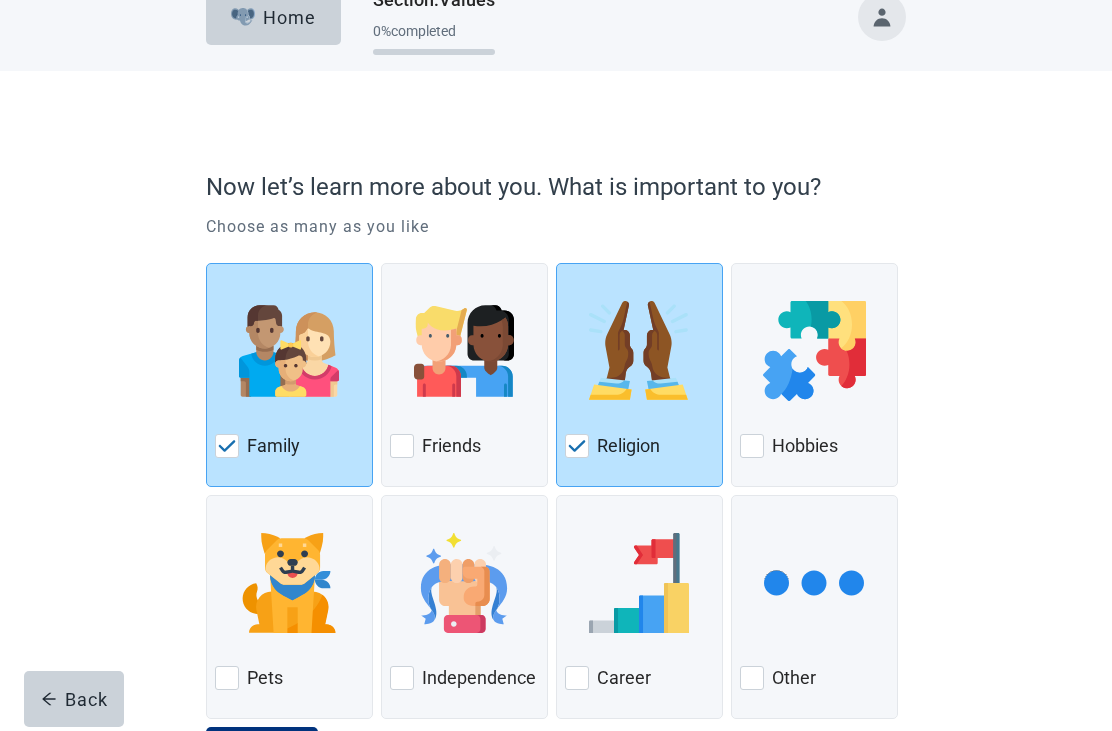 click on "Friends" at bounding box center (464, 375) 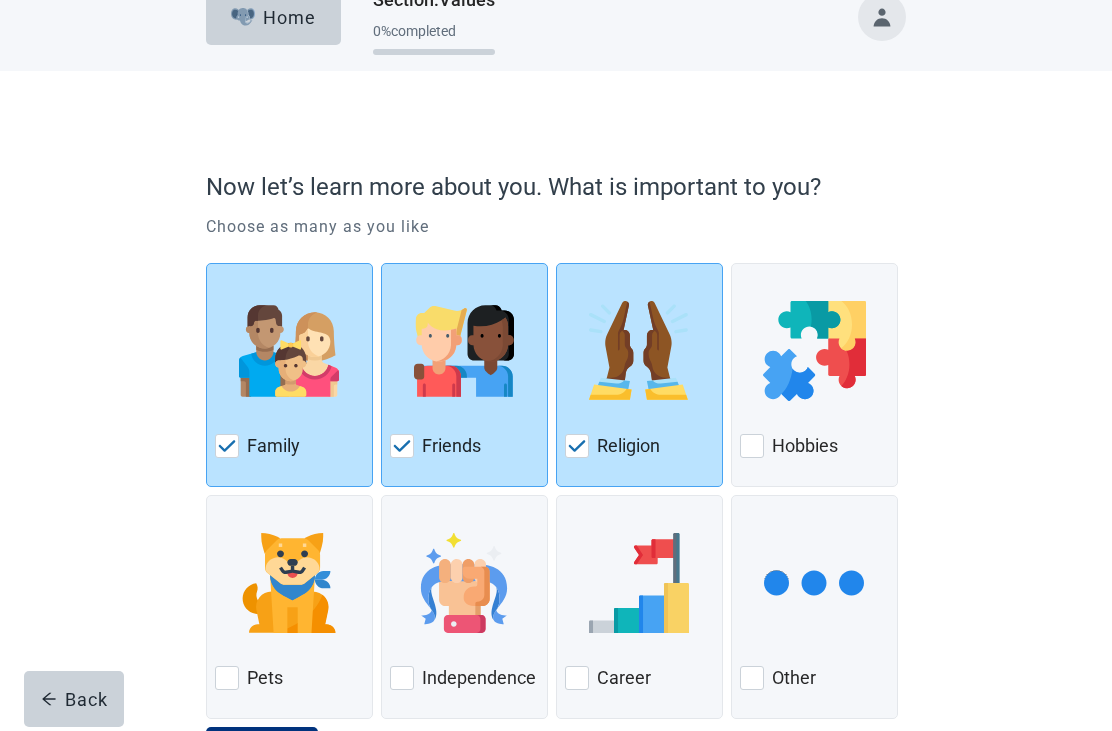 click at bounding box center (402, 678) 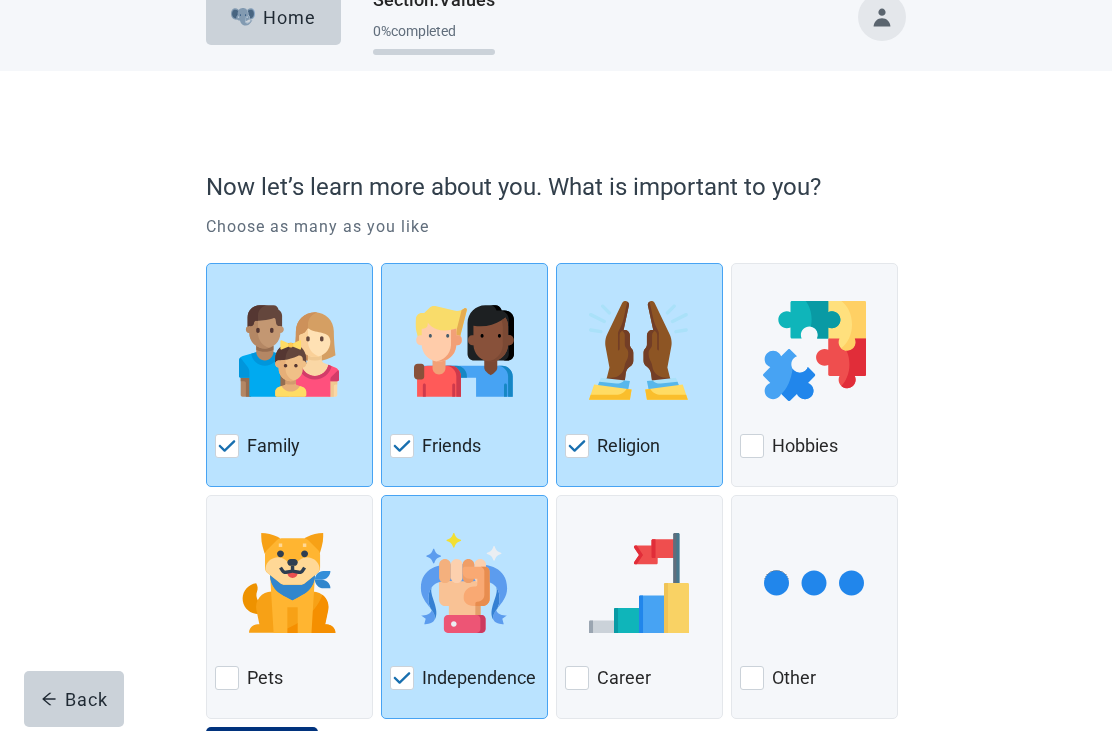 click on "Continue" at bounding box center (262, 755) 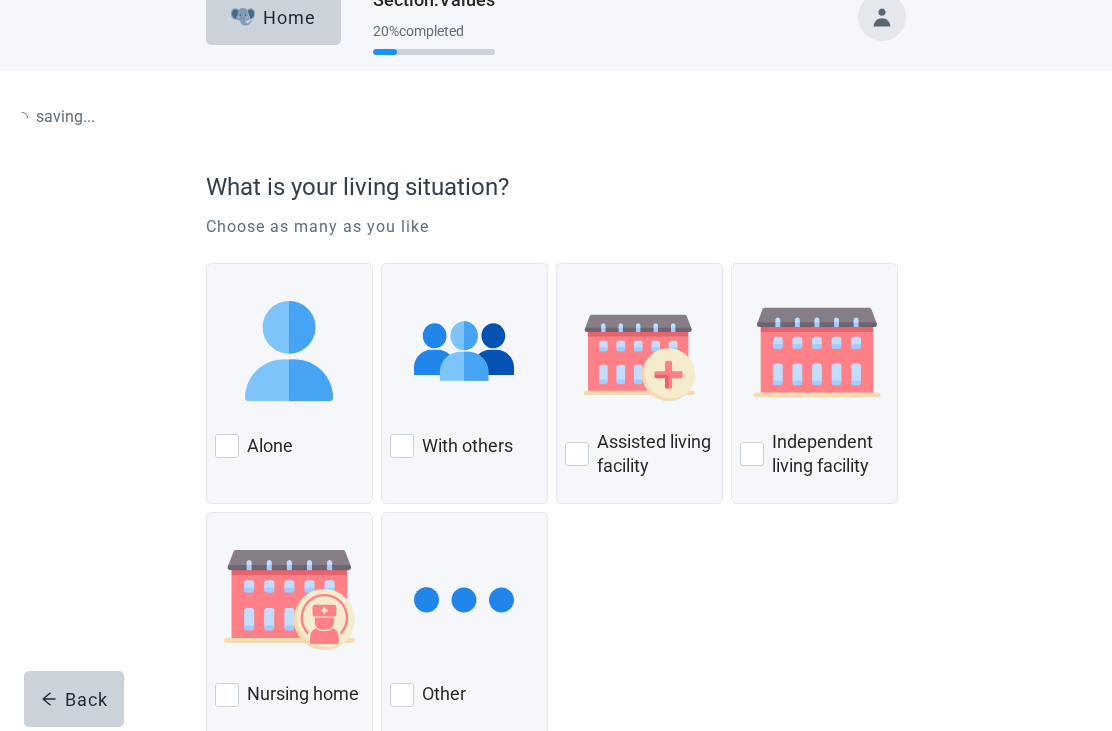 scroll, scrollTop: 0, scrollLeft: 0, axis: both 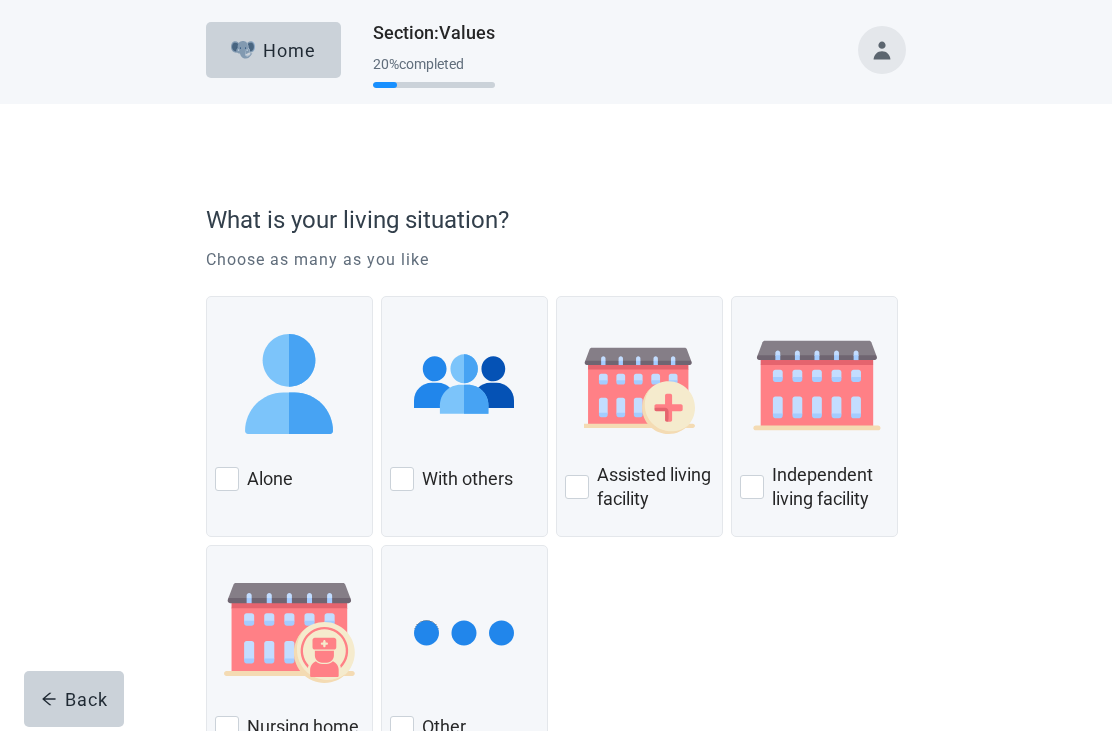click on "Alone" at bounding box center [289, 479] 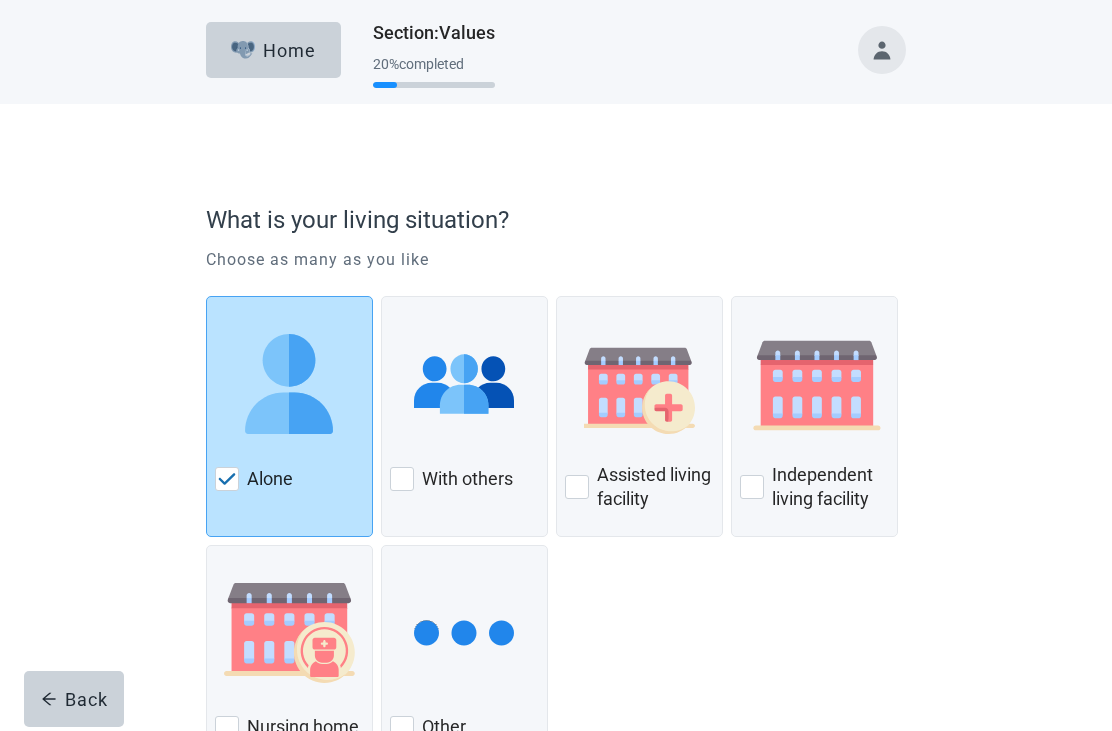 click on "With others" at bounding box center [467, 479] 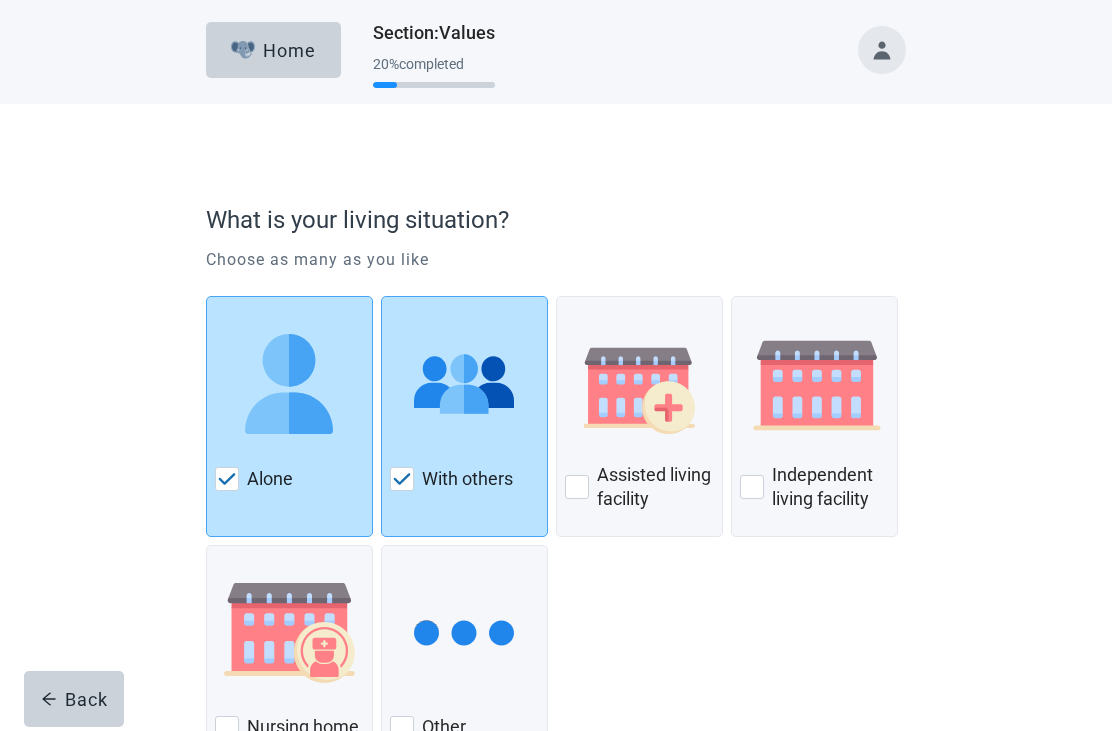 click on "Continue" at bounding box center [262, 805] 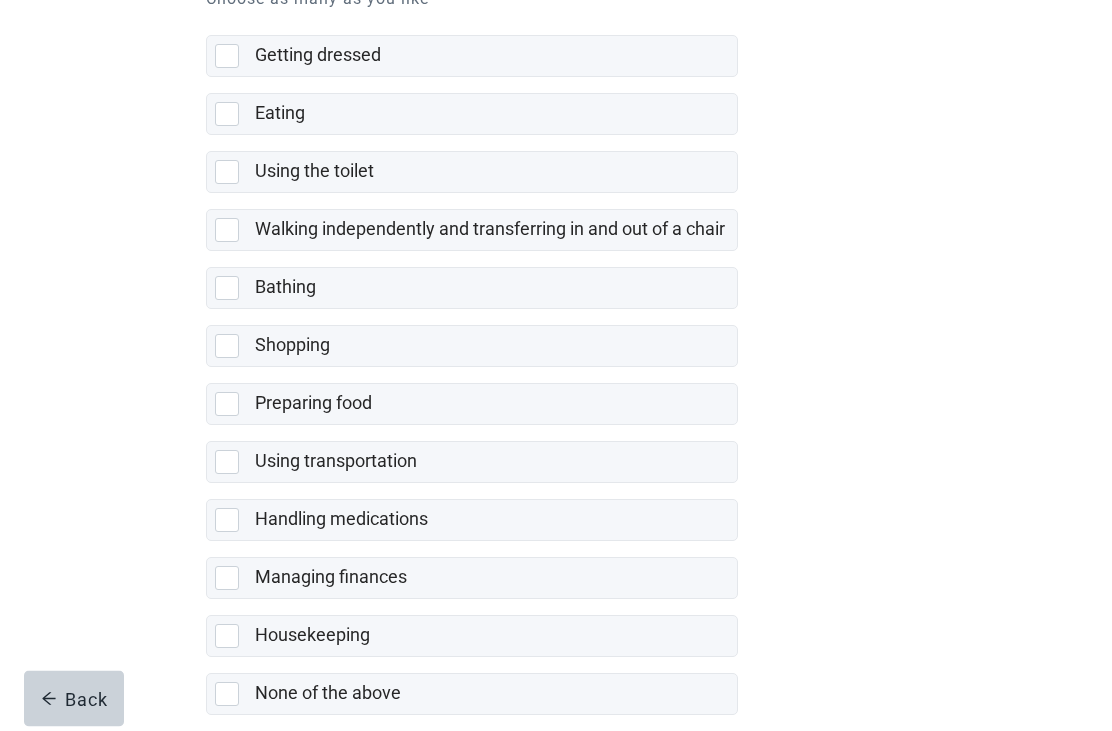 scroll, scrollTop: 275, scrollLeft: 0, axis: vertical 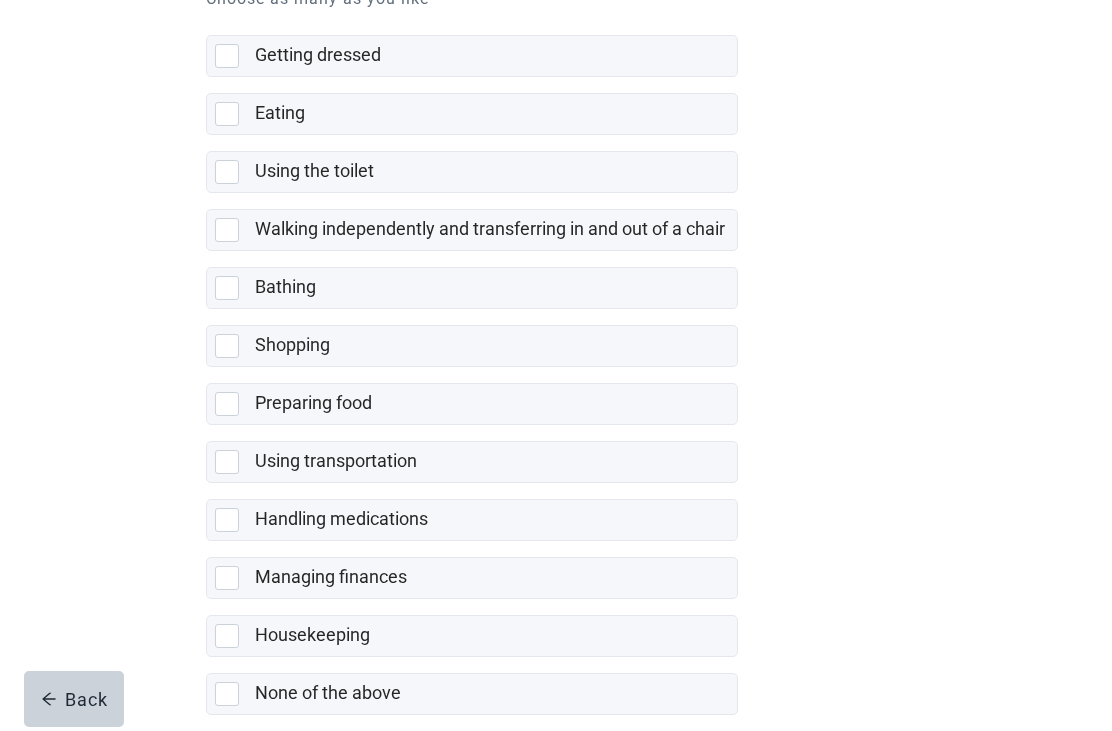 click at bounding box center (227, 694) 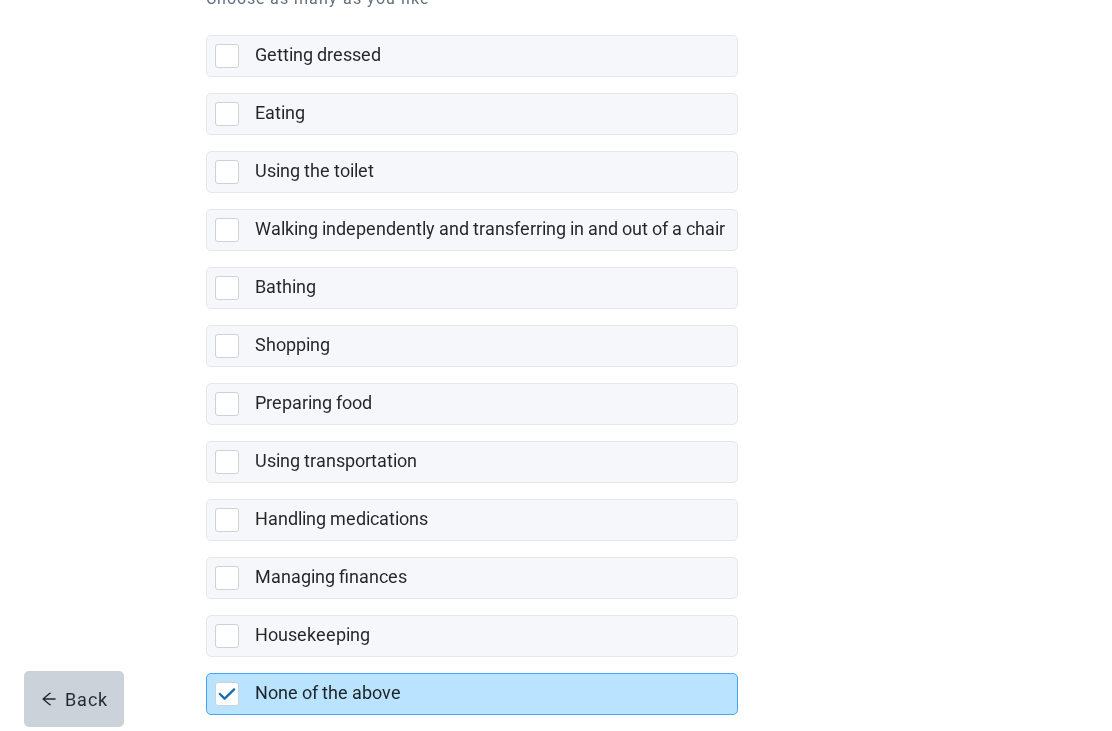 click on "Continue" at bounding box center [262, 759] 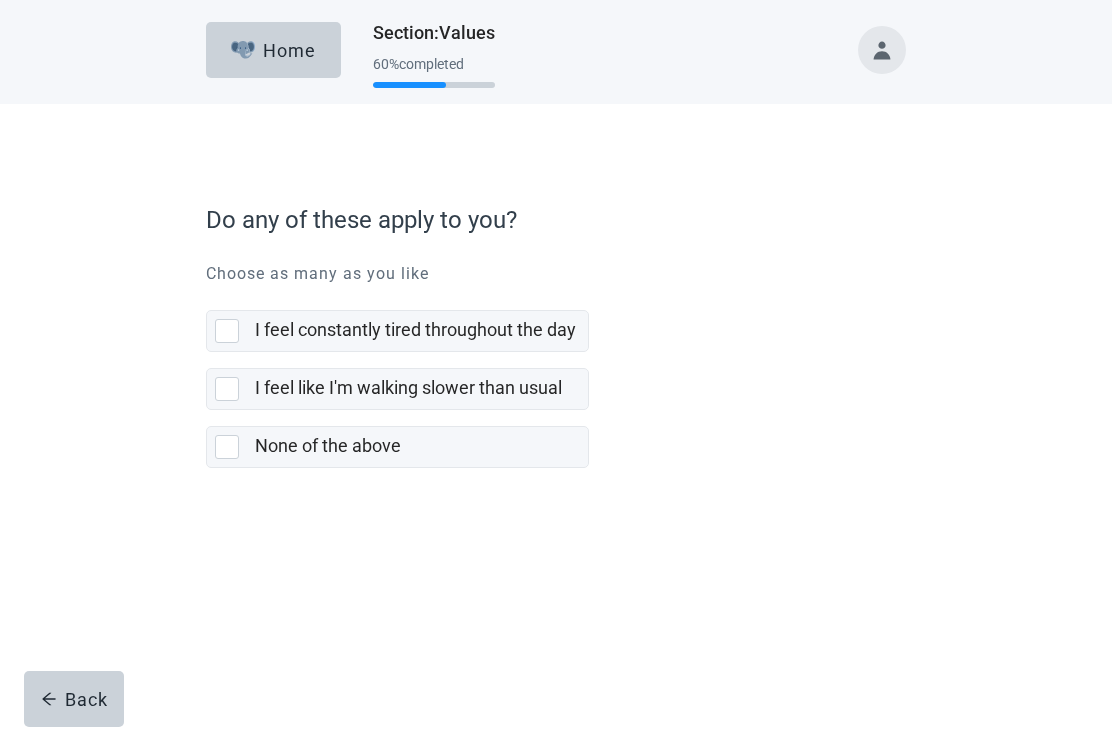 scroll, scrollTop: 0, scrollLeft: 0, axis: both 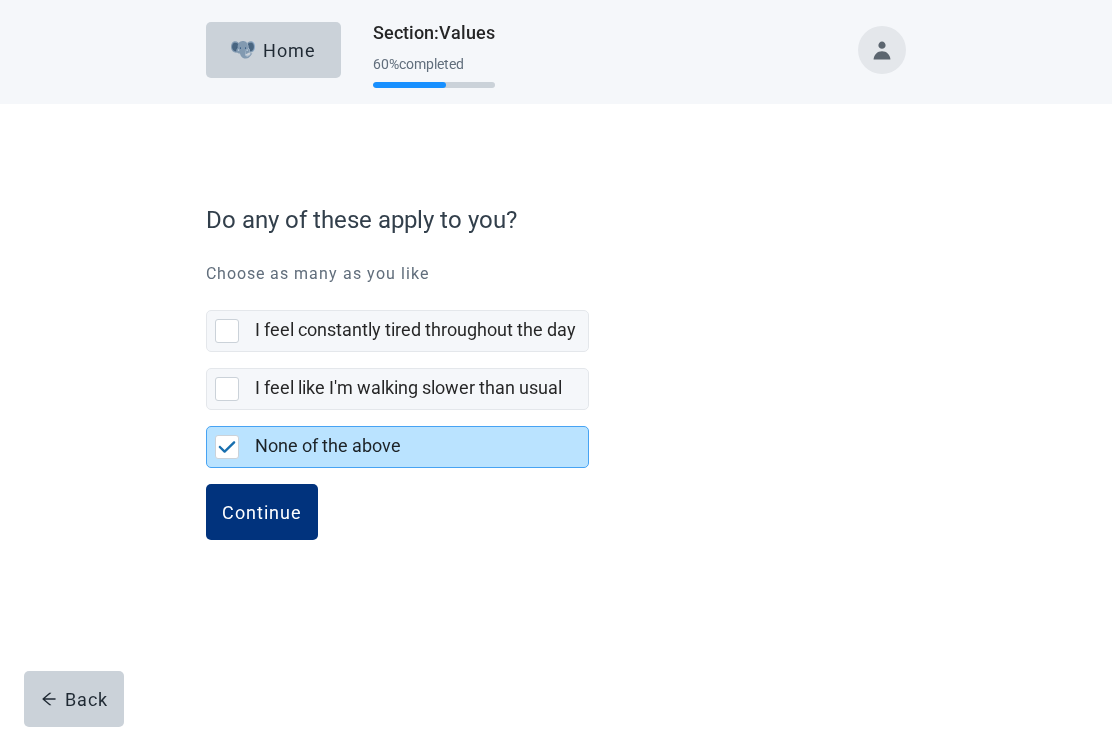 click on "Continue" at bounding box center (262, 512) 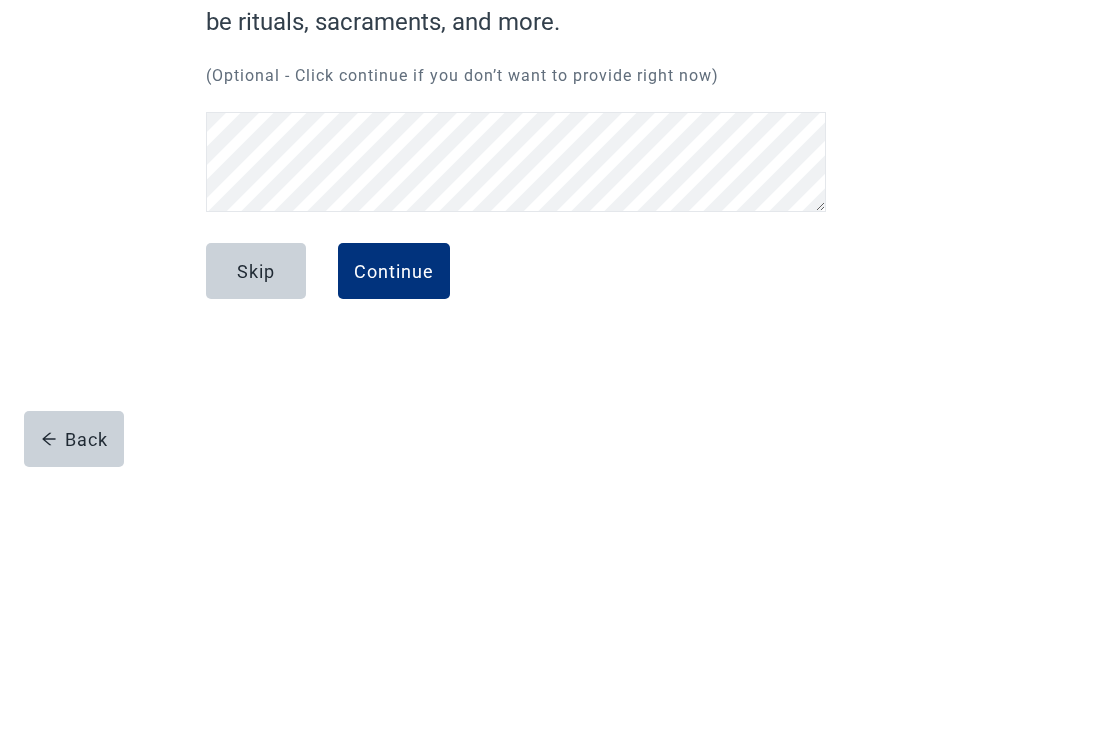 click on "Continue" at bounding box center [394, 531] 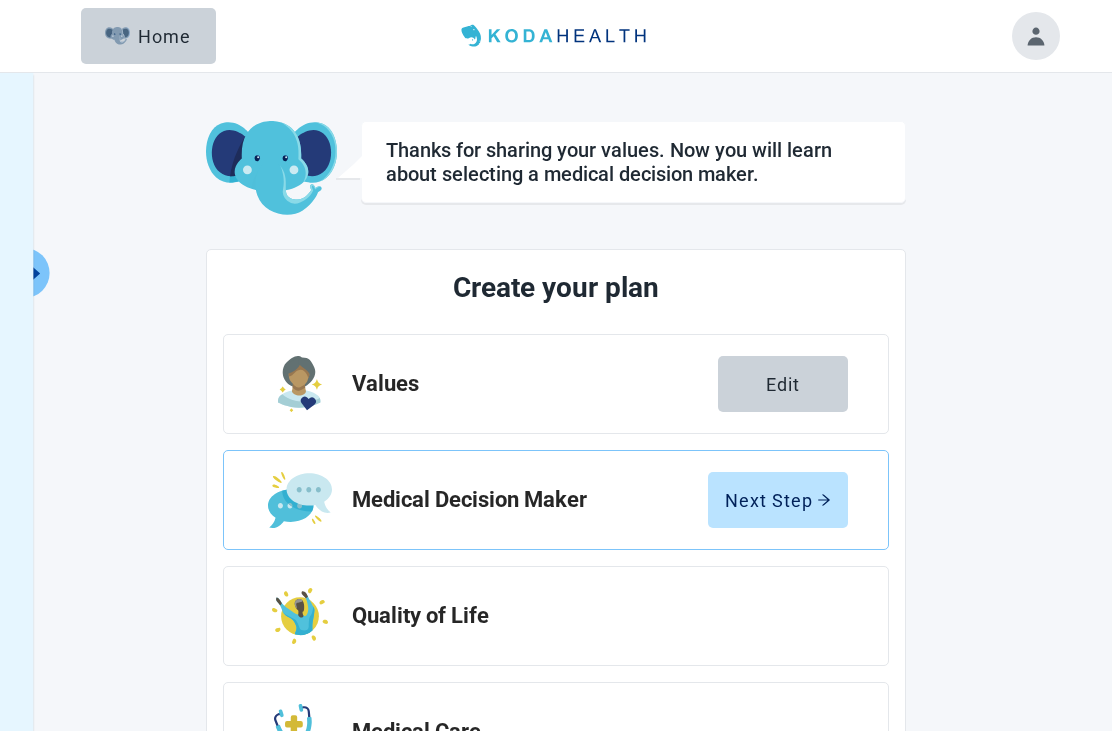 click on "Next Step" at bounding box center [778, 500] 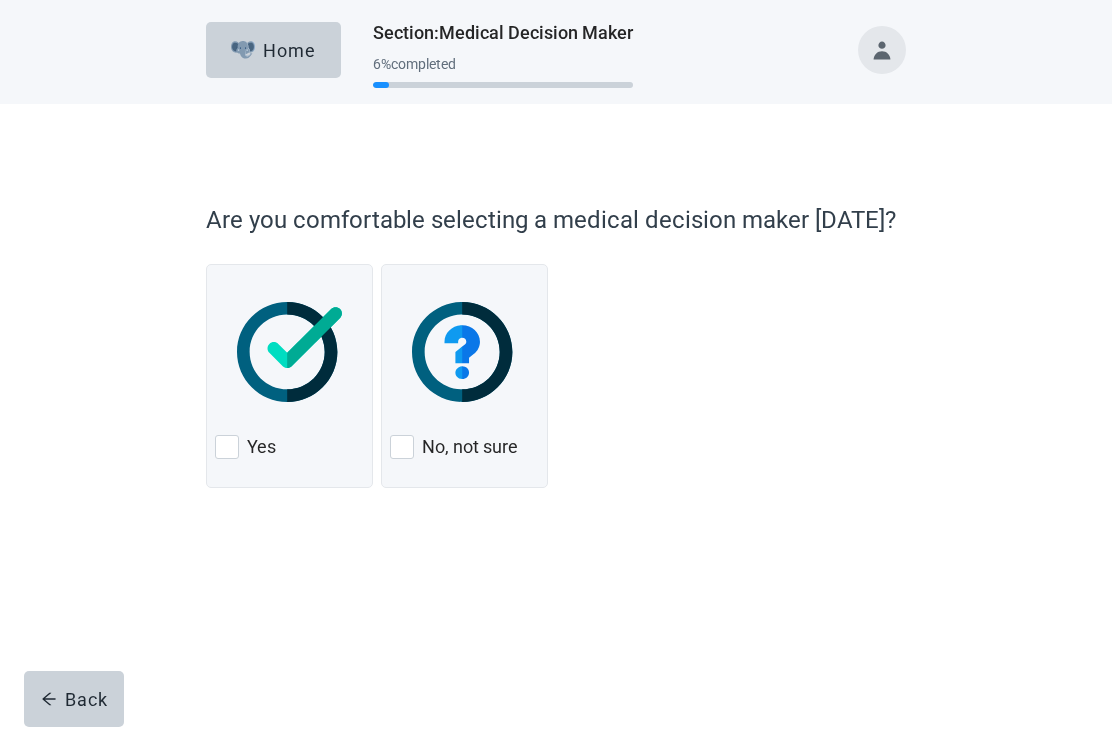 click at bounding box center (227, 447) 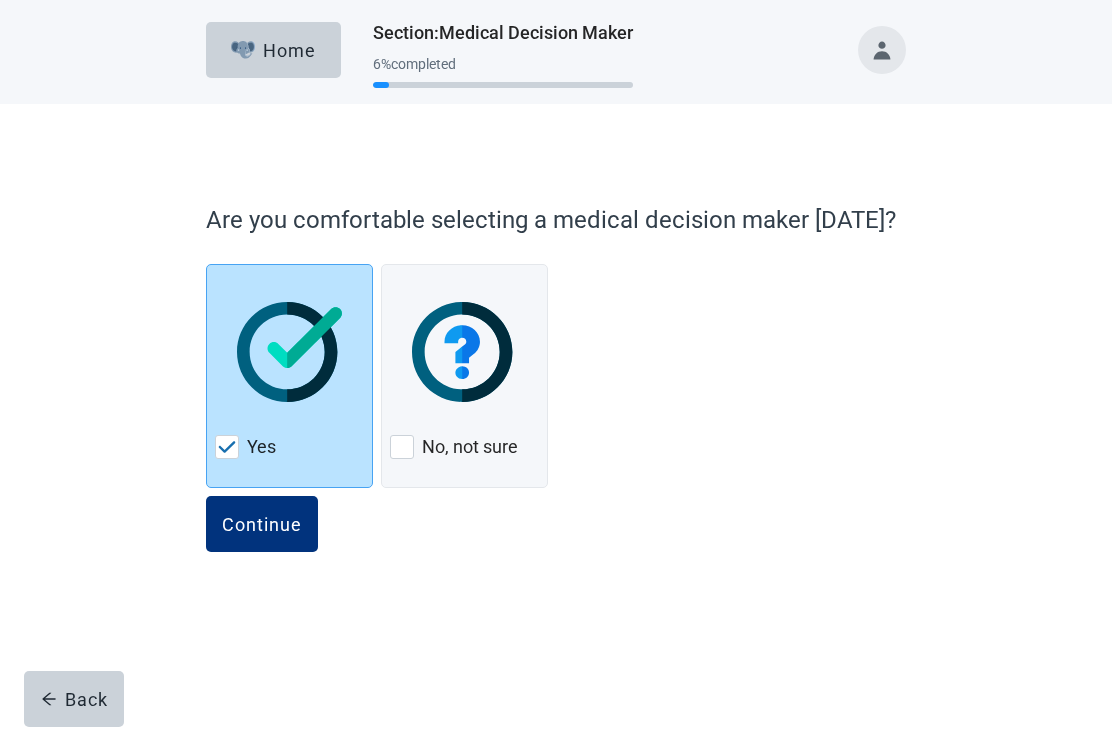 click on "Yes" at bounding box center [289, 376] 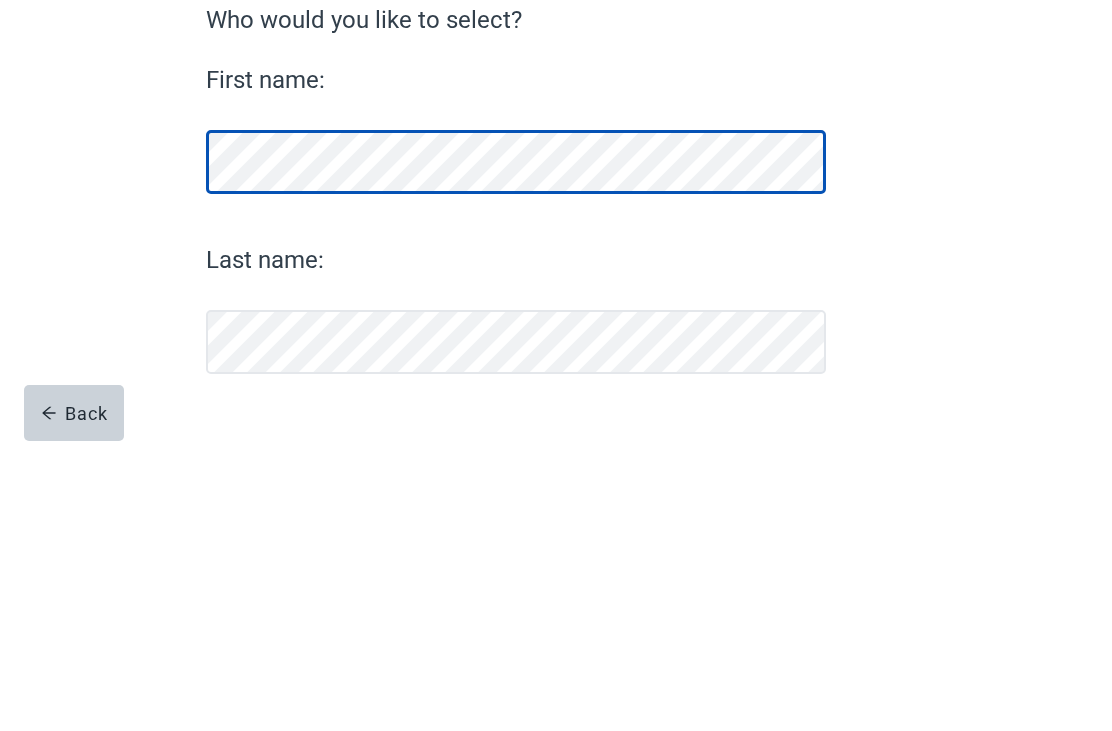 scroll, scrollTop: 8, scrollLeft: 0, axis: vertical 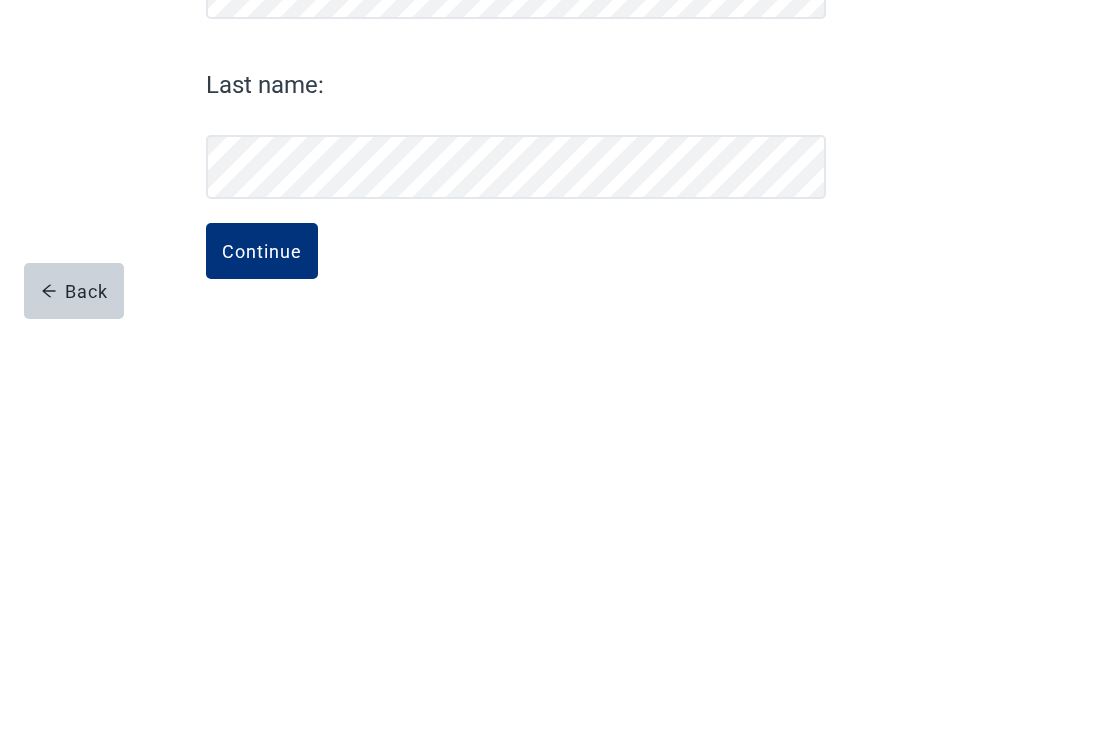 click on "Continue" at bounding box center [262, 659] 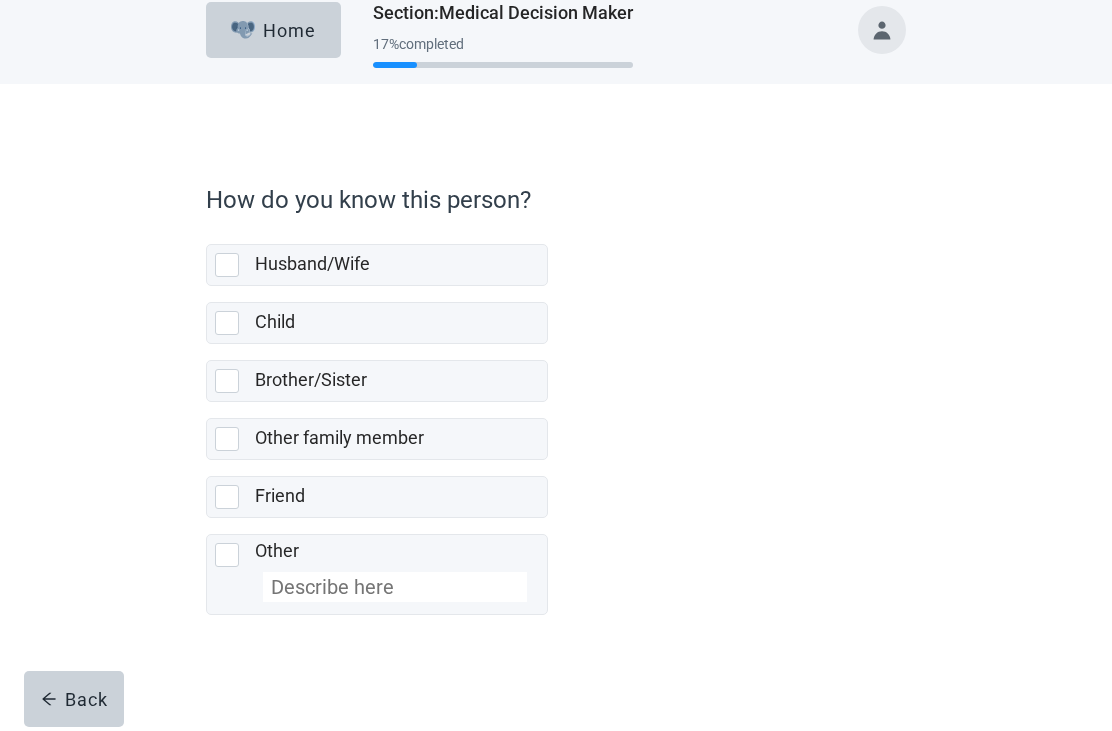 scroll, scrollTop: 0, scrollLeft: 0, axis: both 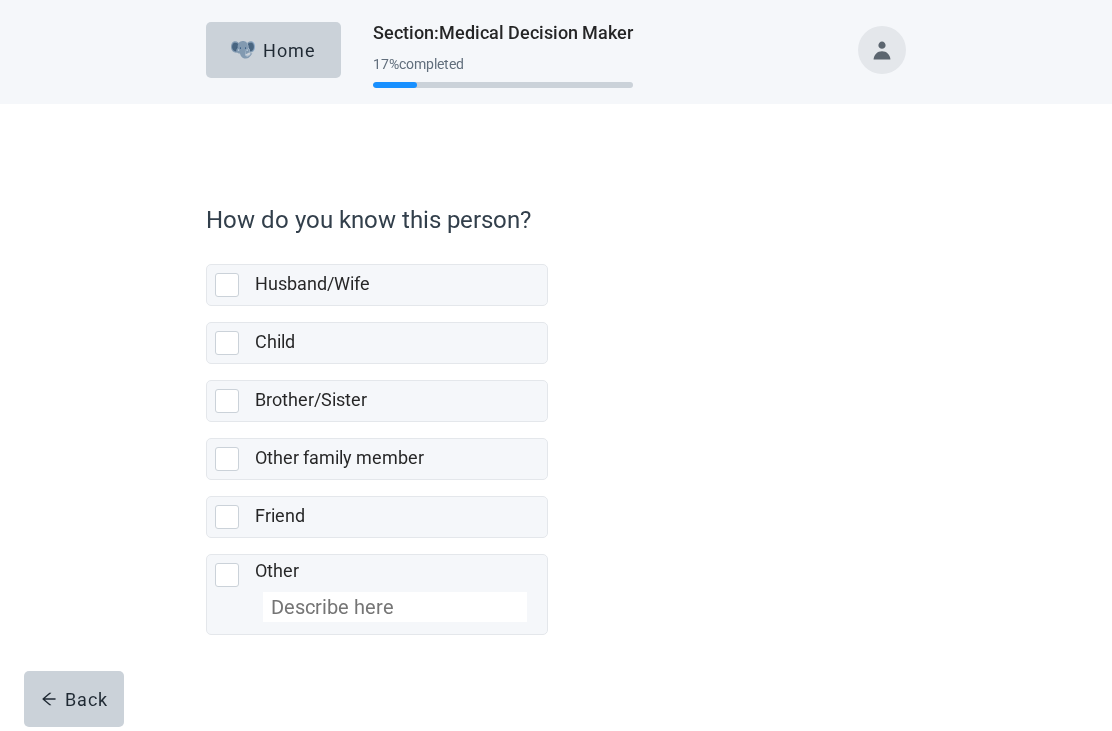 click at bounding box center [227, 343] 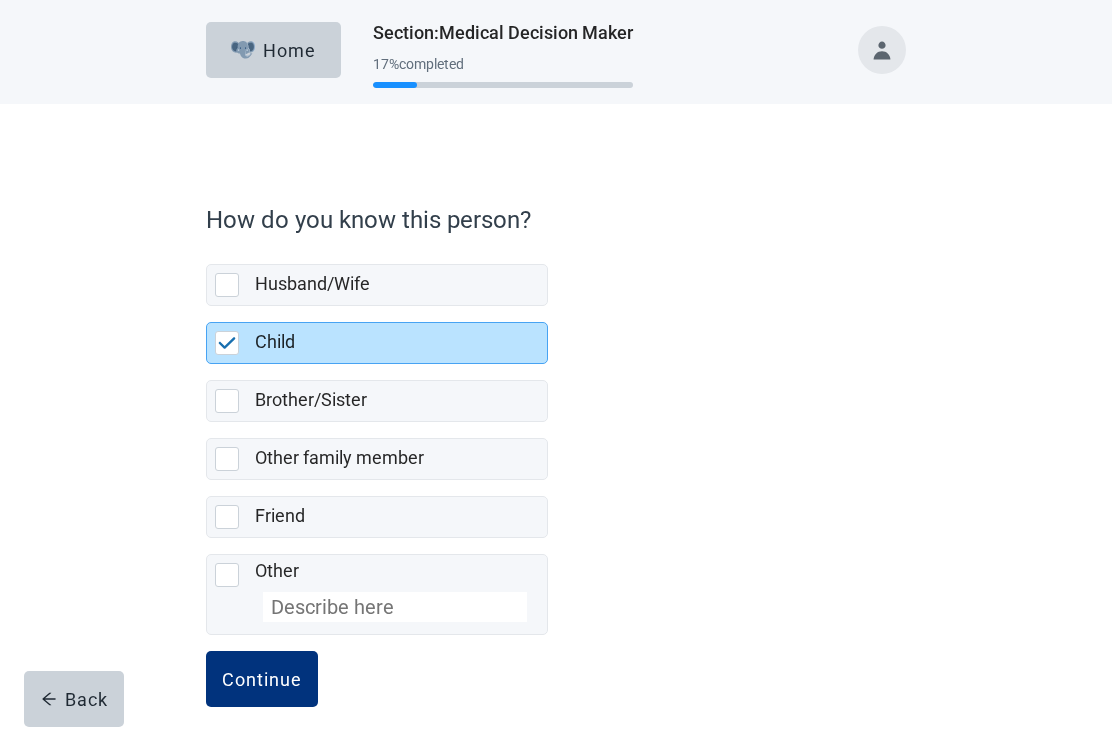 click on "Continue" at bounding box center (262, 679) 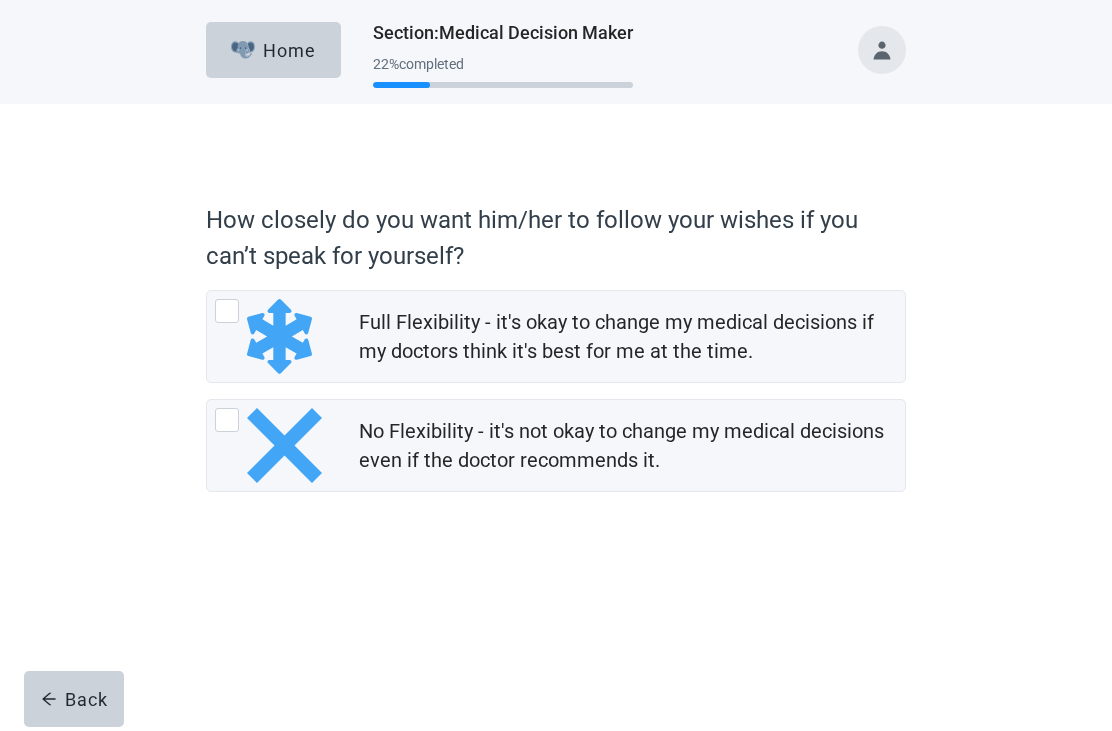 click at bounding box center [227, 311] 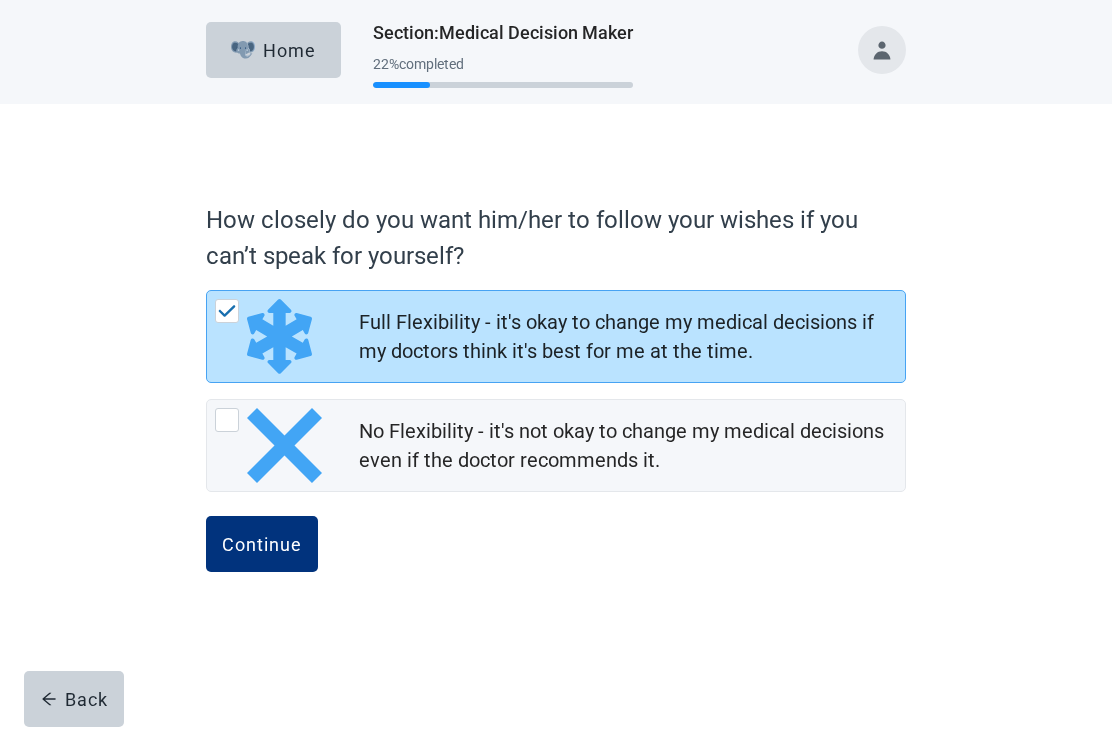 click on "Continue" at bounding box center (262, 544) 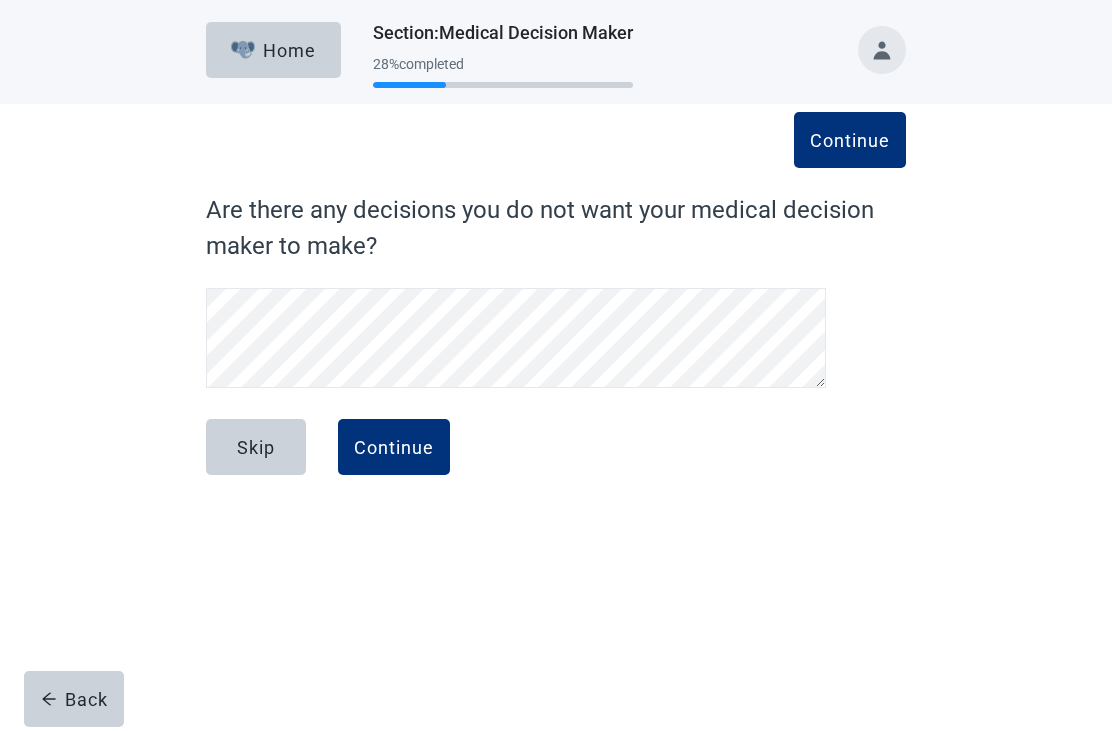 click on "Continue" at bounding box center [394, 447] 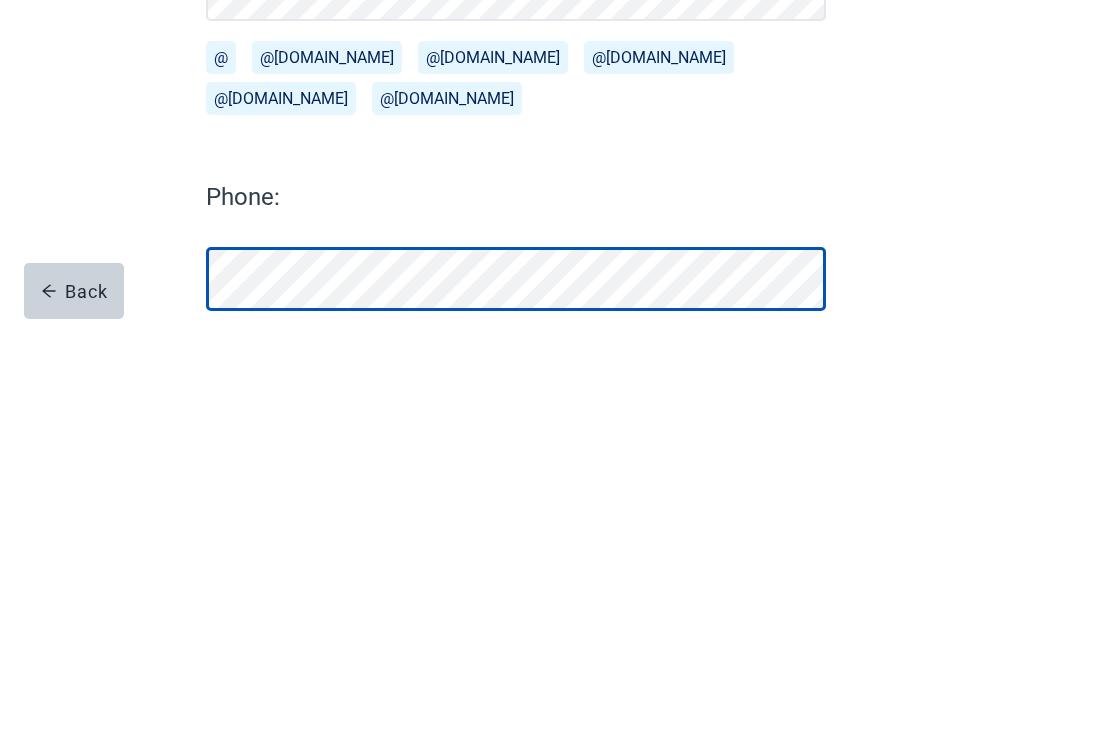 scroll, scrollTop: 115, scrollLeft: 0, axis: vertical 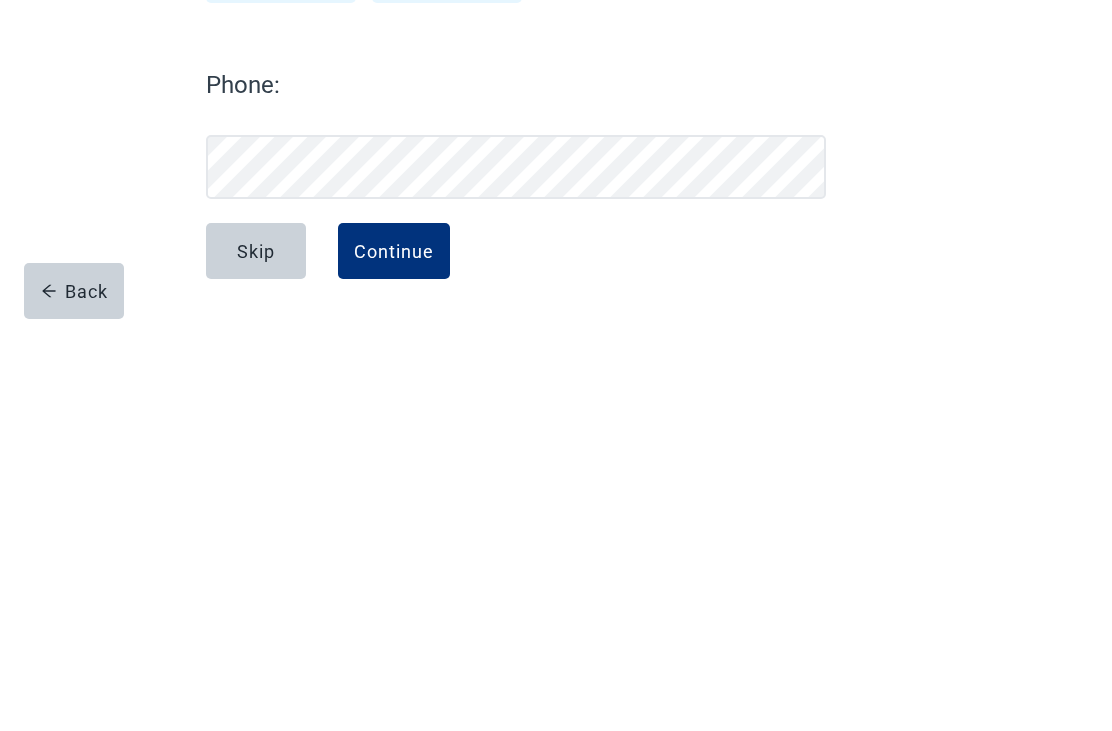 click on "Continue" at bounding box center [394, 659] 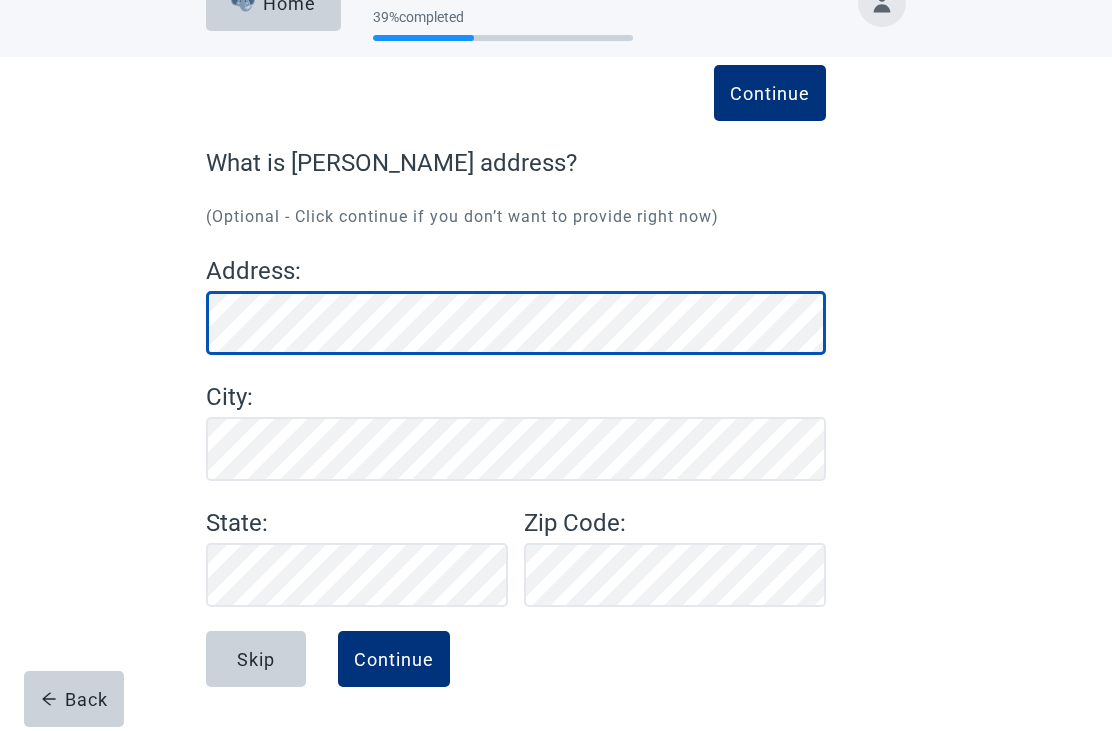 scroll, scrollTop: 47, scrollLeft: 0, axis: vertical 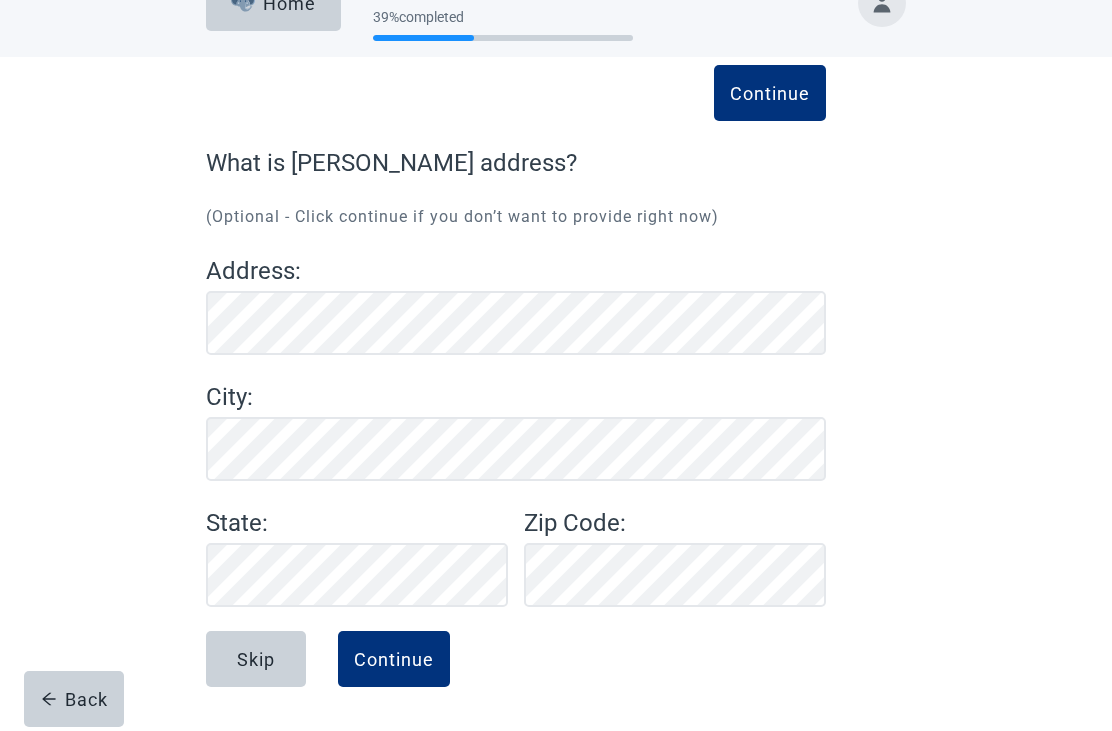 click on "Continue" at bounding box center [394, 659] 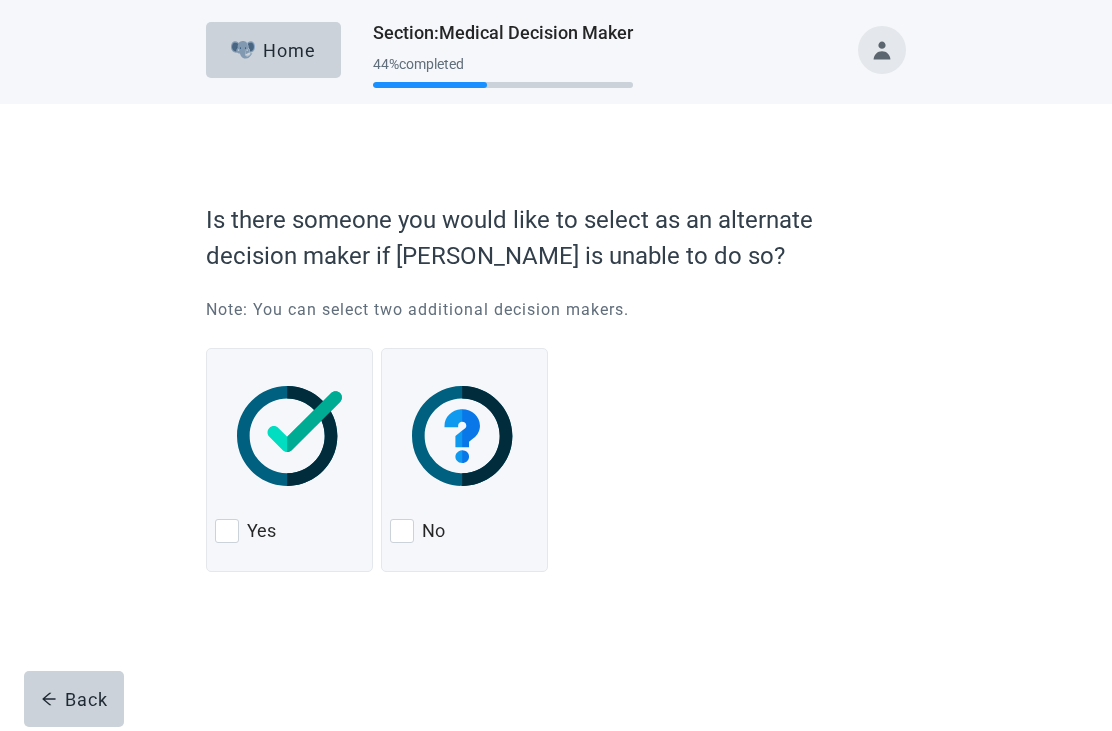 scroll, scrollTop: 0, scrollLeft: 0, axis: both 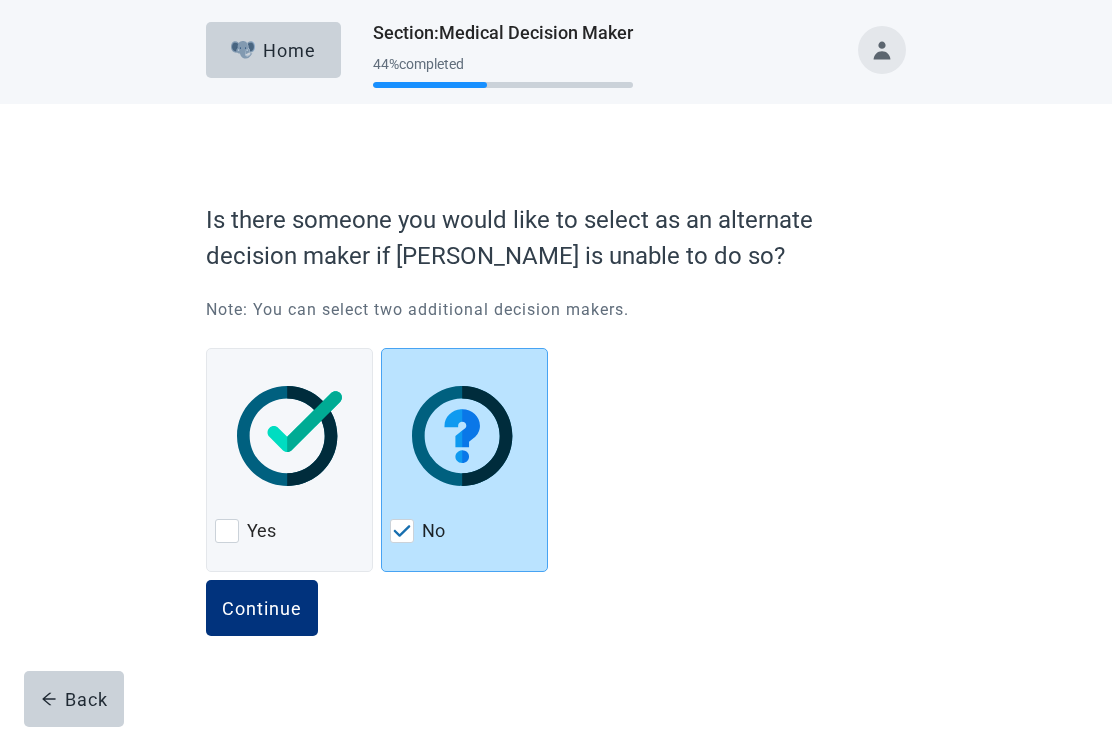 click on "Continue" at bounding box center (262, 608) 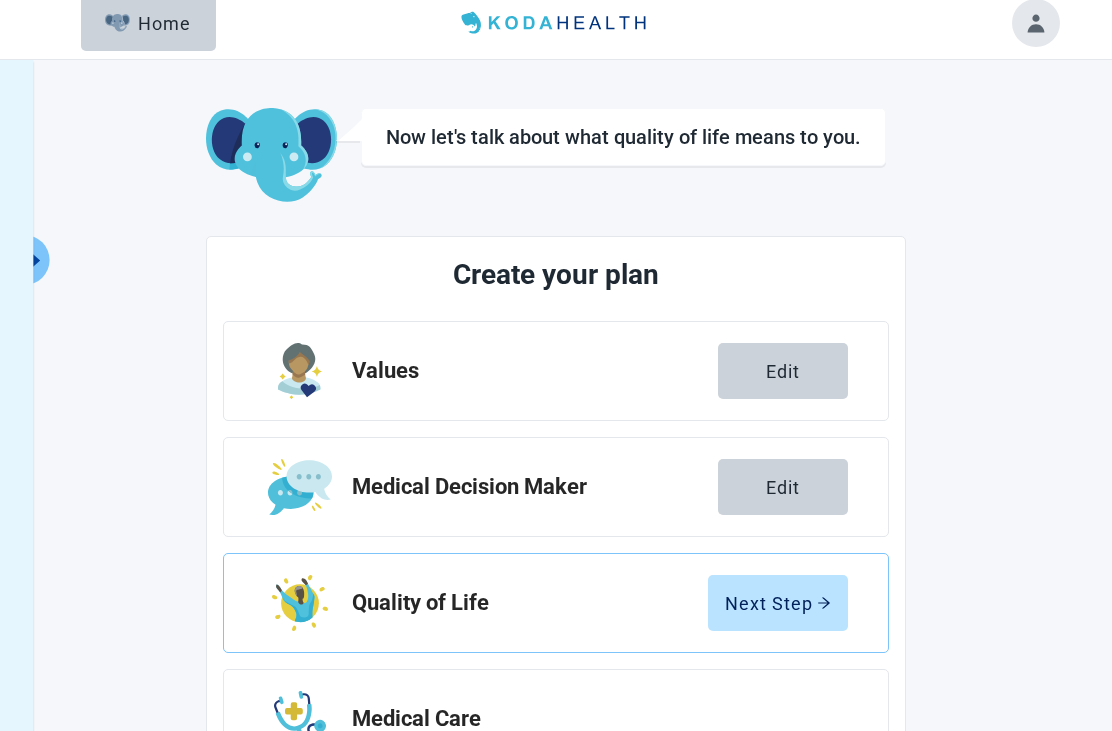 scroll, scrollTop: 20, scrollLeft: 0, axis: vertical 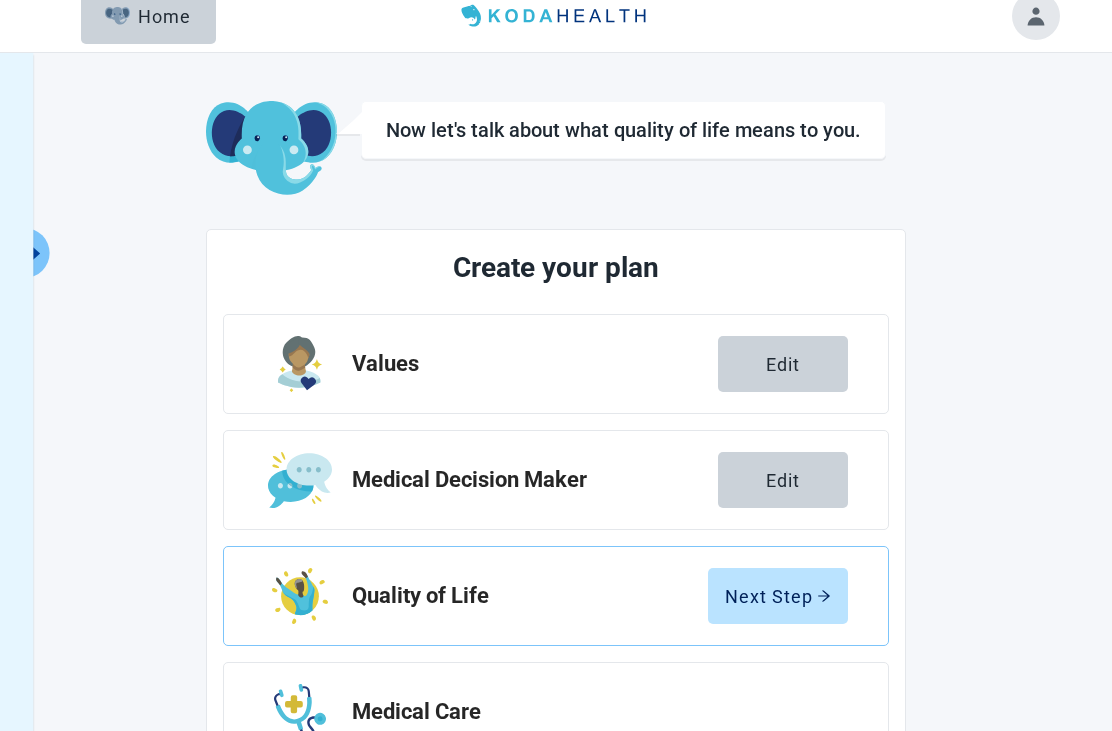 click on "Next Step" at bounding box center (778, 596) 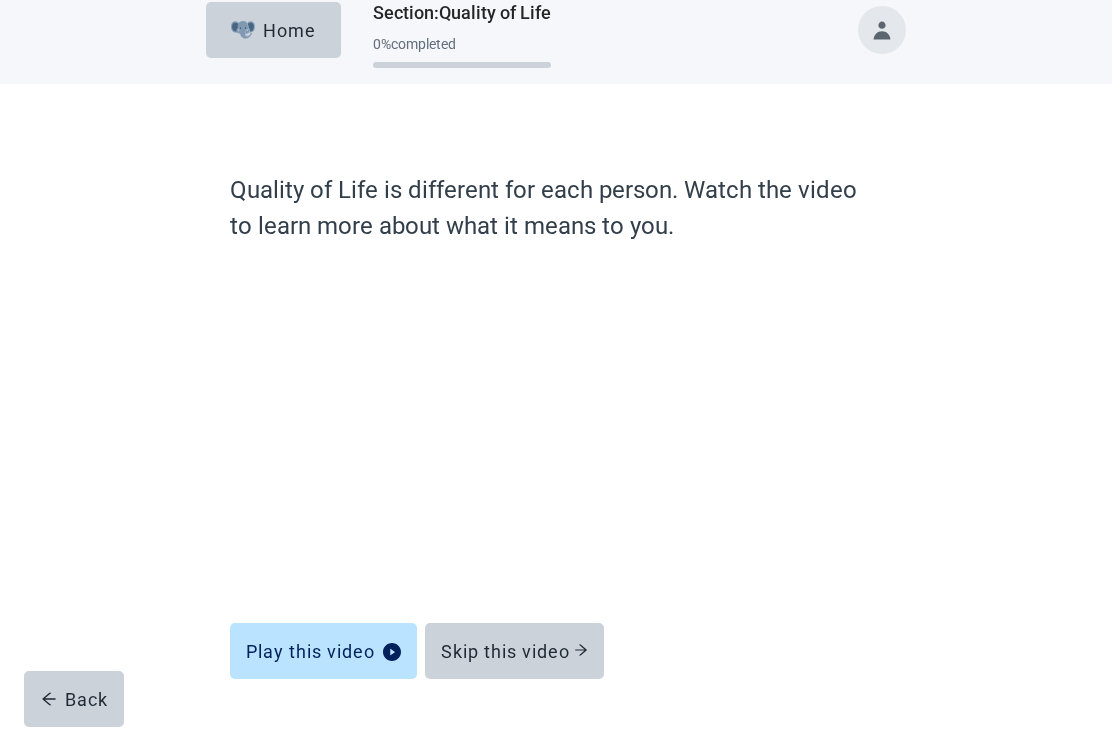 scroll, scrollTop: 12, scrollLeft: 0, axis: vertical 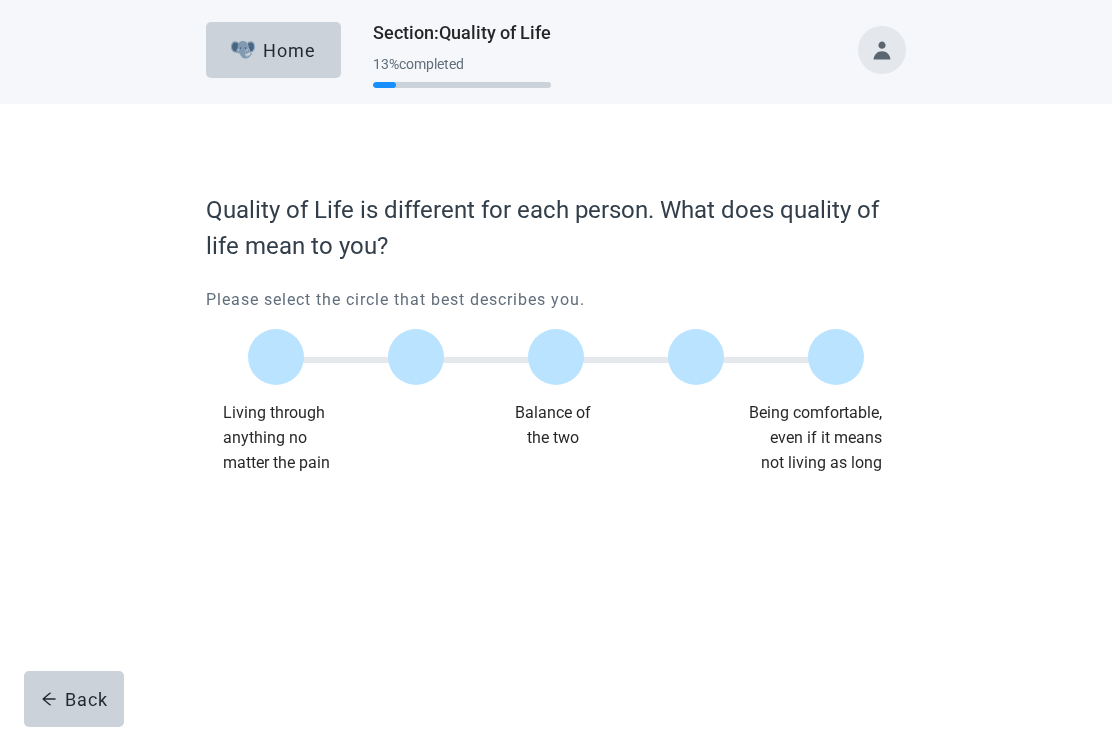 click at bounding box center (556, 357) 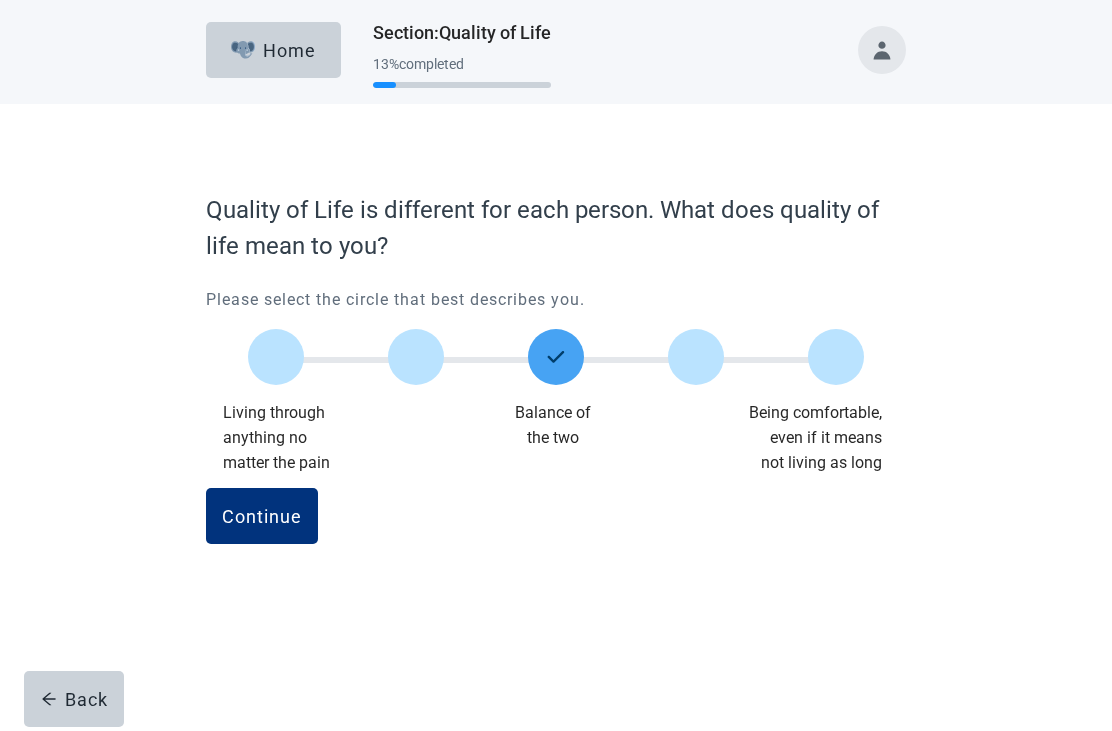 click on "Continue" at bounding box center (262, 516) 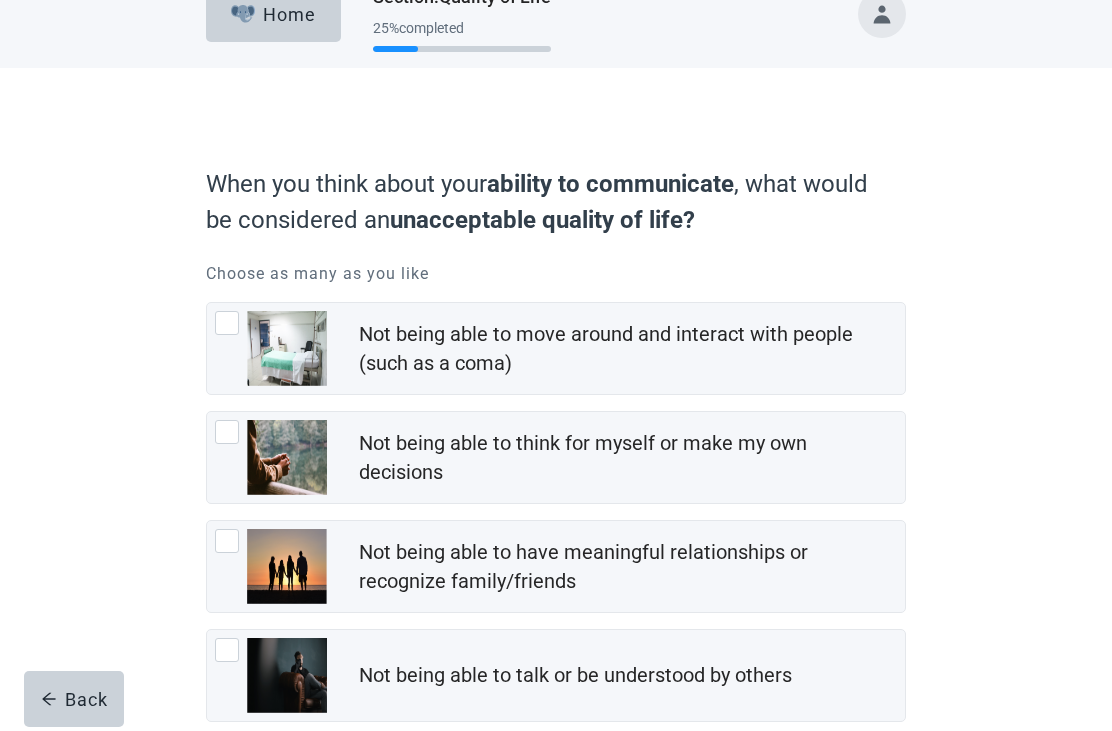 scroll, scrollTop: 35, scrollLeft: 0, axis: vertical 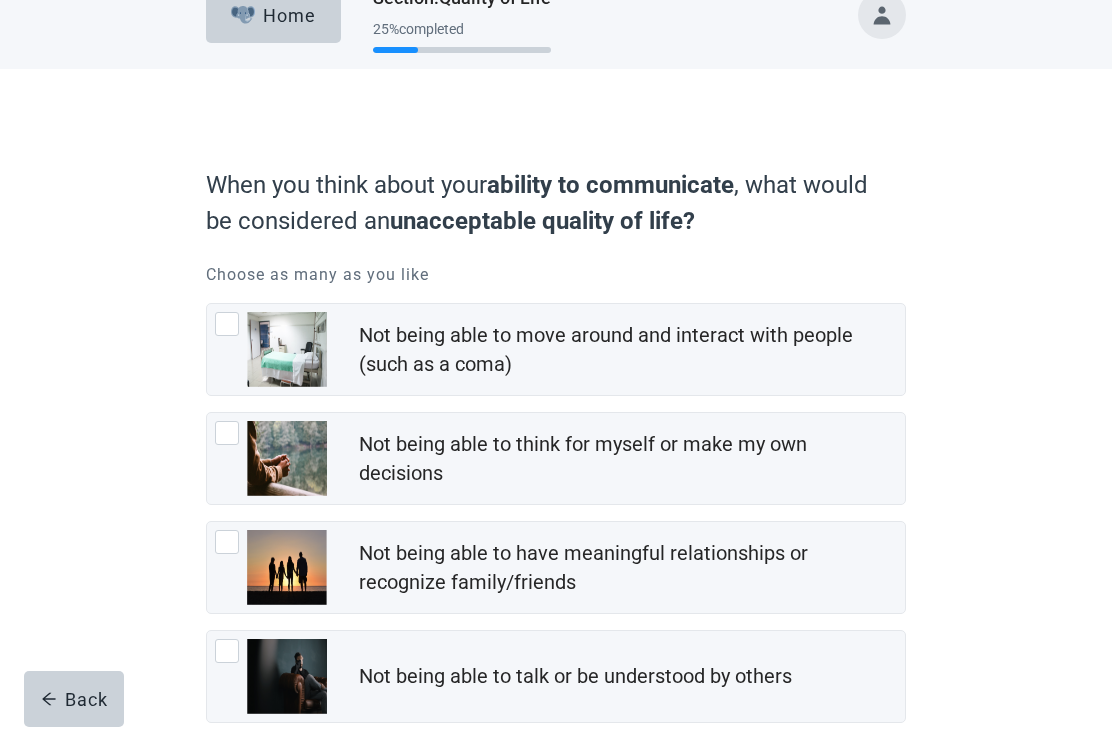 click at bounding box center (227, 324) 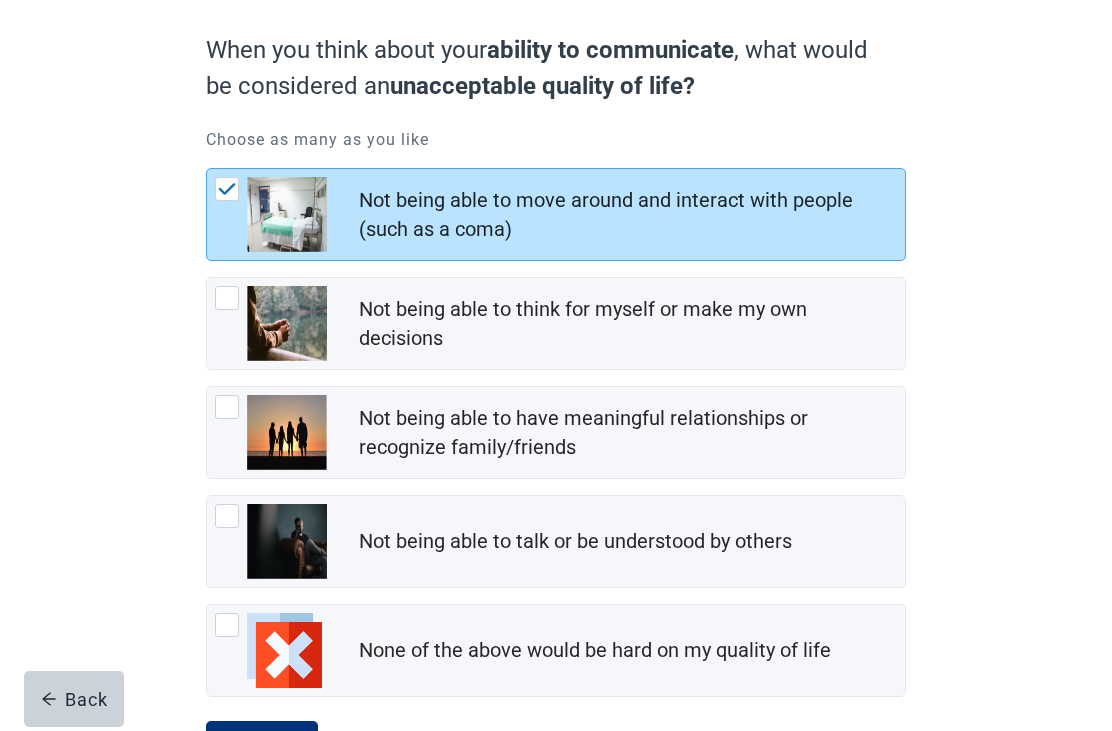 scroll, scrollTop: 196, scrollLeft: 0, axis: vertical 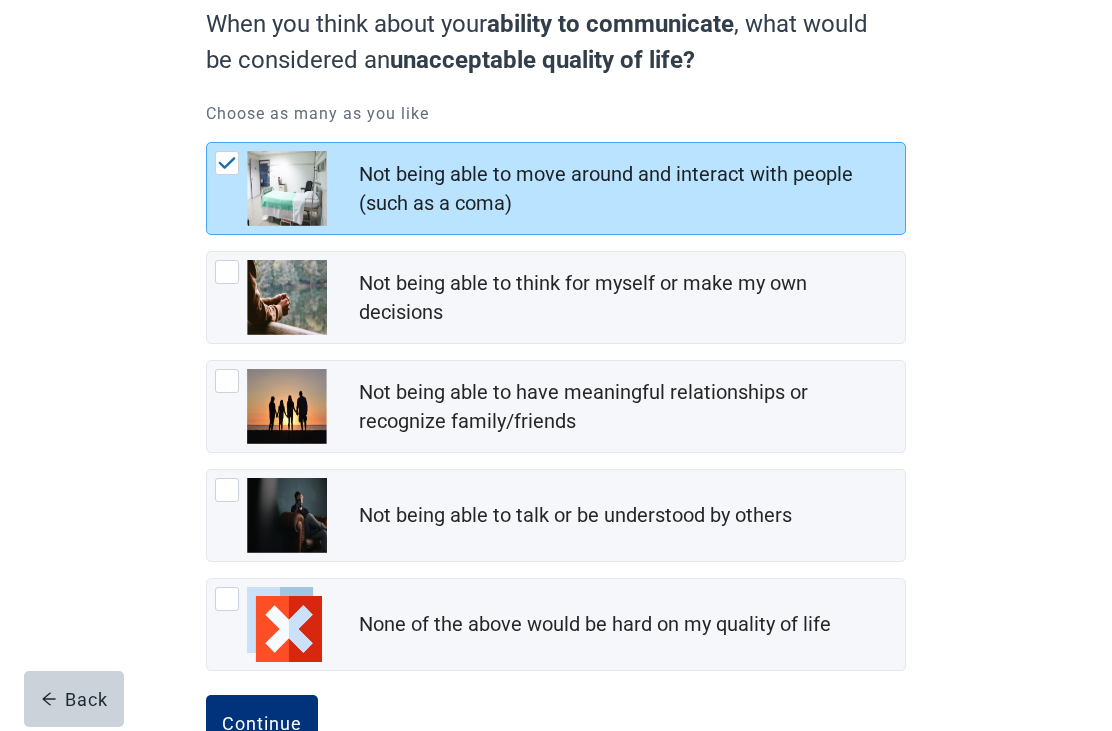 click on "Continue" at bounding box center [262, 723] 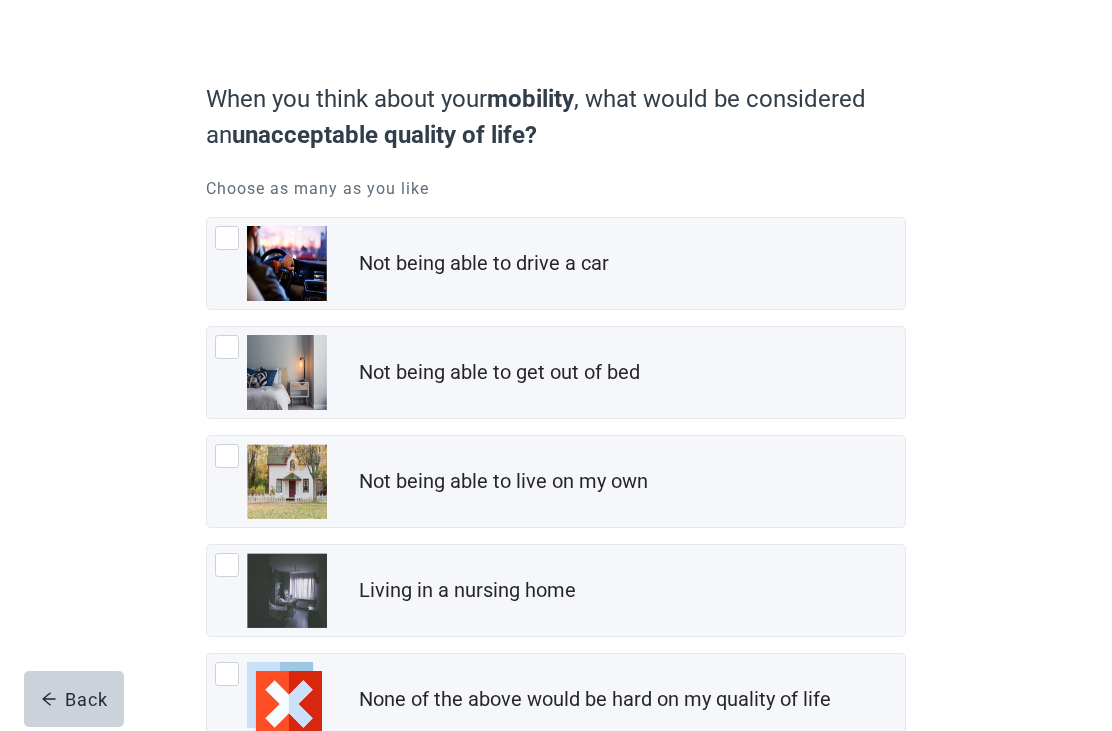 scroll, scrollTop: 120, scrollLeft: 0, axis: vertical 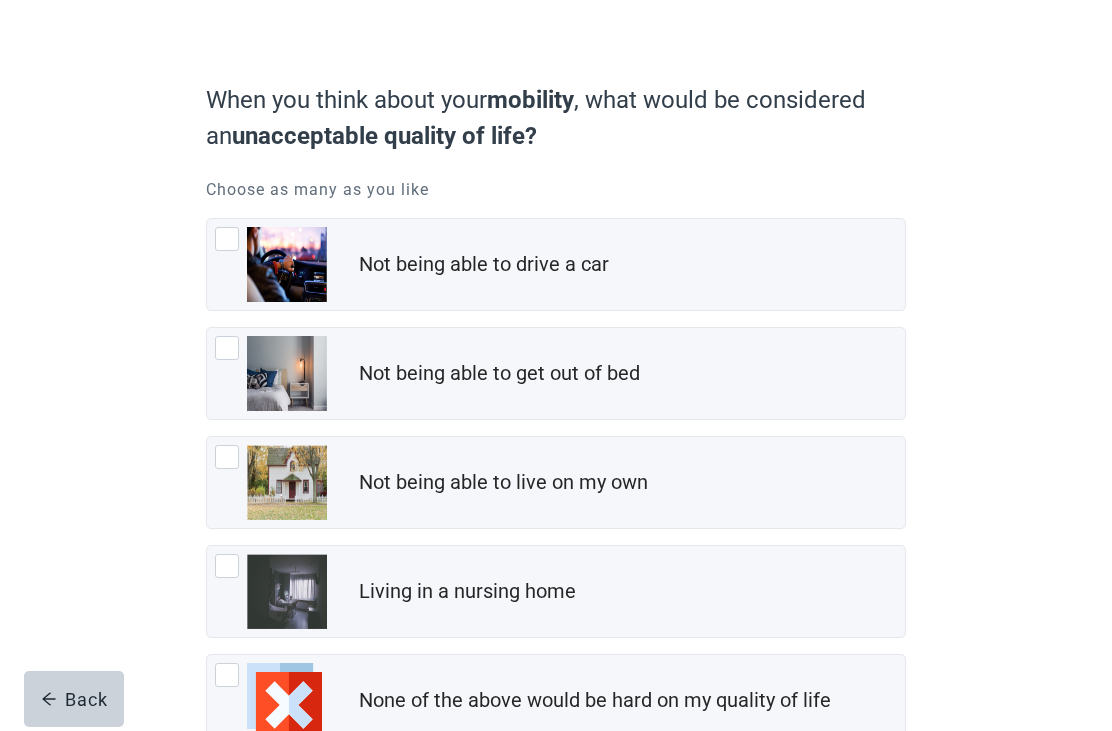 click at bounding box center [227, 566] 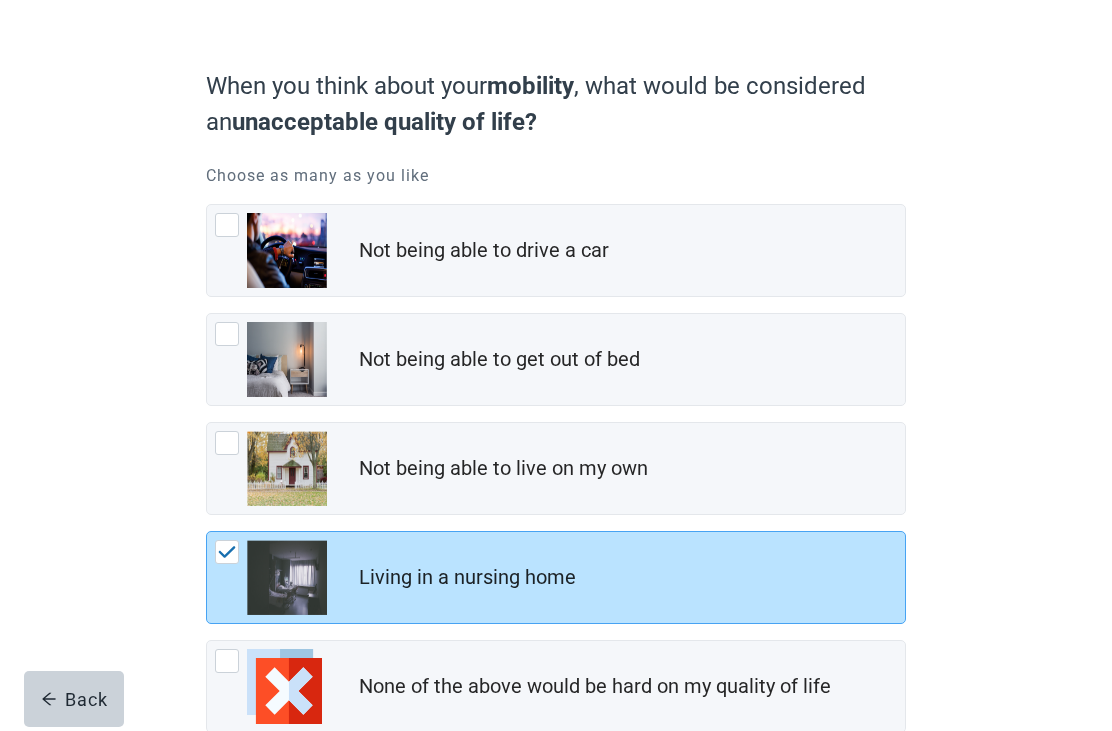 scroll, scrollTop: 196, scrollLeft: 0, axis: vertical 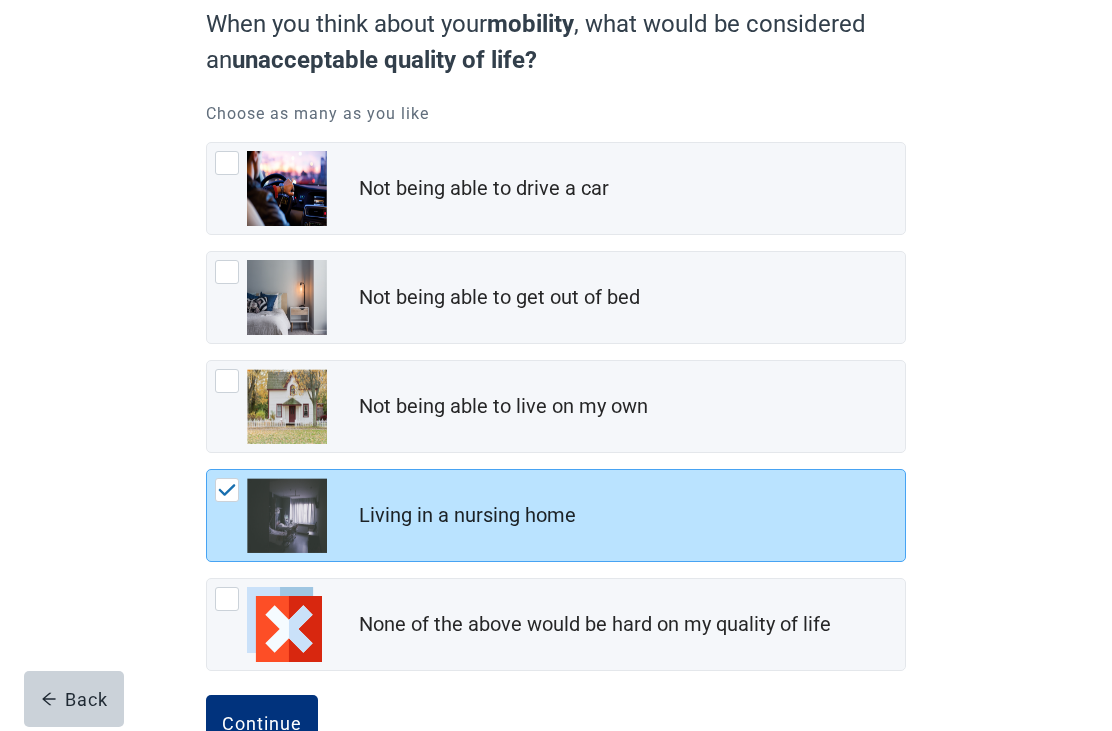 click on "Continue" at bounding box center [262, 723] 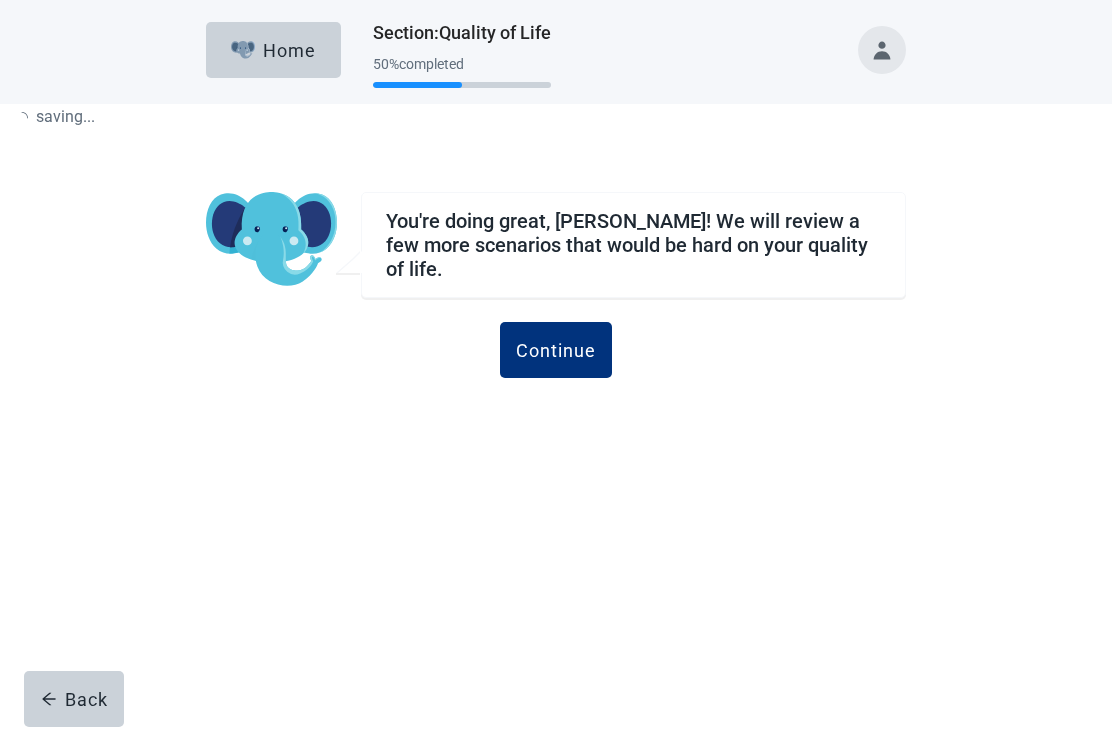 scroll, scrollTop: 0, scrollLeft: 0, axis: both 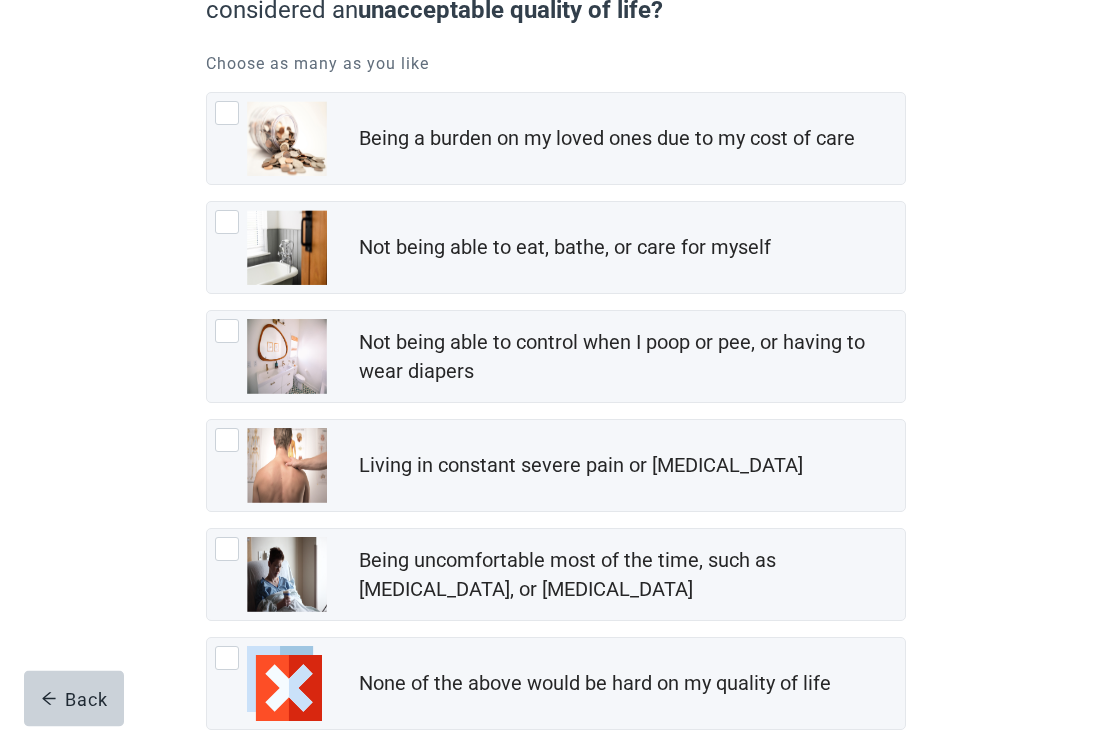 click at bounding box center (227, 114) 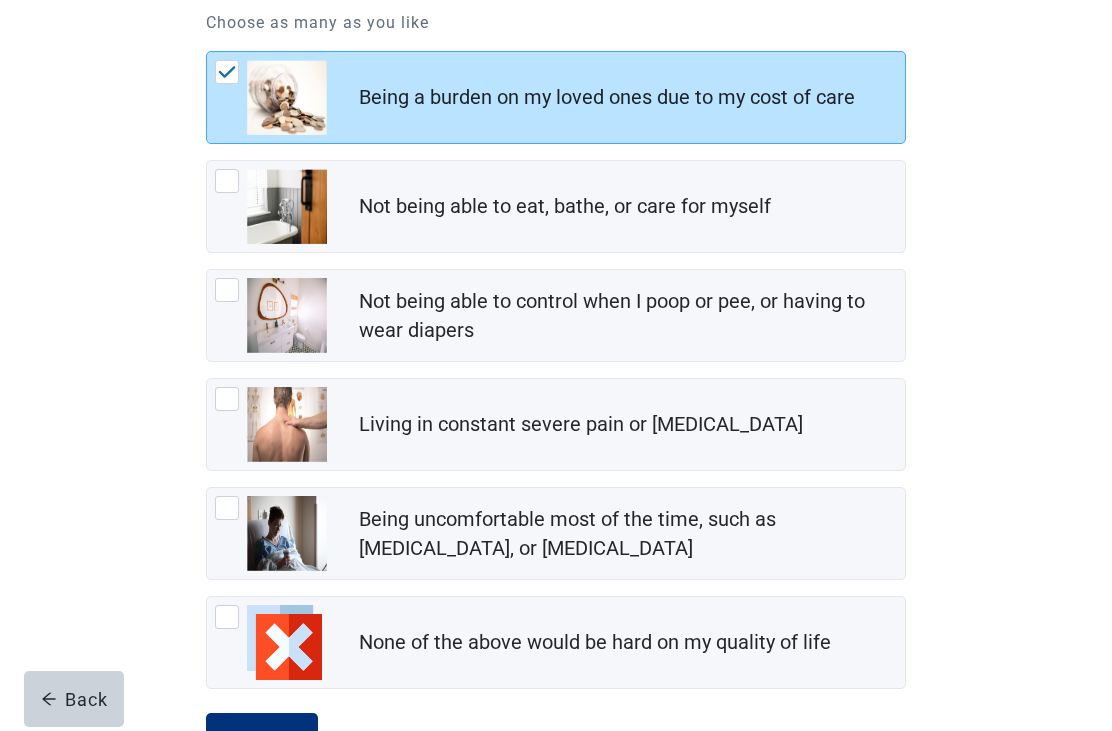 scroll, scrollTop: 305, scrollLeft: 0, axis: vertical 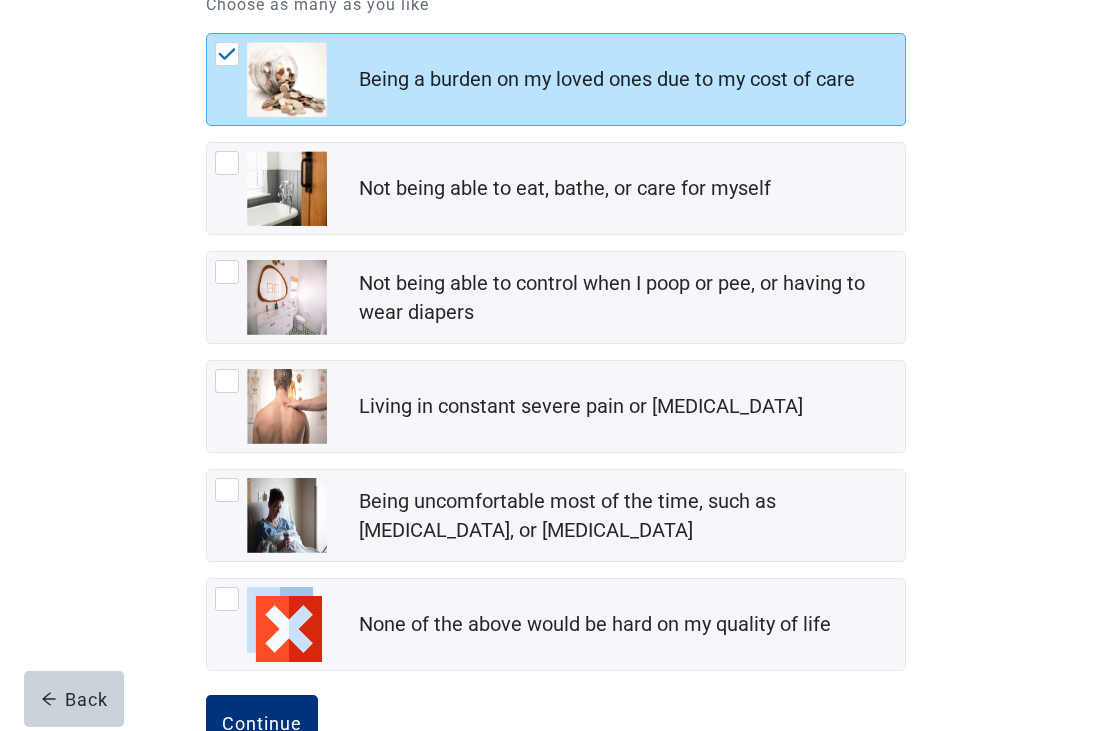 click on "Continue" at bounding box center (262, 723) 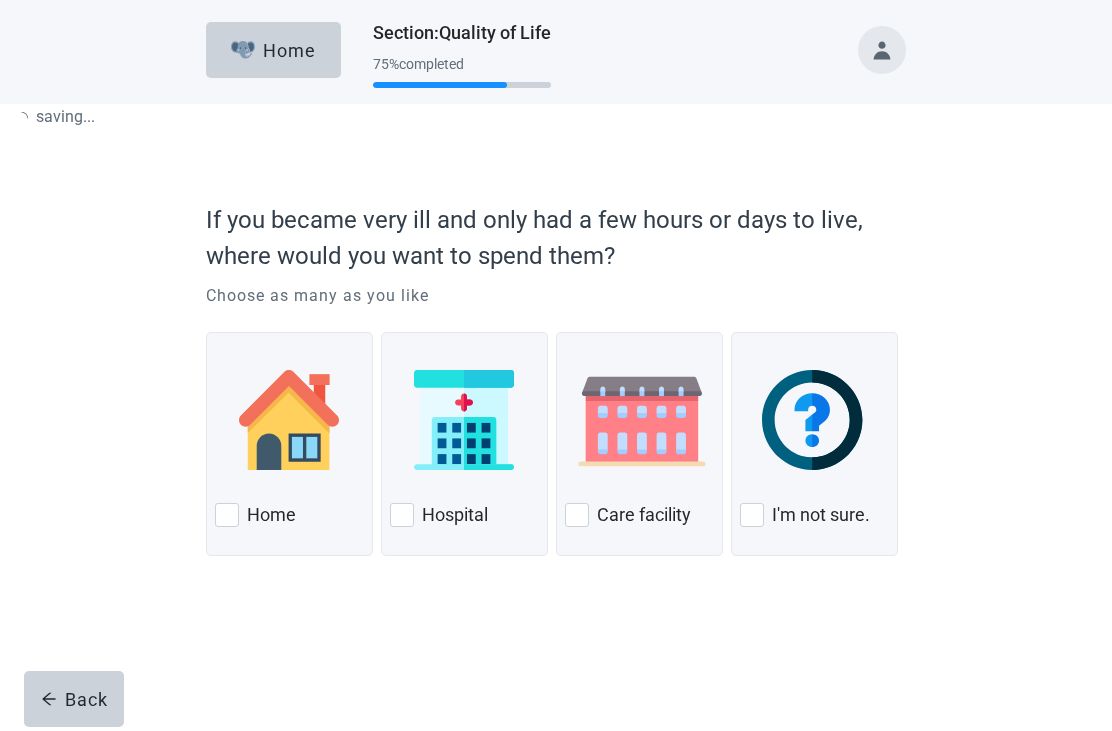 scroll, scrollTop: 0, scrollLeft: 0, axis: both 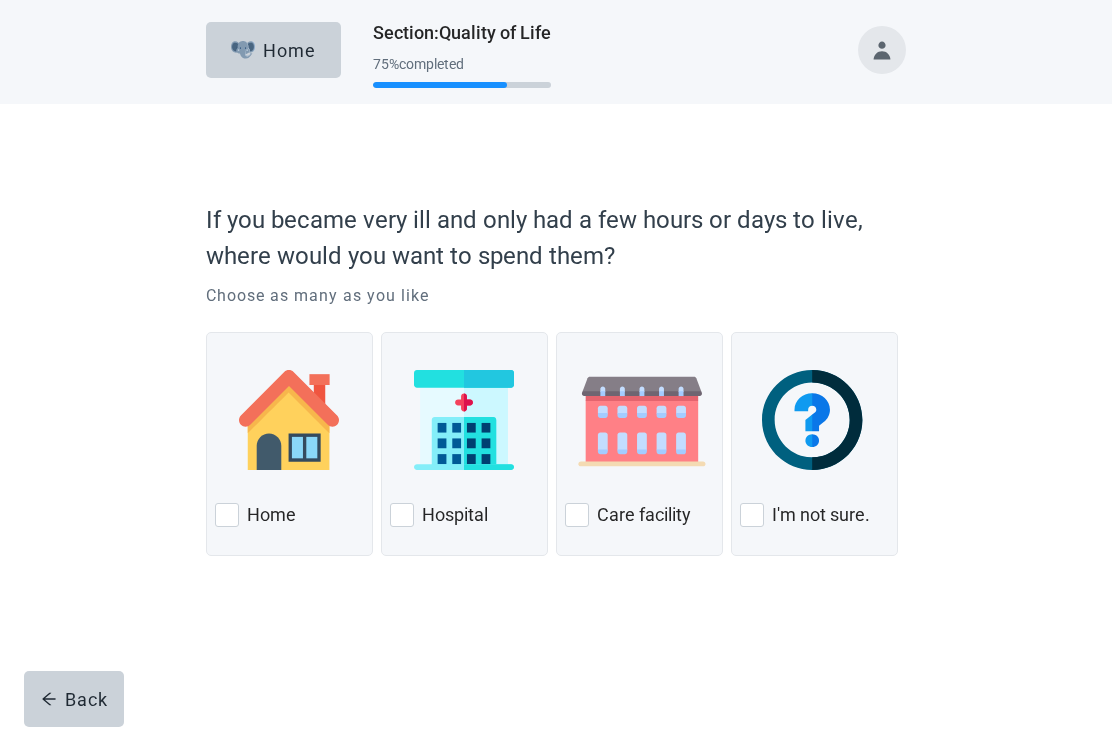 click on "Home" at bounding box center [289, 515] 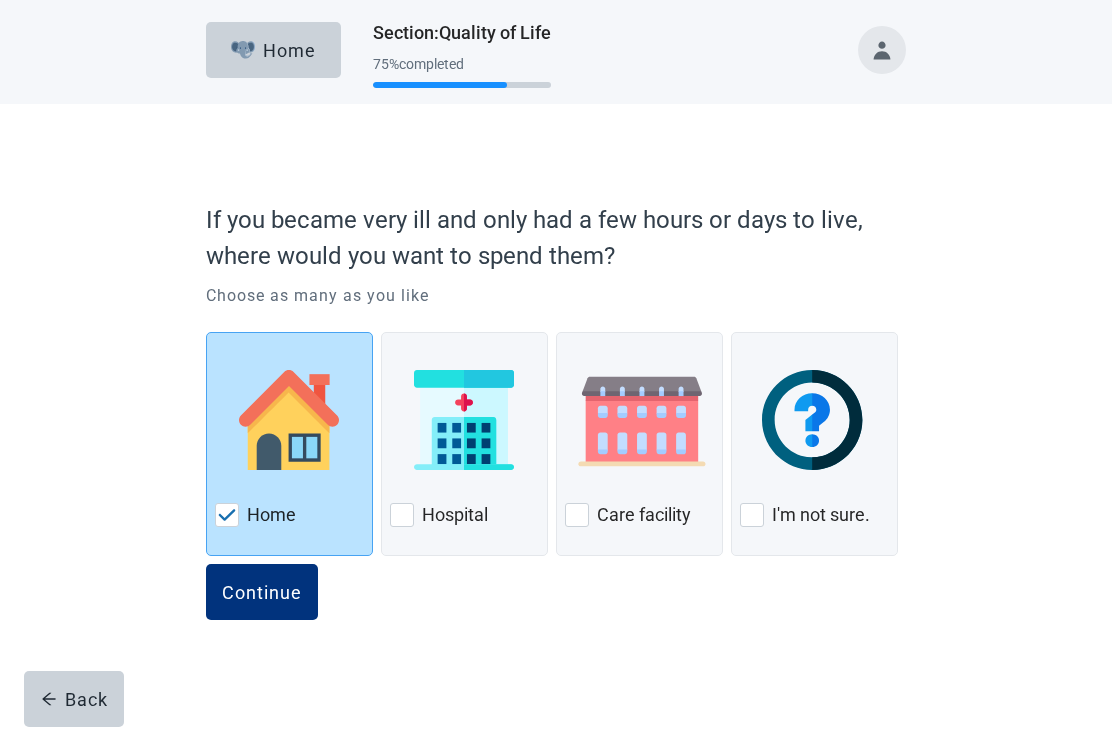 click on "Continue" at bounding box center [262, 592] 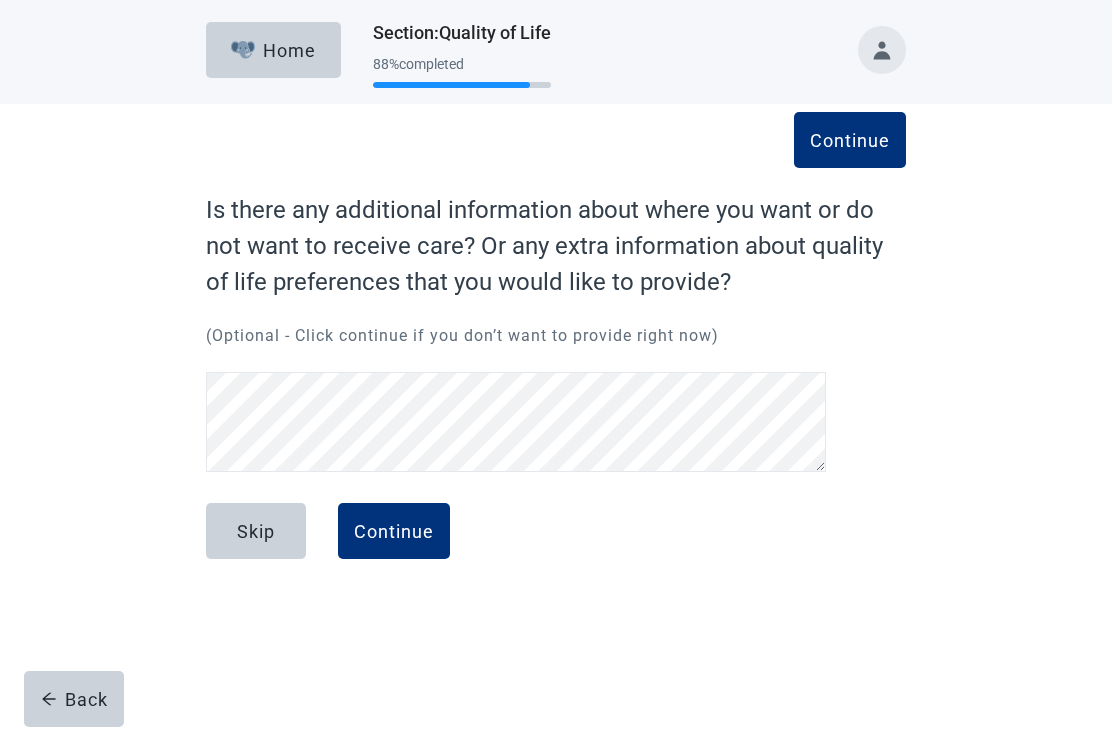 click on "Continue" at bounding box center (394, 531) 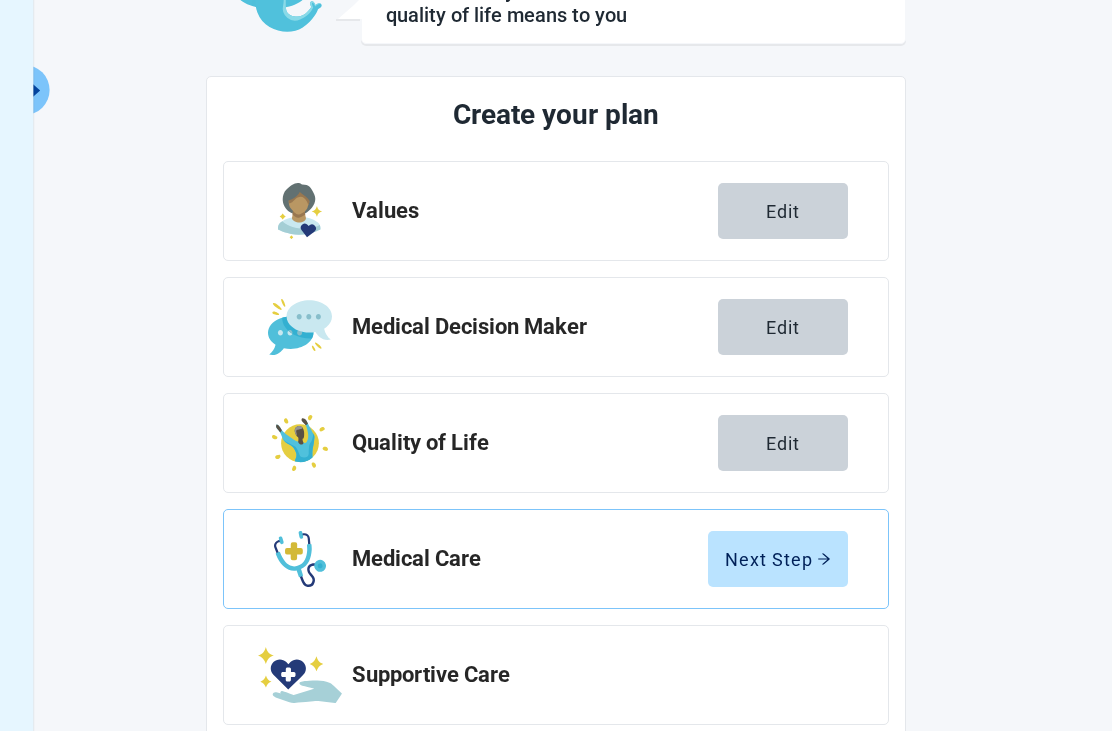 scroll, scrollTop: 188, scrollLeft: 0, axis: vertical 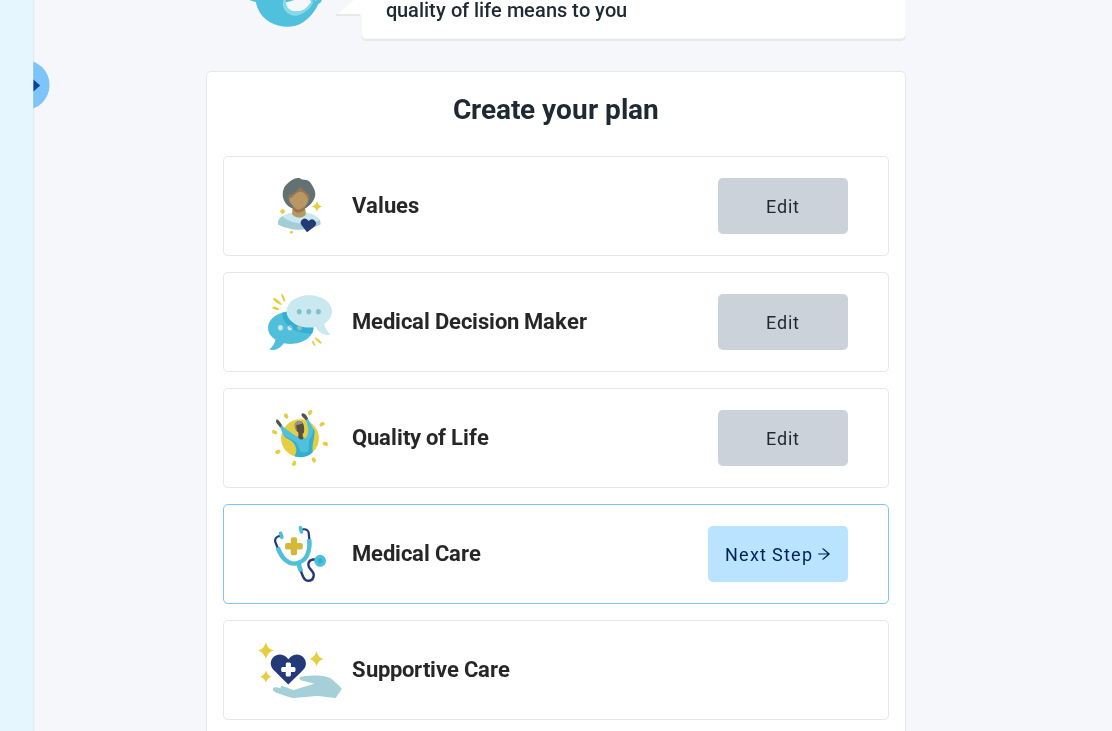 click on "Next Step" at bounding box center (778, 554) 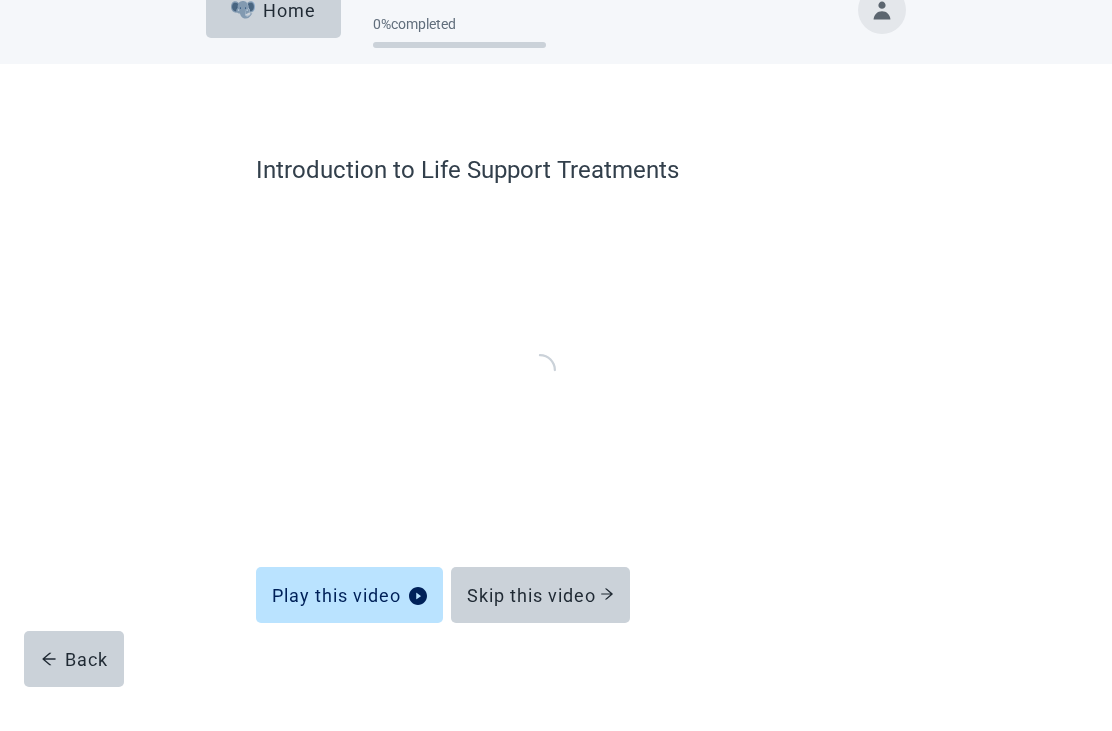 scroll, scrollTop: 40, scrollLeft: 0, axis: vertical 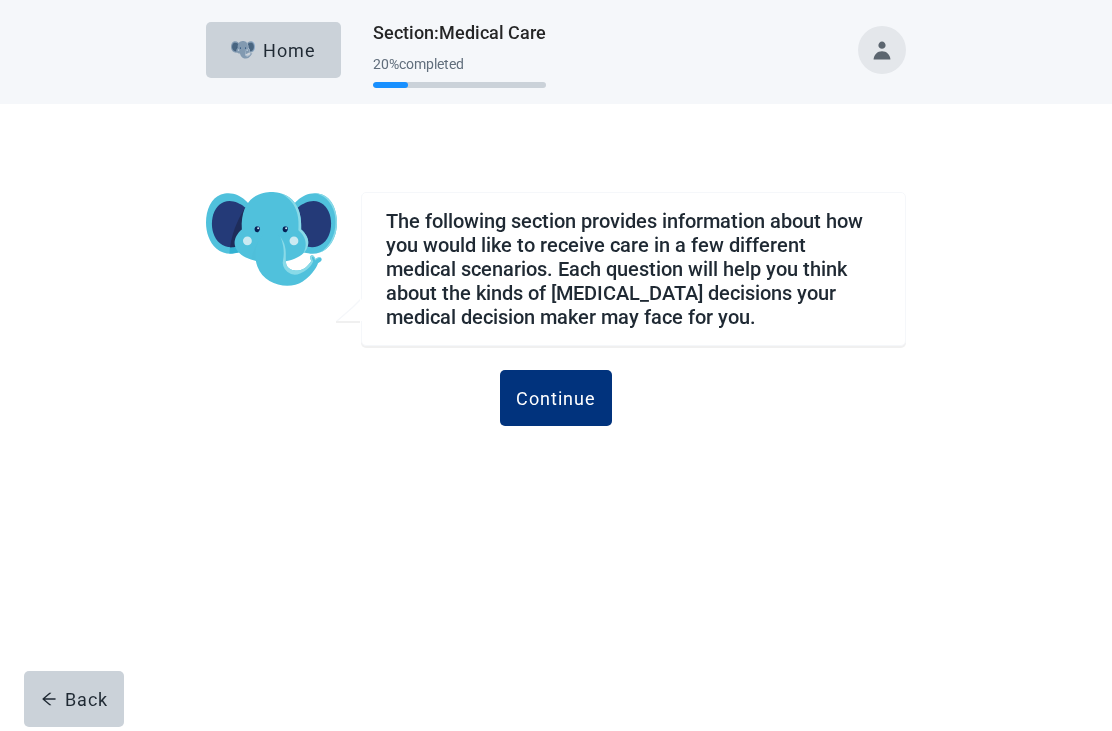 click on "Continue" at bounding box center [556, 398] 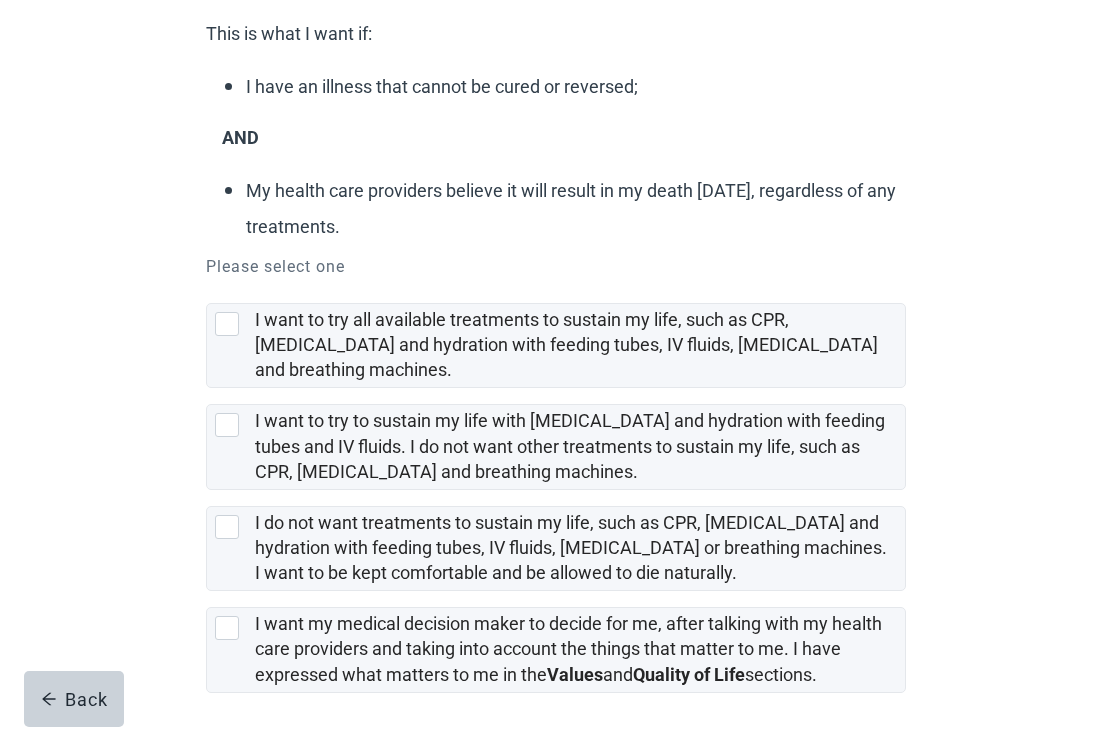 scroll, scrollTop: 258, scrollLeft: 0, axis: vertical 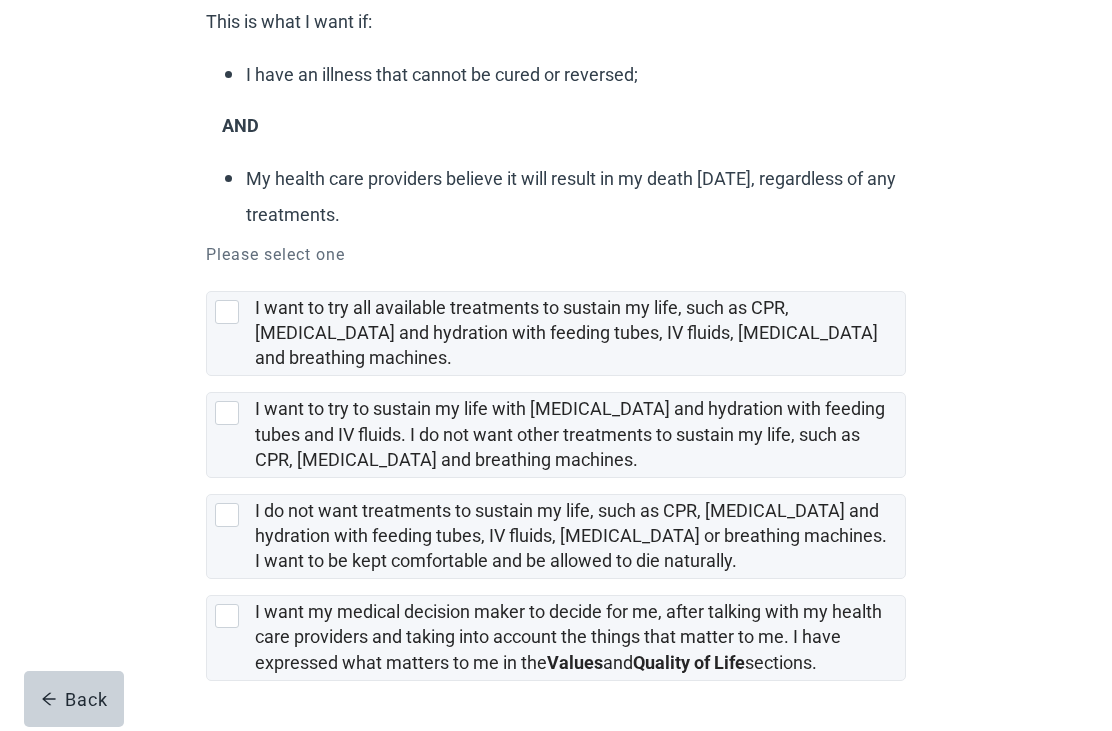 click at bounding box center [227, 312] 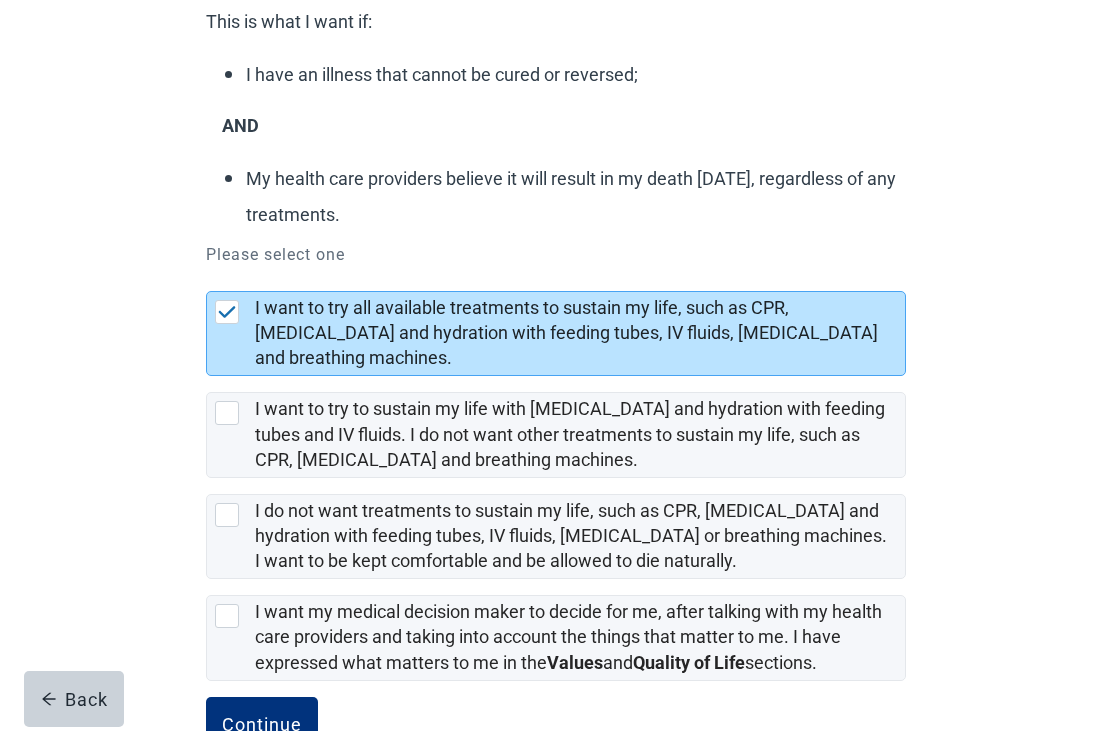 click on "Continue" at bounding box center [262, 725] 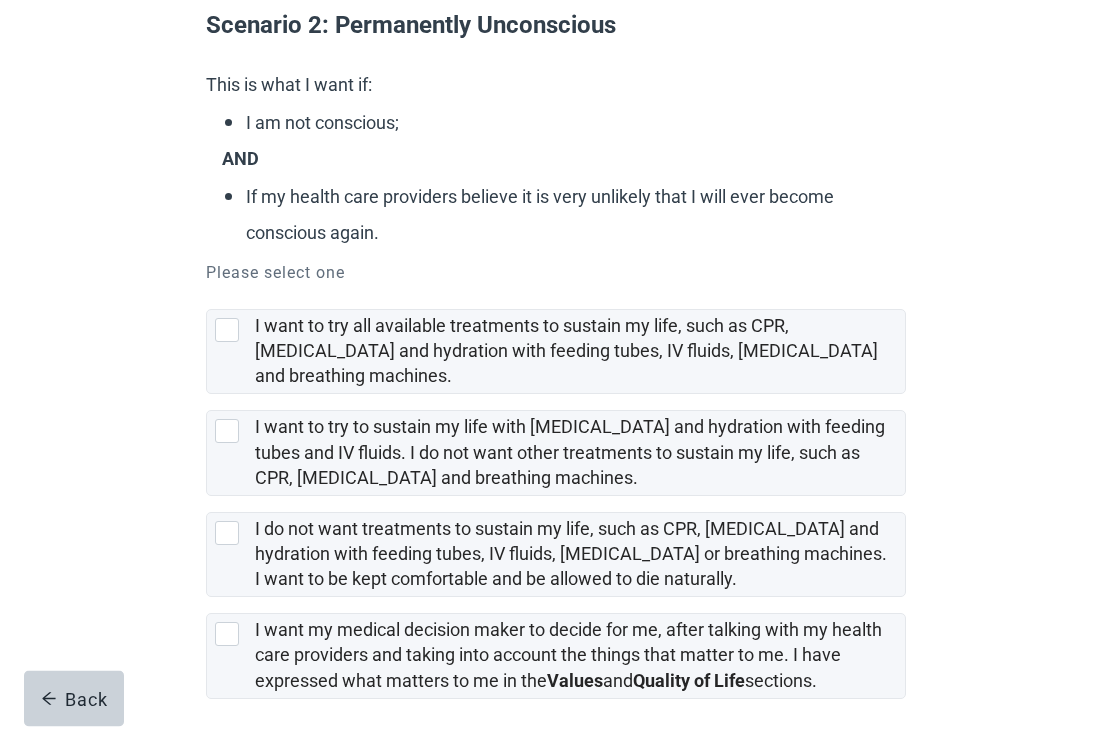 scroll, scrollTop: 195, scrollLeft: 0, axis: vertical 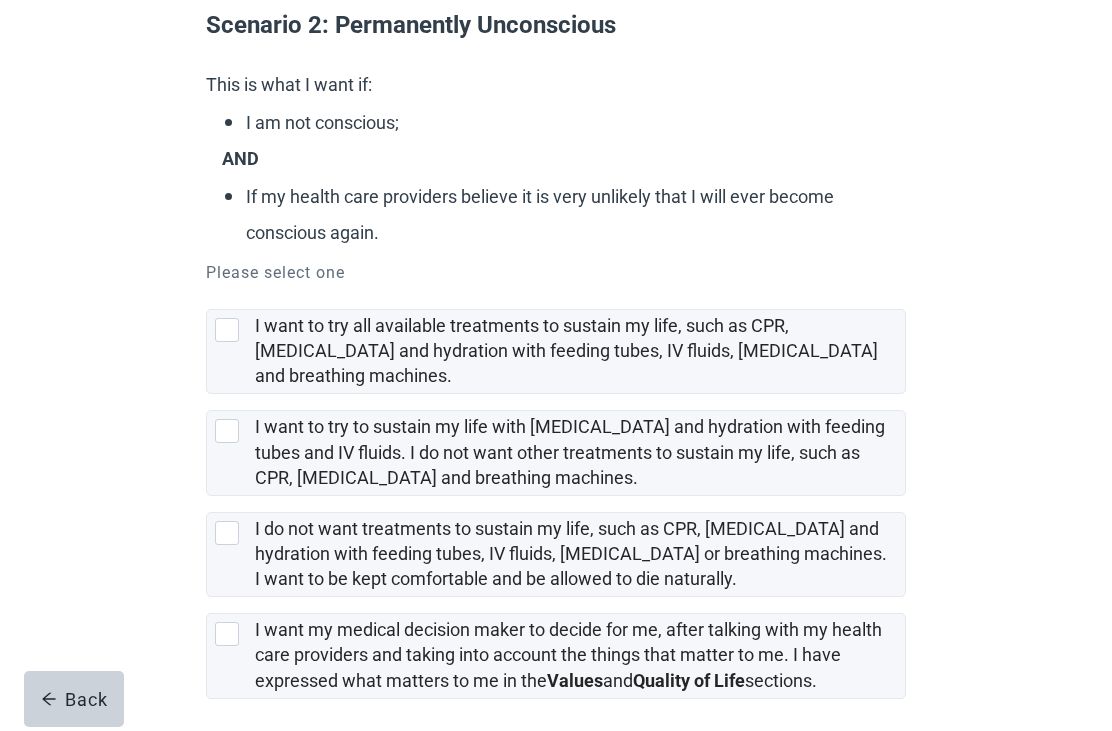 click at bounding box center (231, 634) 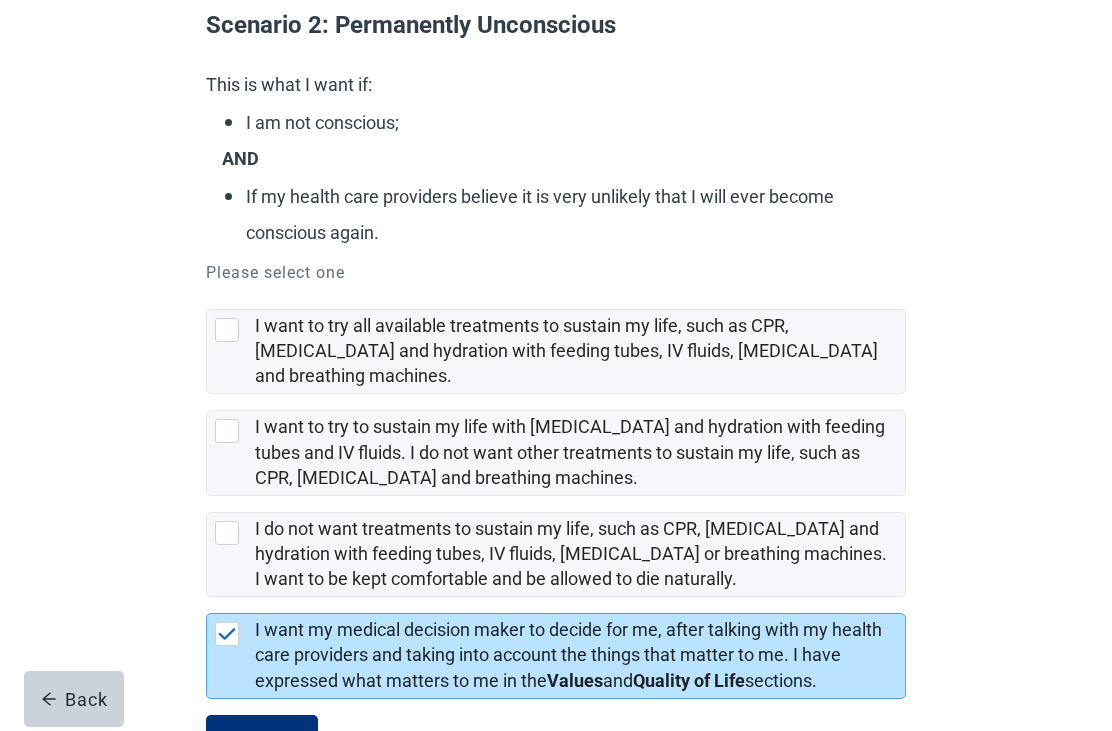 click on "Back" at bounding box center (74, 699) 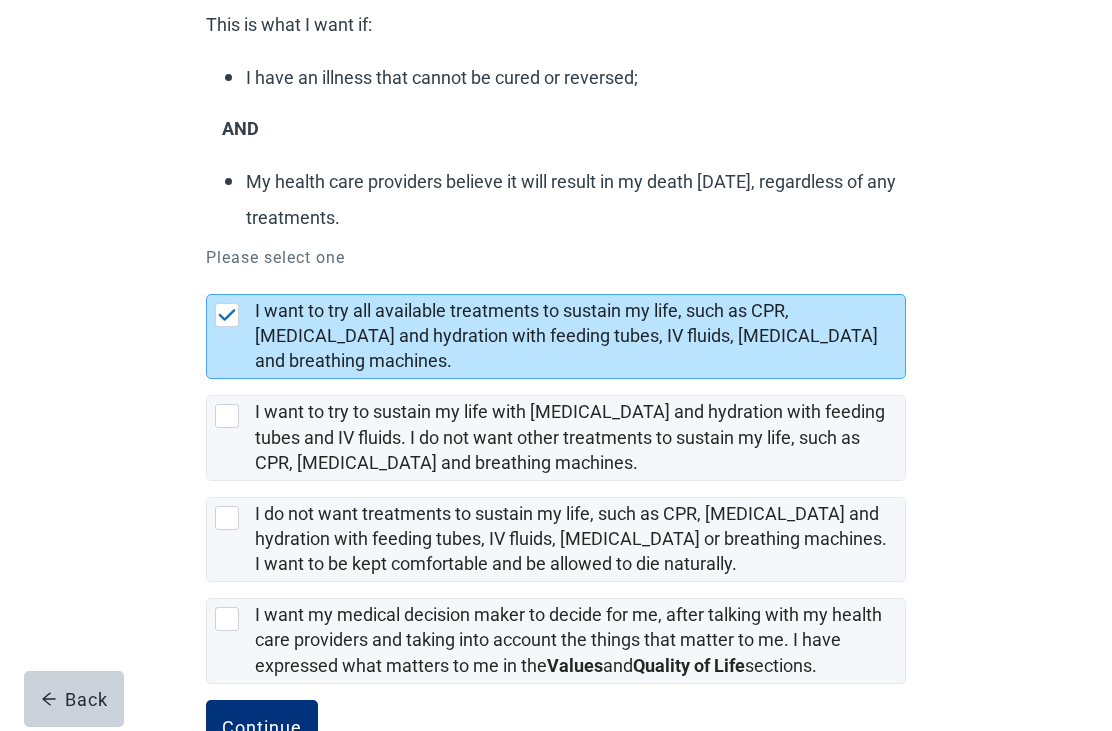 scroll, scrollTop: 258, scrollLeft: 0, axis: vertical 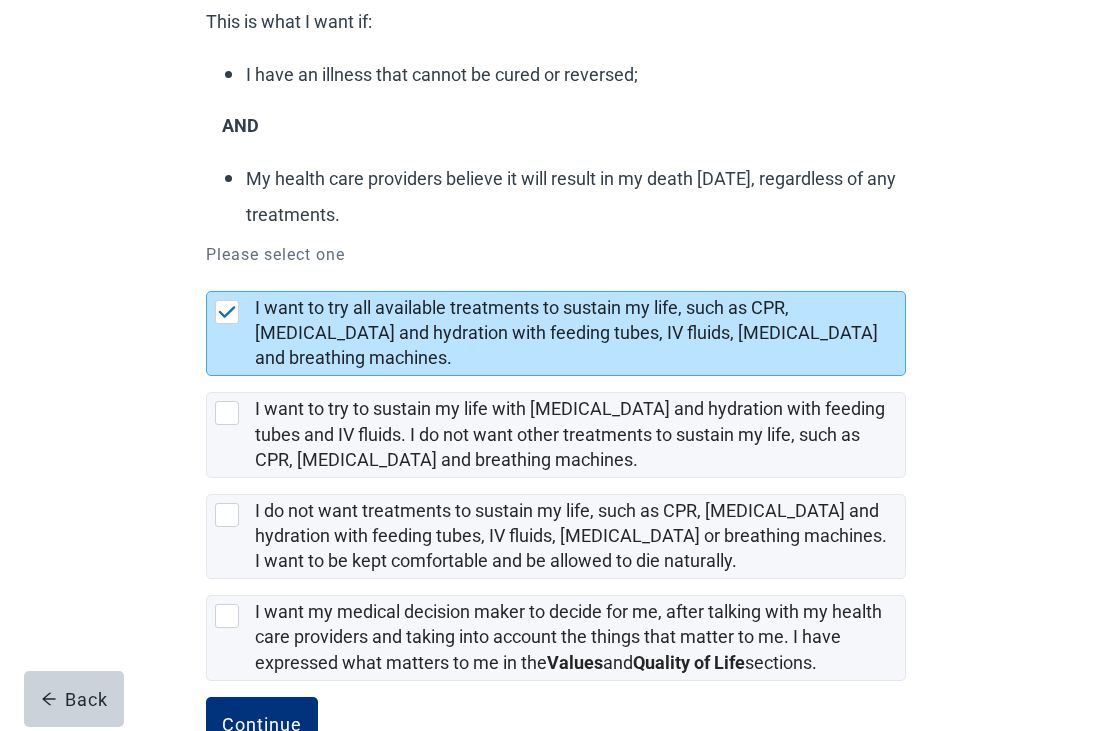 click at bounding box center (227, 616) 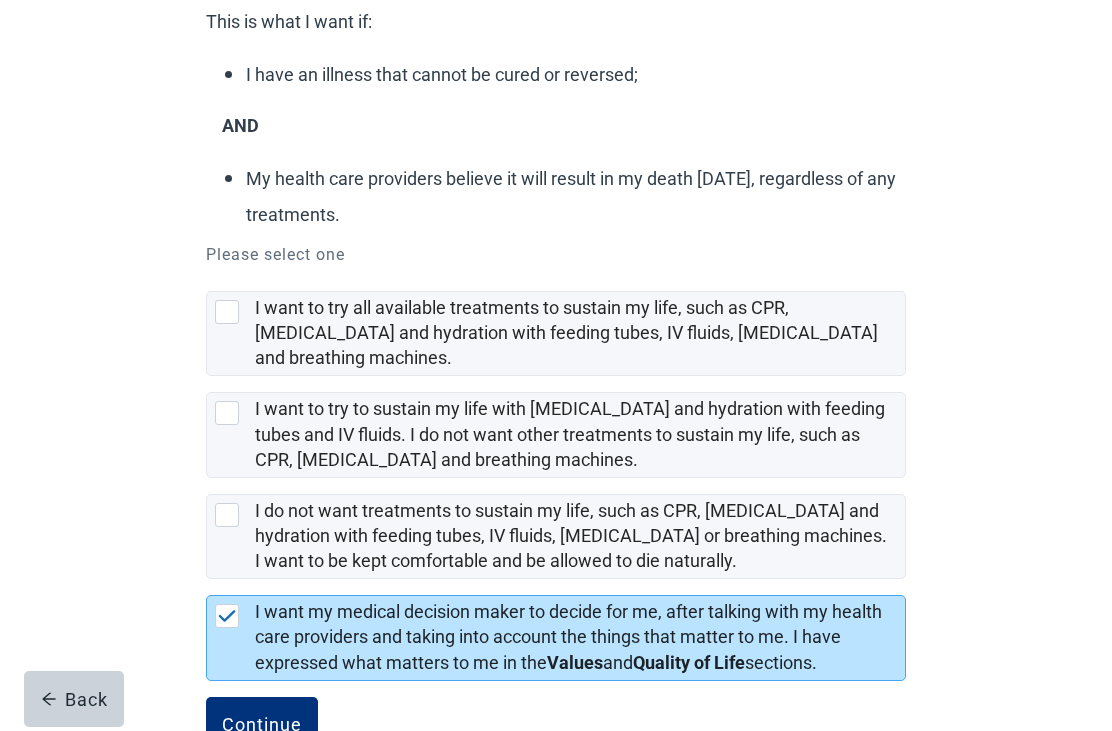 click on "Continue" at bounding box center (262, 725) 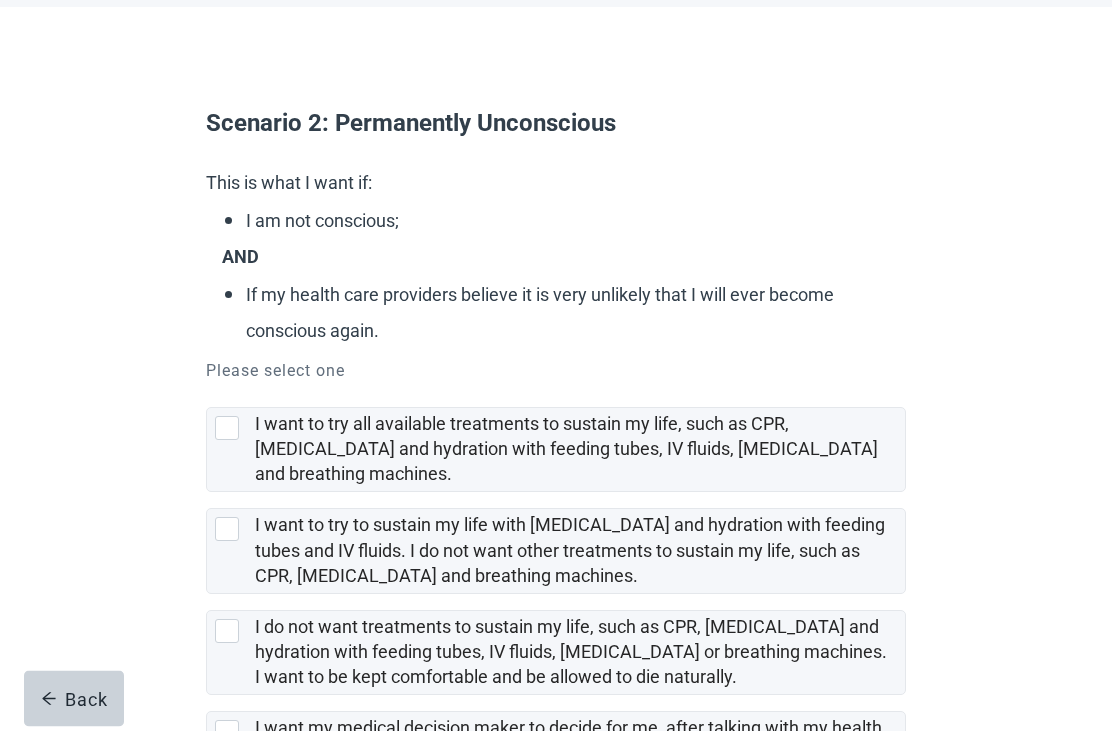 scroll, scrollTop: 213, scrollLeft: 0, axis: vertical 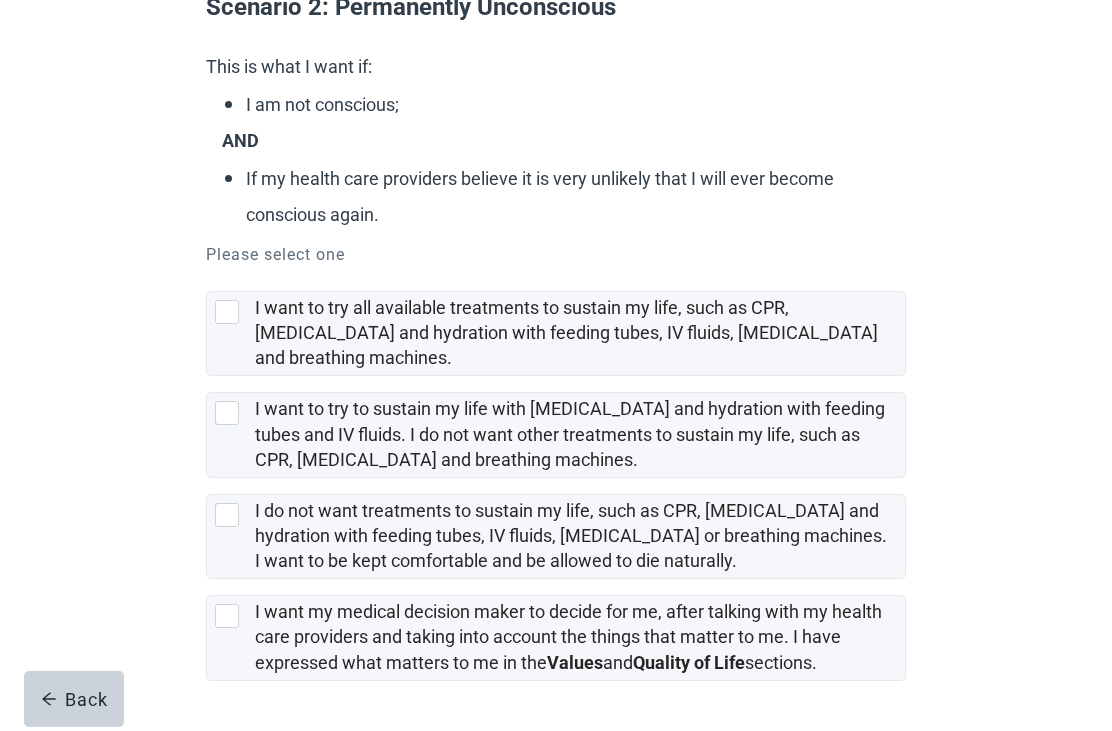 click at bounding box center [227, 616] 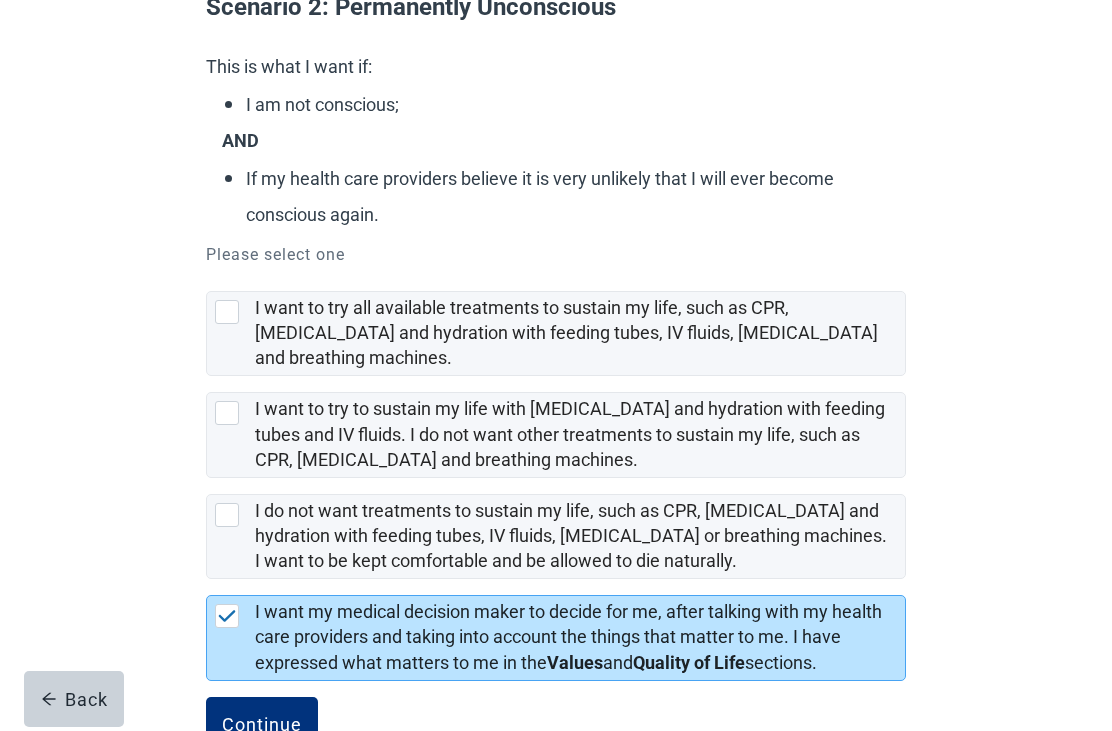 click on "Continue" at bounding box center (262, 725) 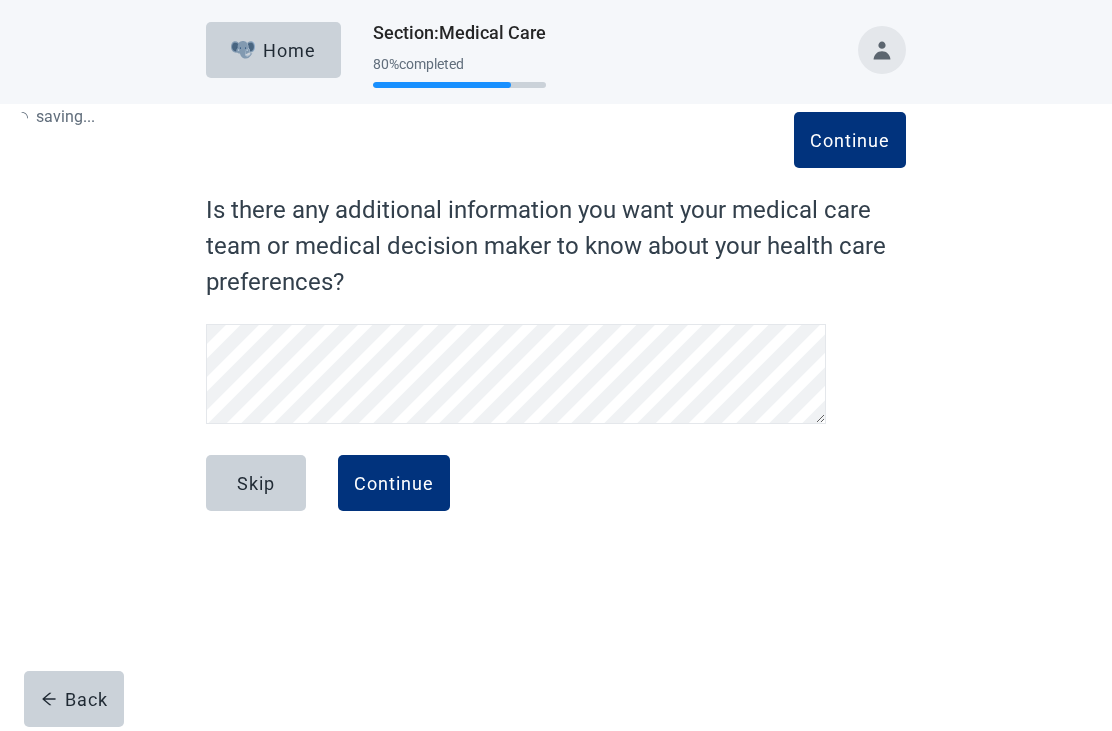 scroll, scrollTop: 0, scrollLeft: 0, axis: both 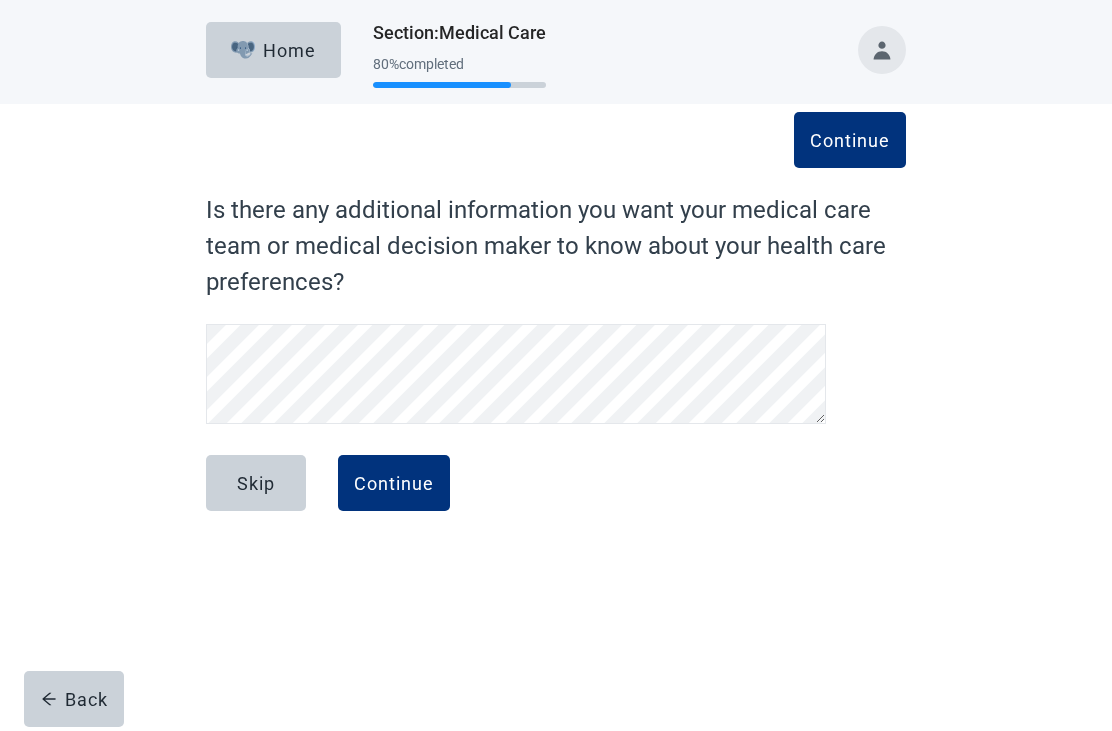 click on "Continue" at bounding box center (394, 483) 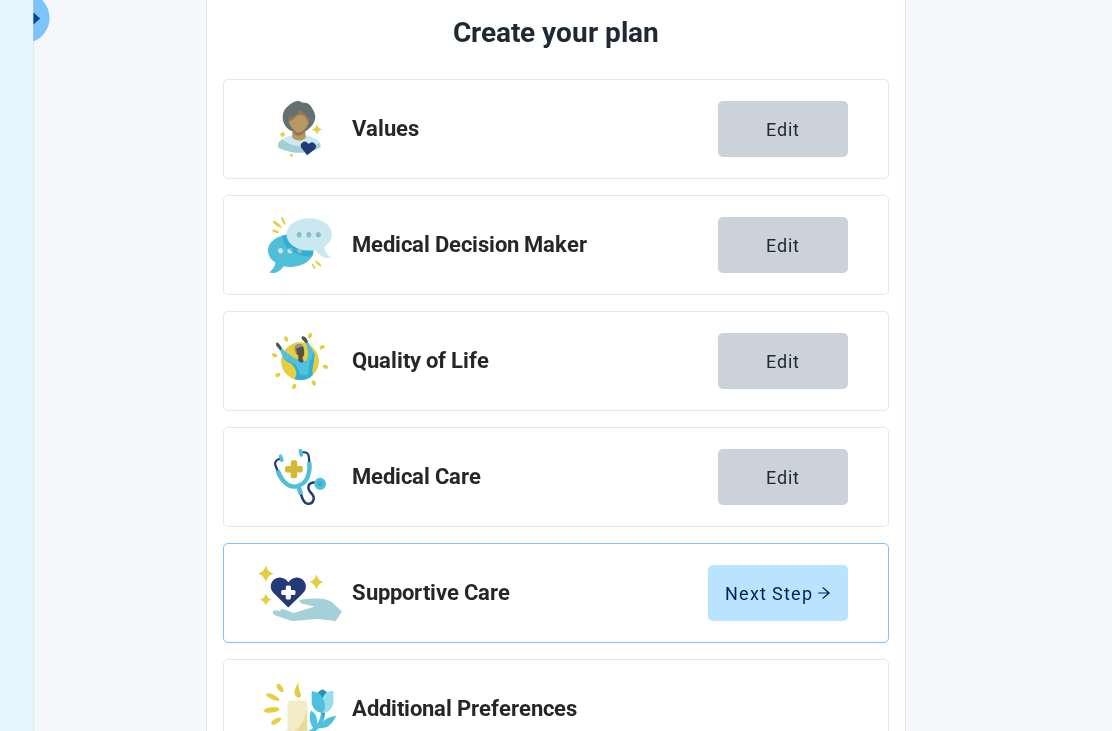 scroll, scrollTop: 253, scrollLeft: 0, axis: vertical 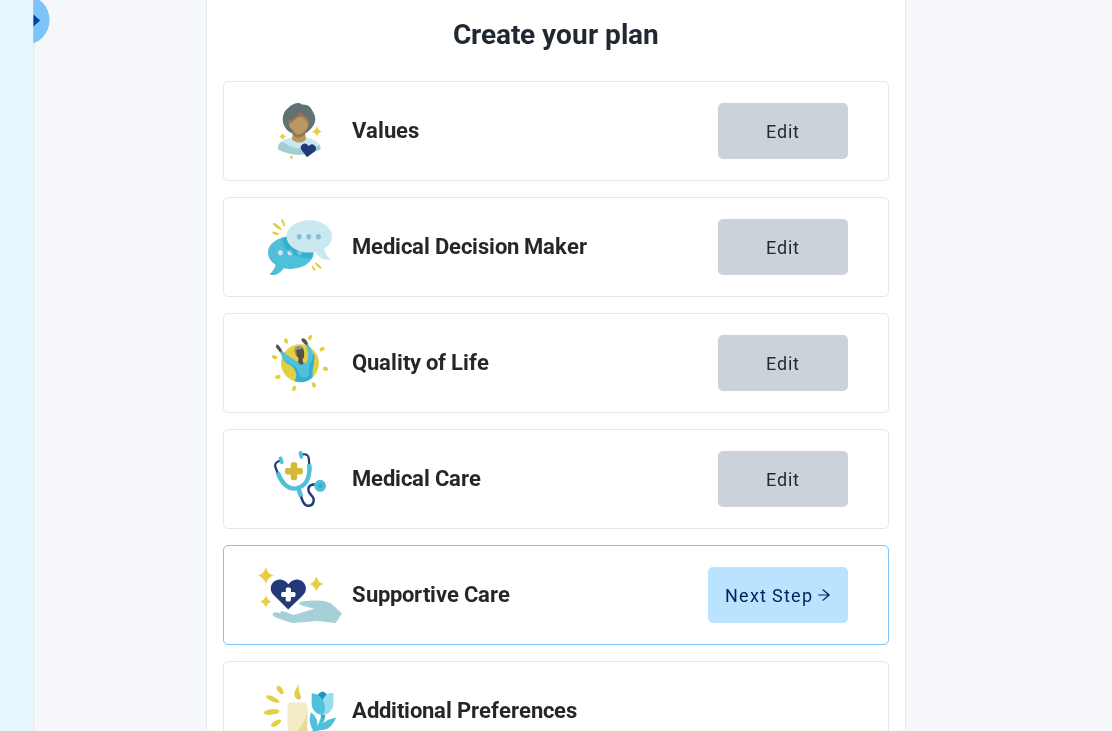 click on "Next Step" at bounding box center [778, 595] 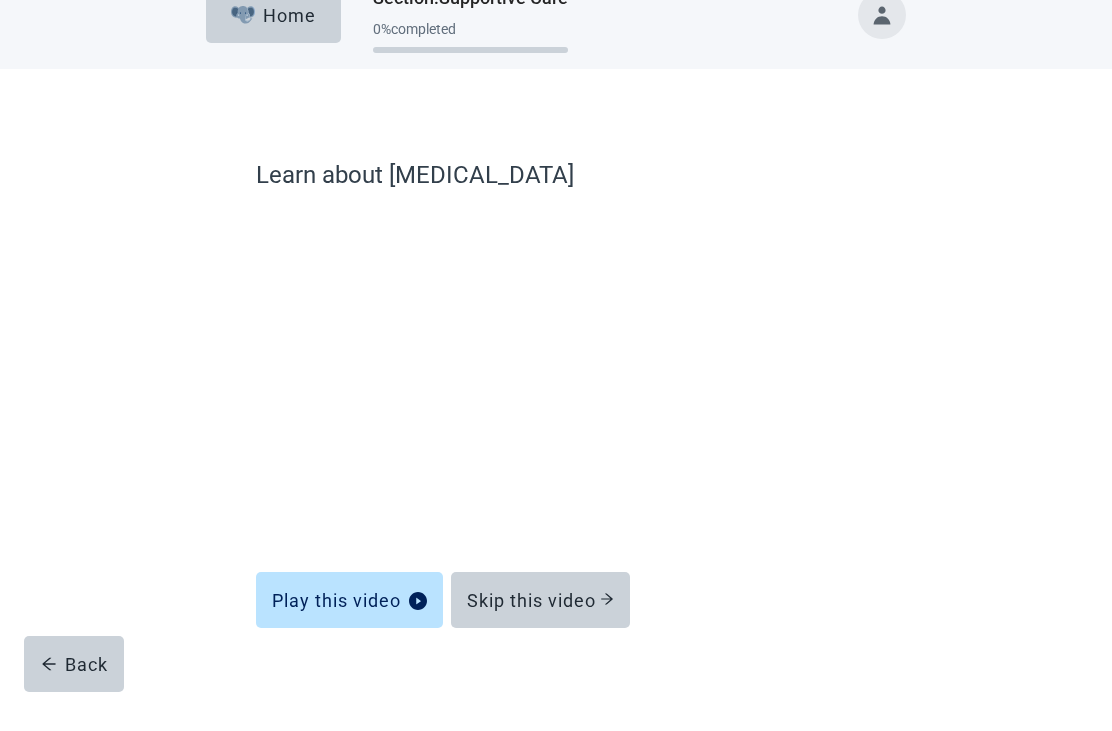 scroll, scrollTop: 40, scrollLeft: 0, axis: vertical 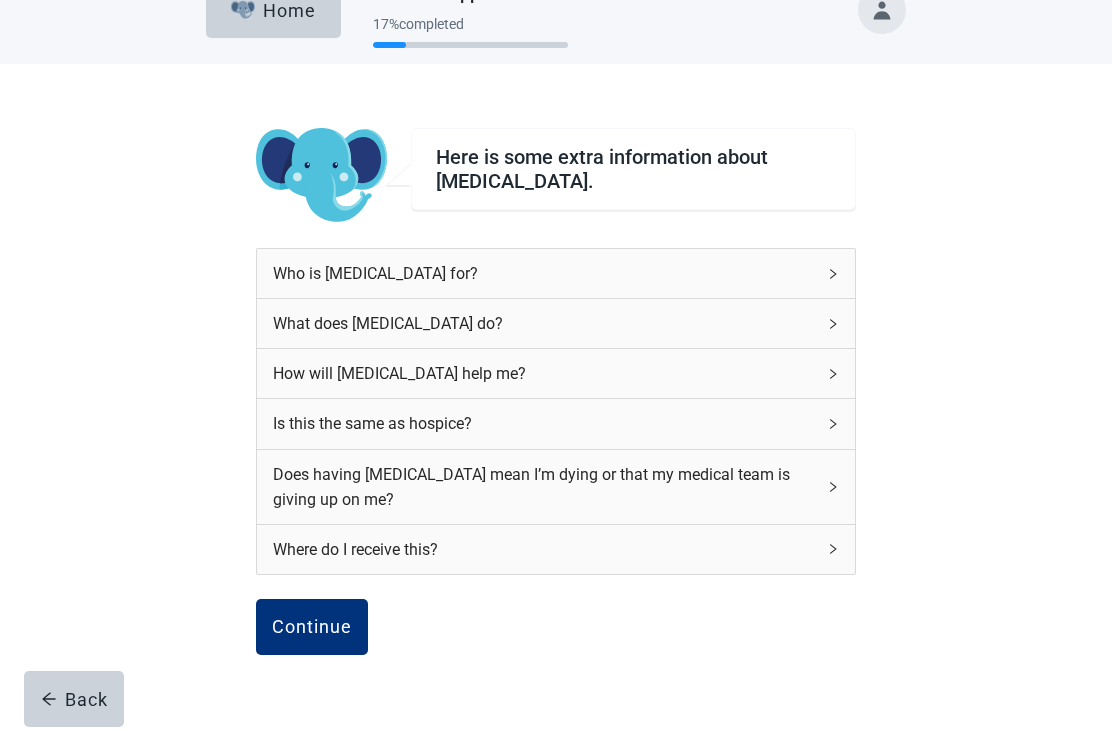 click 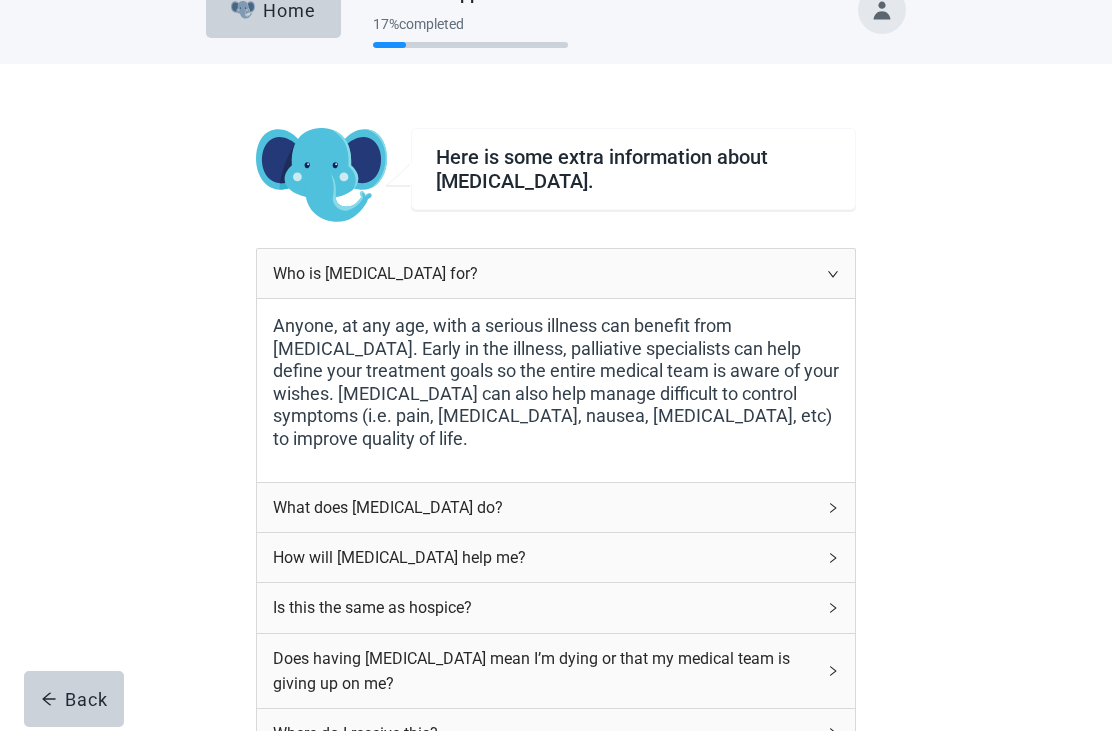 click on "Who is [MEDICAL_DATA] for?" at bounding box center (556, 273) 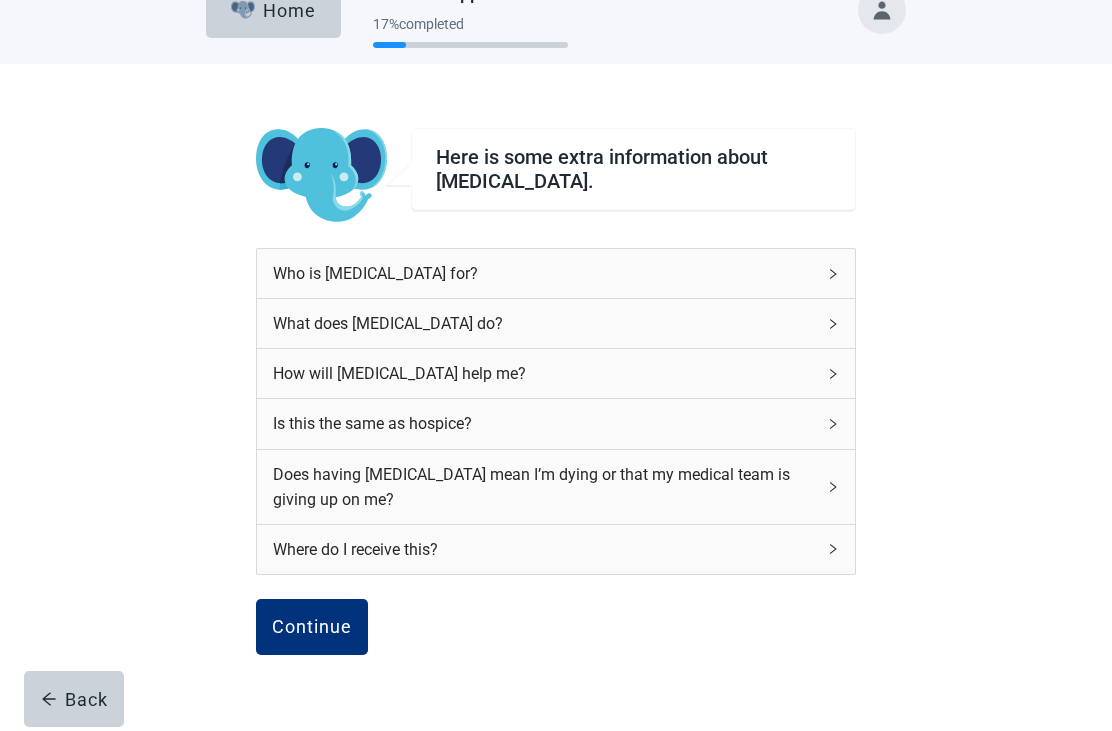 click on "What does [MEDICAL_DATA] do?" at bounding box center [544, 323] 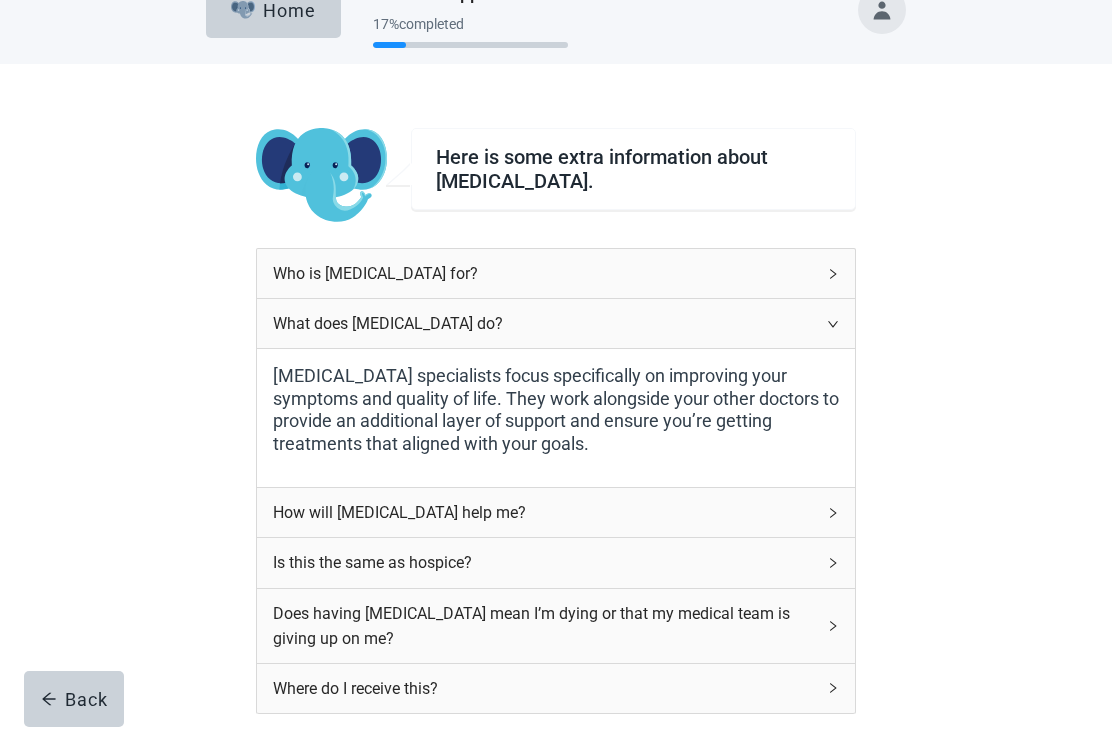 scroll, scrollTop: 43, scrollLeft: 0, axis: vertical 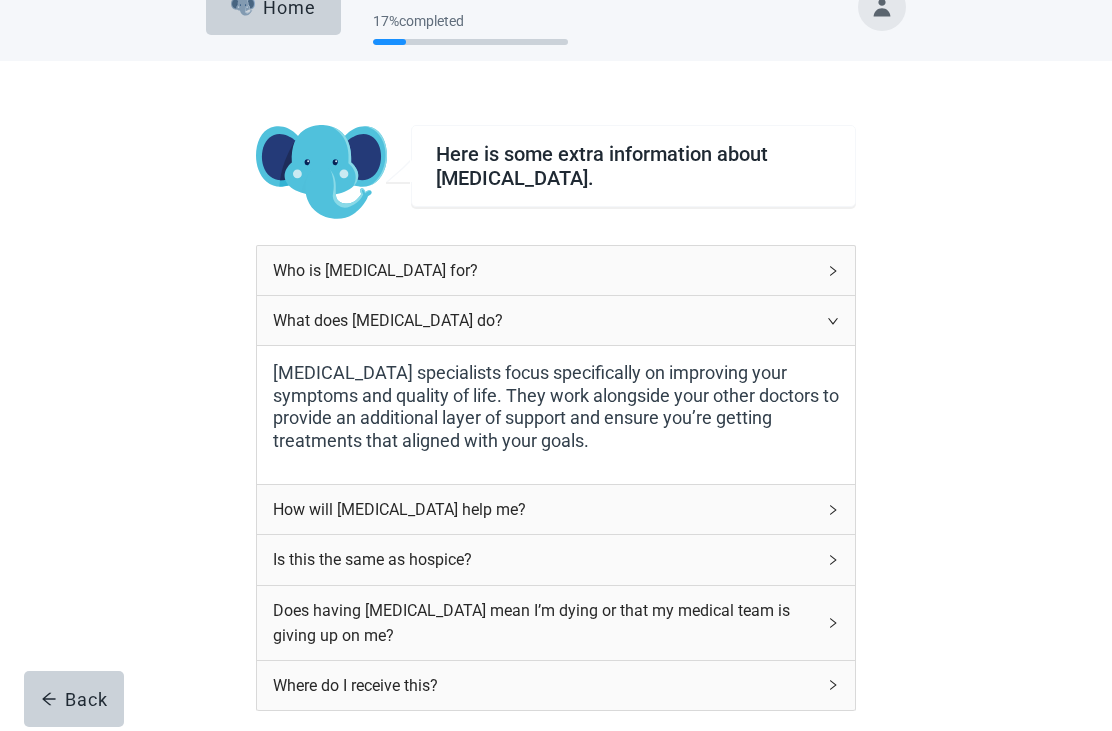 click on "How will [MEDICAL_DATA] help me?" at bounding box center [556, 509] 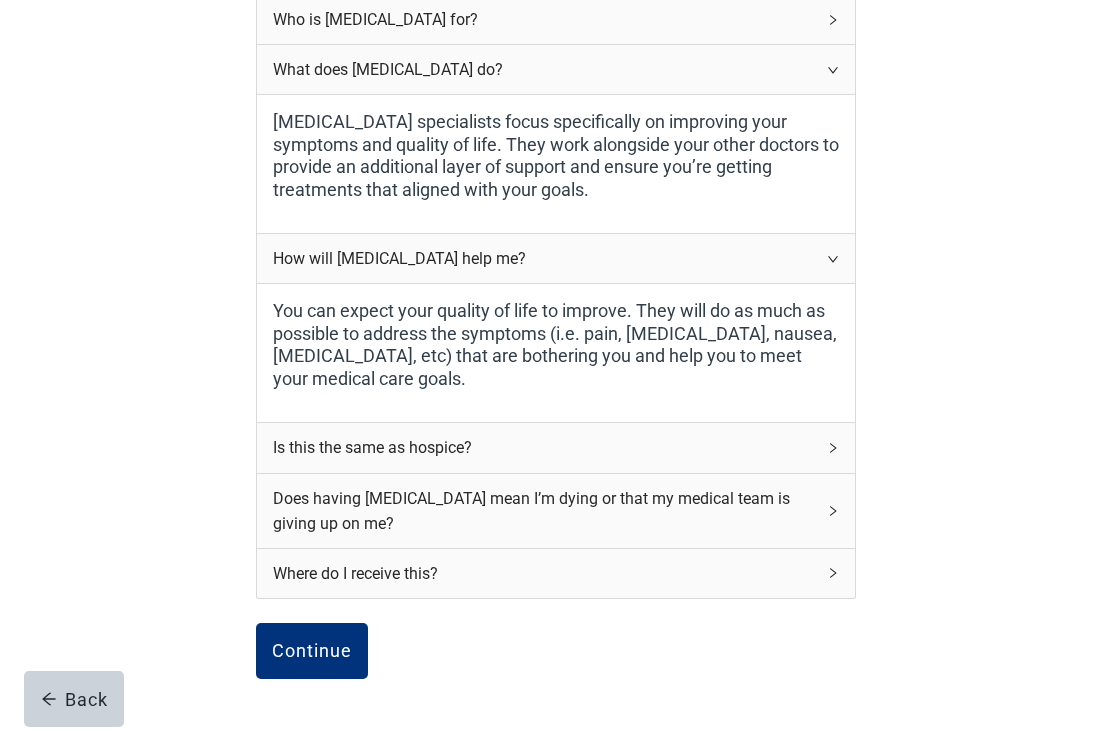 scroll, scrollTop: 295, scrollLeft: 0, axis: vertical 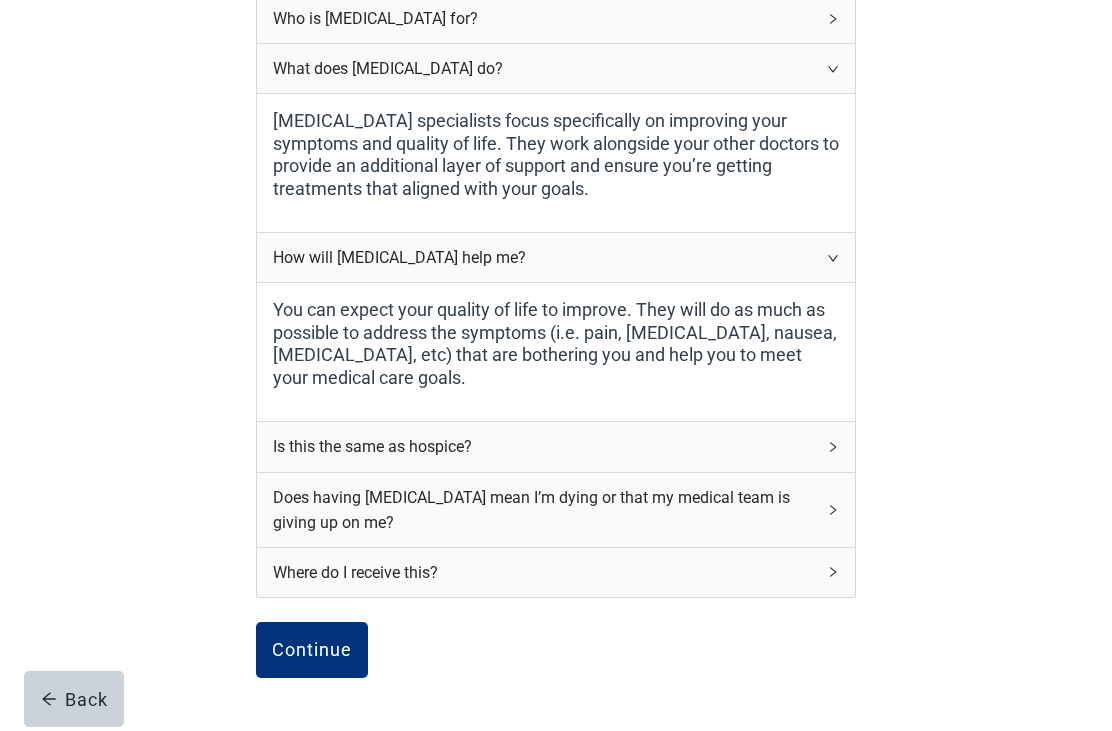 click on "Is this the same as hospice?" at bounding box center (544, 446) 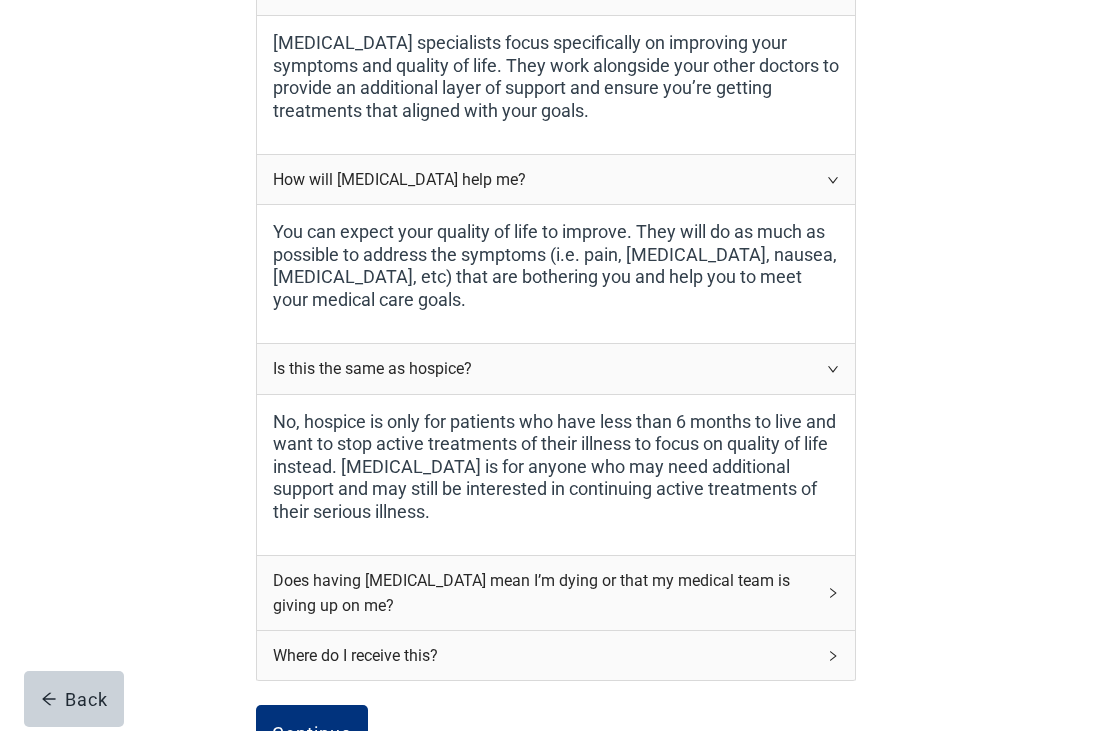 scroll, scrollTop: 378, scrollLeft: 0, axis: vertical 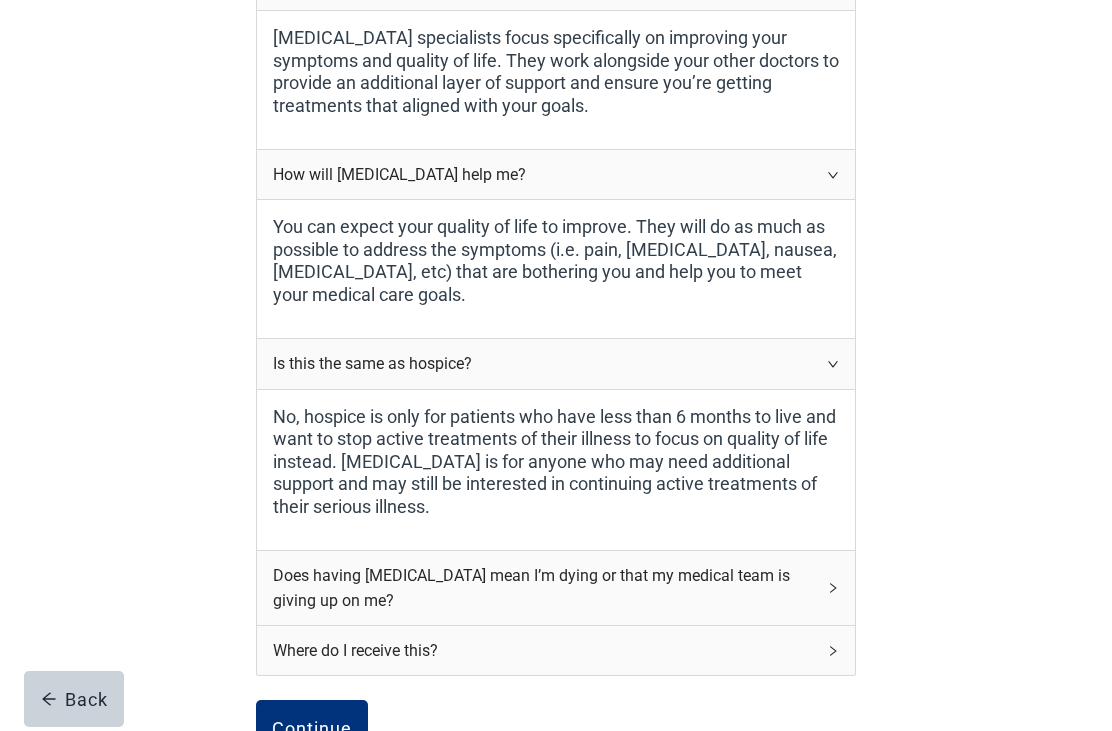 click on "Does having [MEDICAL_DATA] mean I’m dying or that my medical team is giving up on me?" at bounding box center [556, 588] 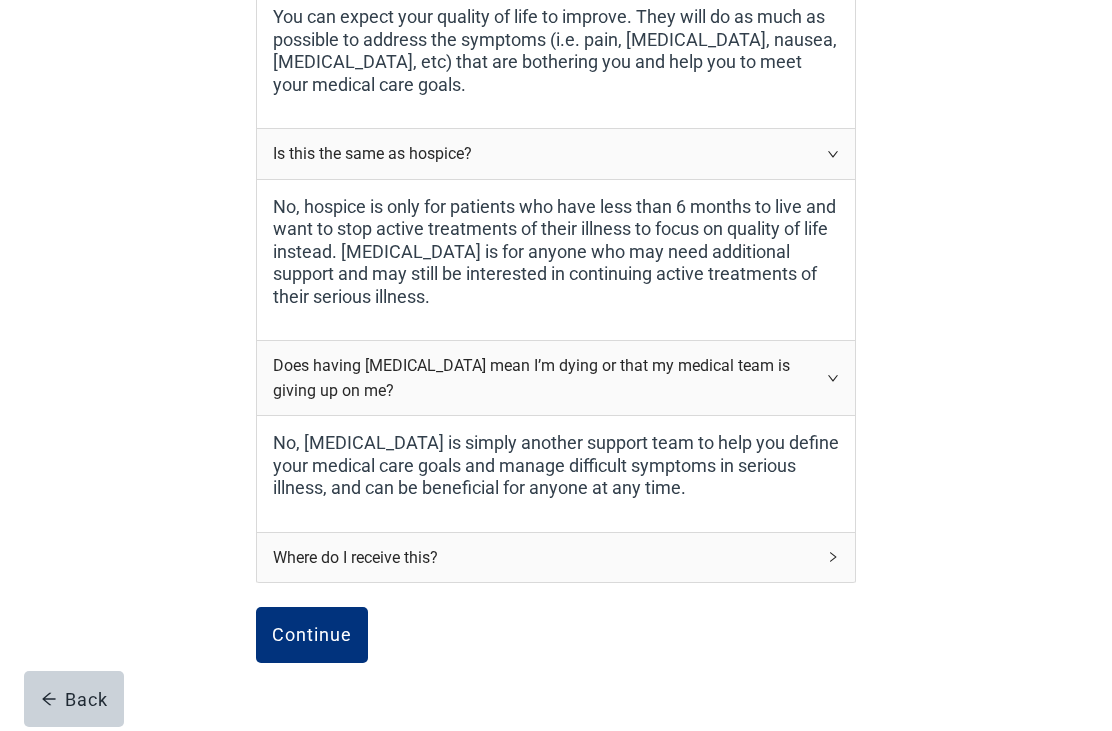 scroll, scrollTop: 590, scrollLeft: 0, axis: vertical 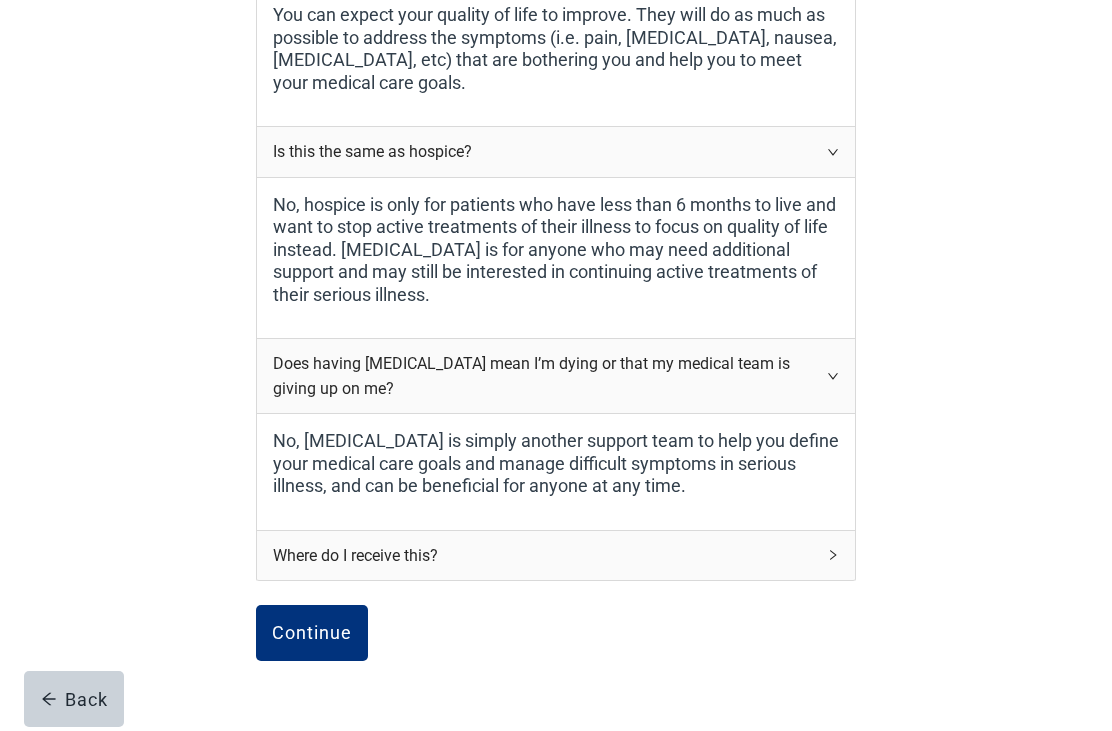 click on "Where do I receive this?" at bounding box center [544, 555] 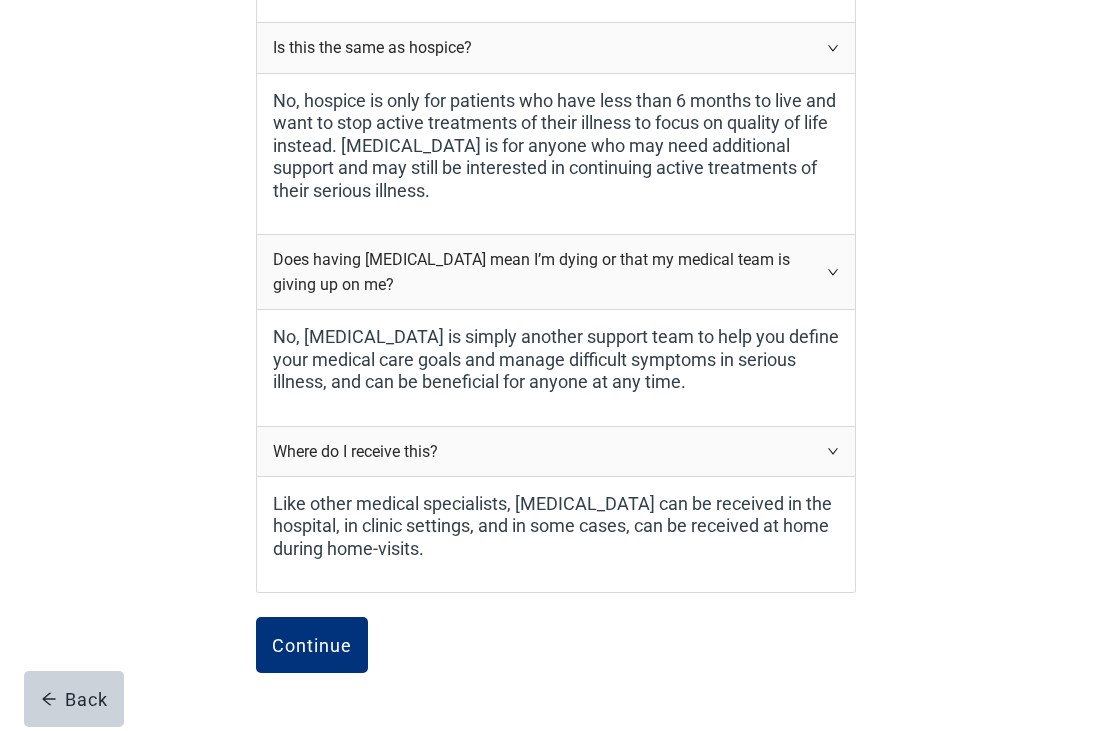 scroll, scrollTop: 701, scrollLeft: 0, axis: vertical 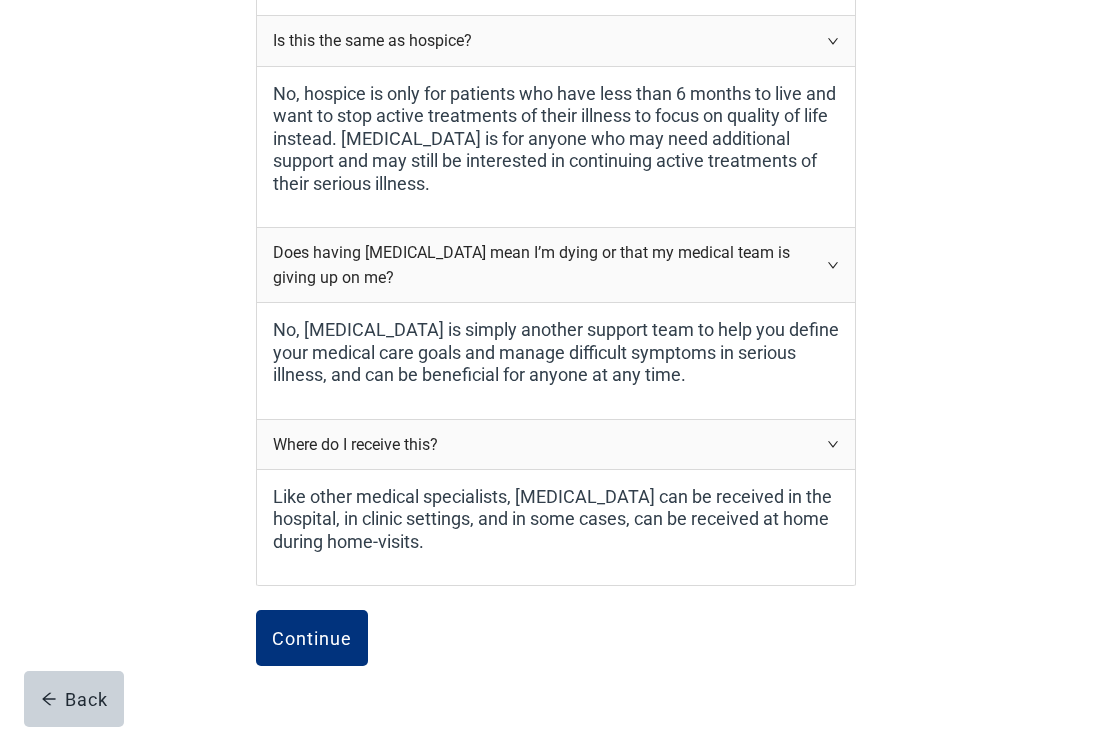 click on "Continue" at bounding box center (312, 638) 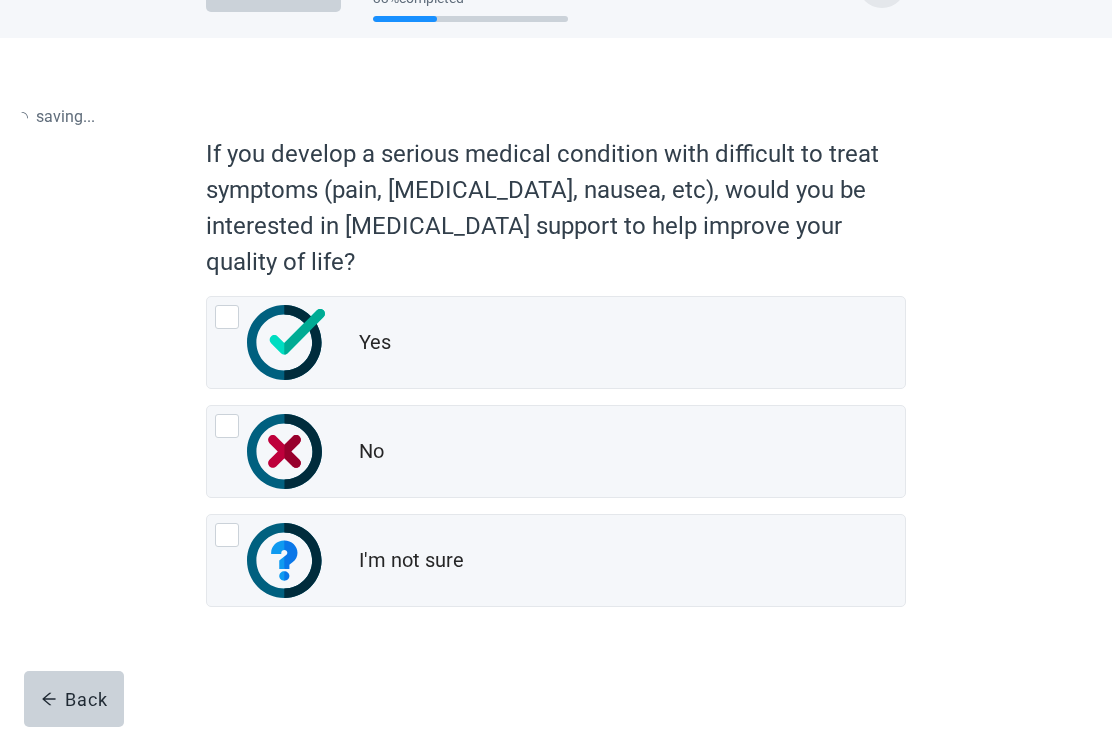 scroll, scrollTop: 0, scrollLeft: 0, axis: both 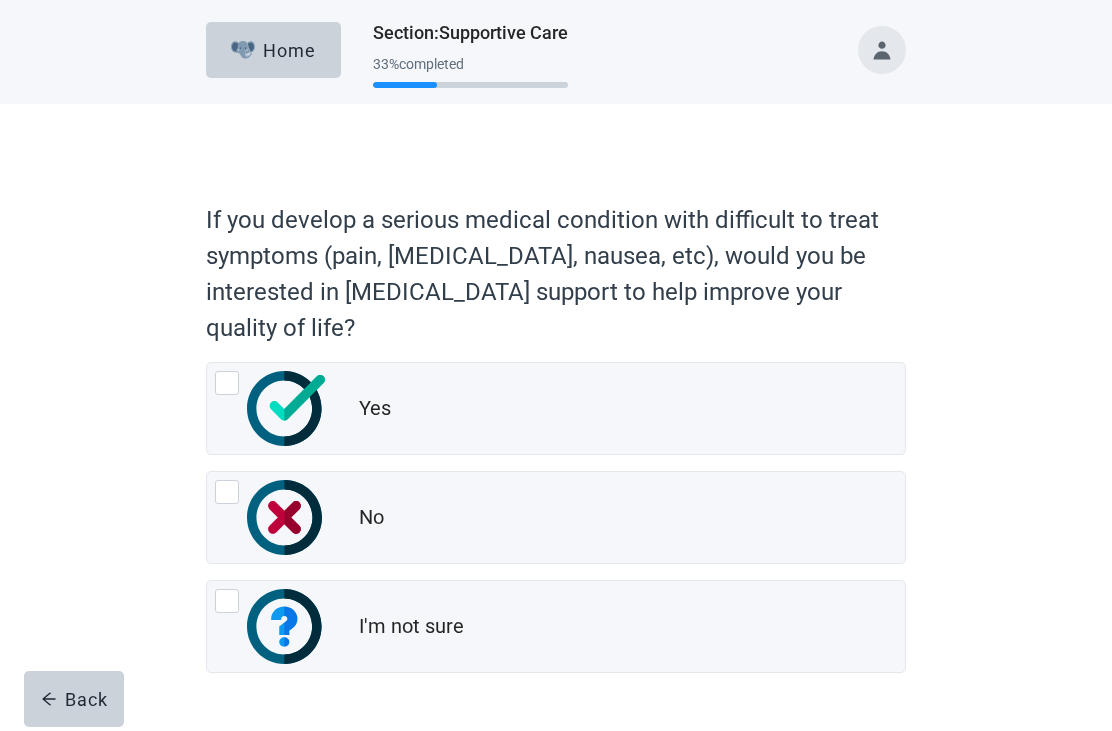 click at bounding box center [227, 383] 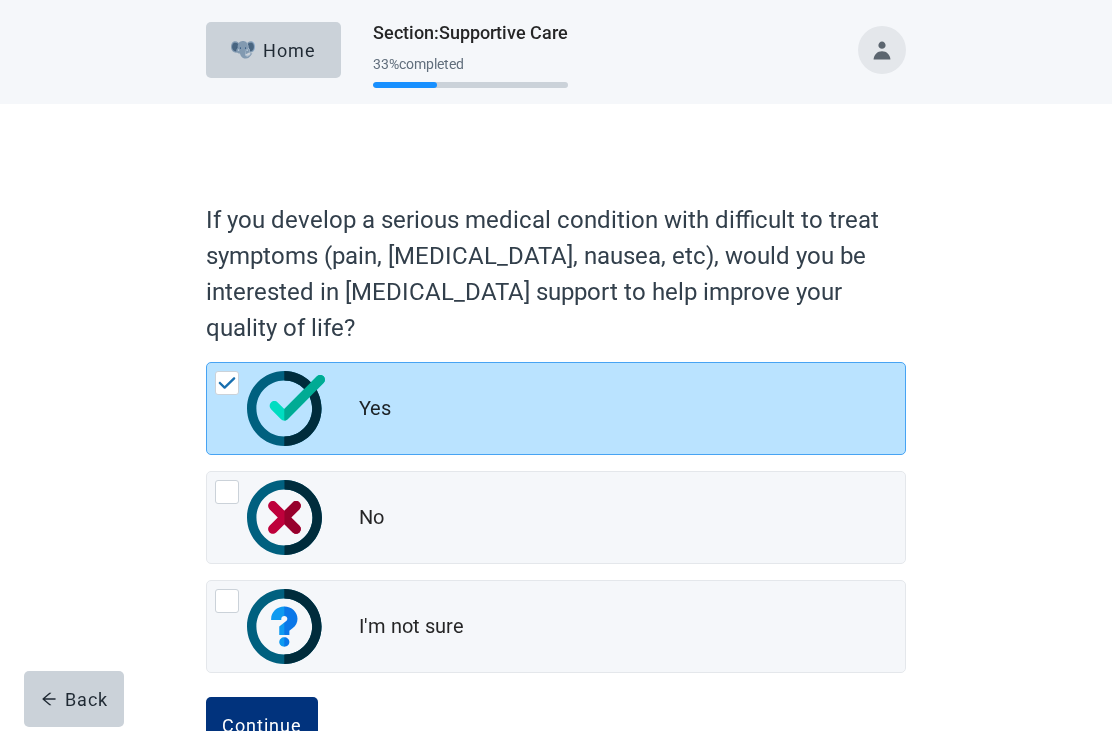 click on "Continue" at bounding box center (262, 725) 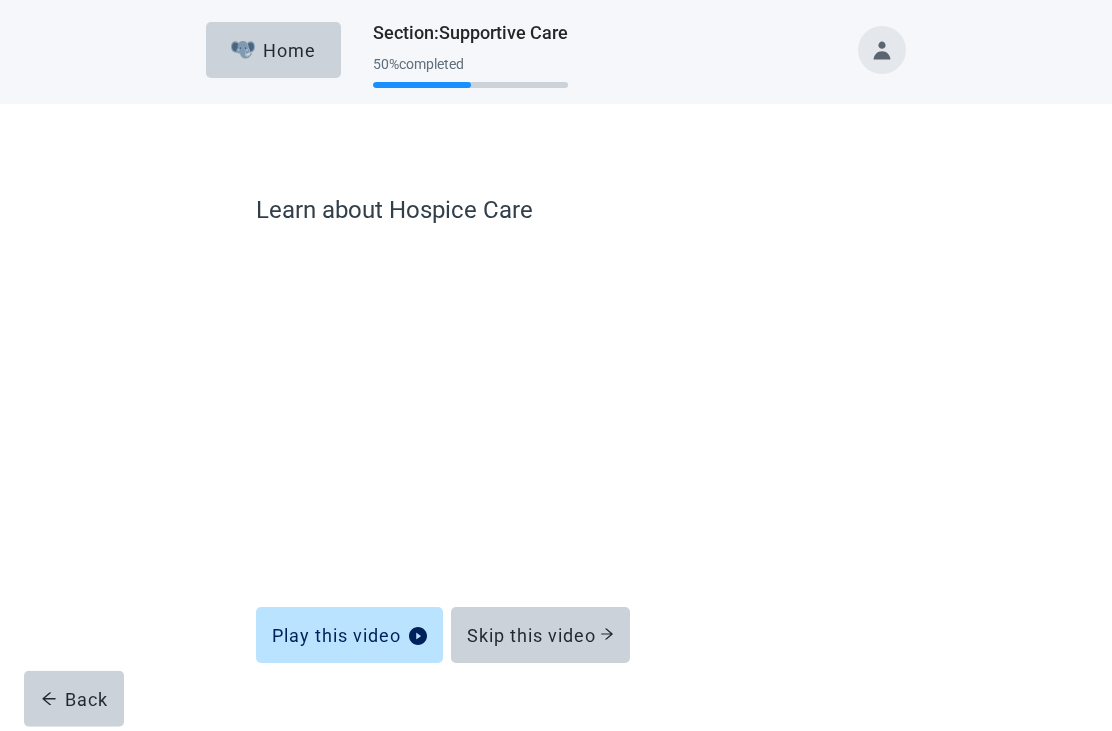 scroll, scrollTop: 40, scrollLeft: 0, axis: vertical 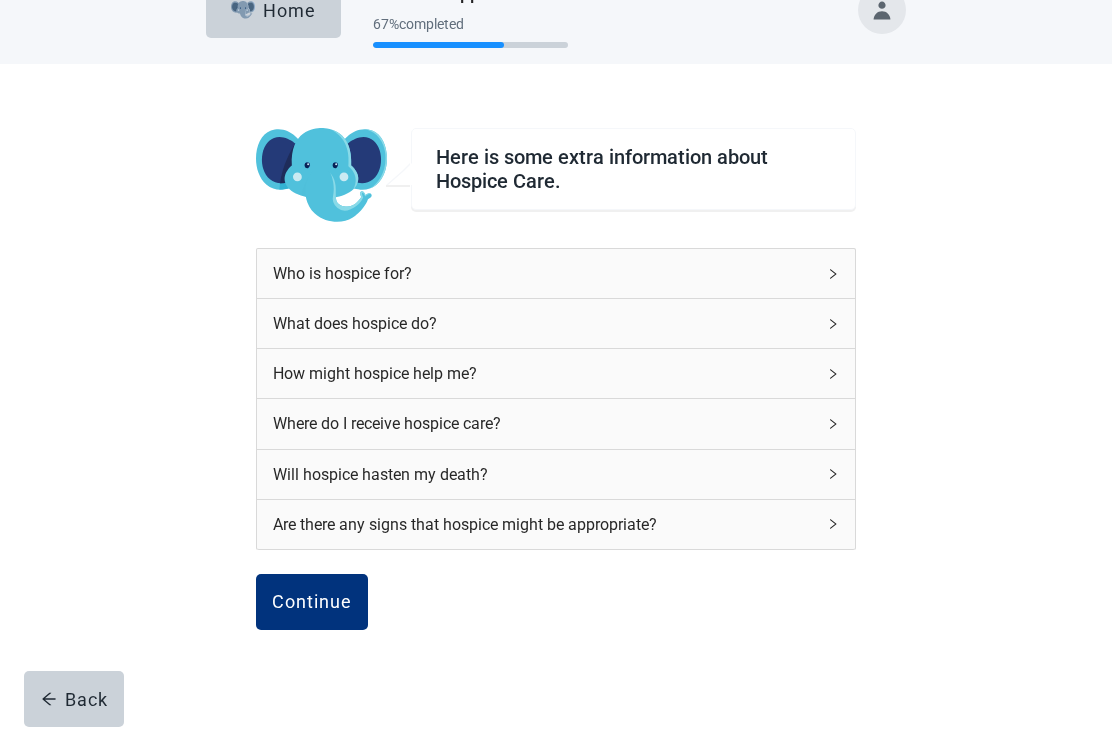 click on "Who is hospice for?" at bounding box center [556, 273] 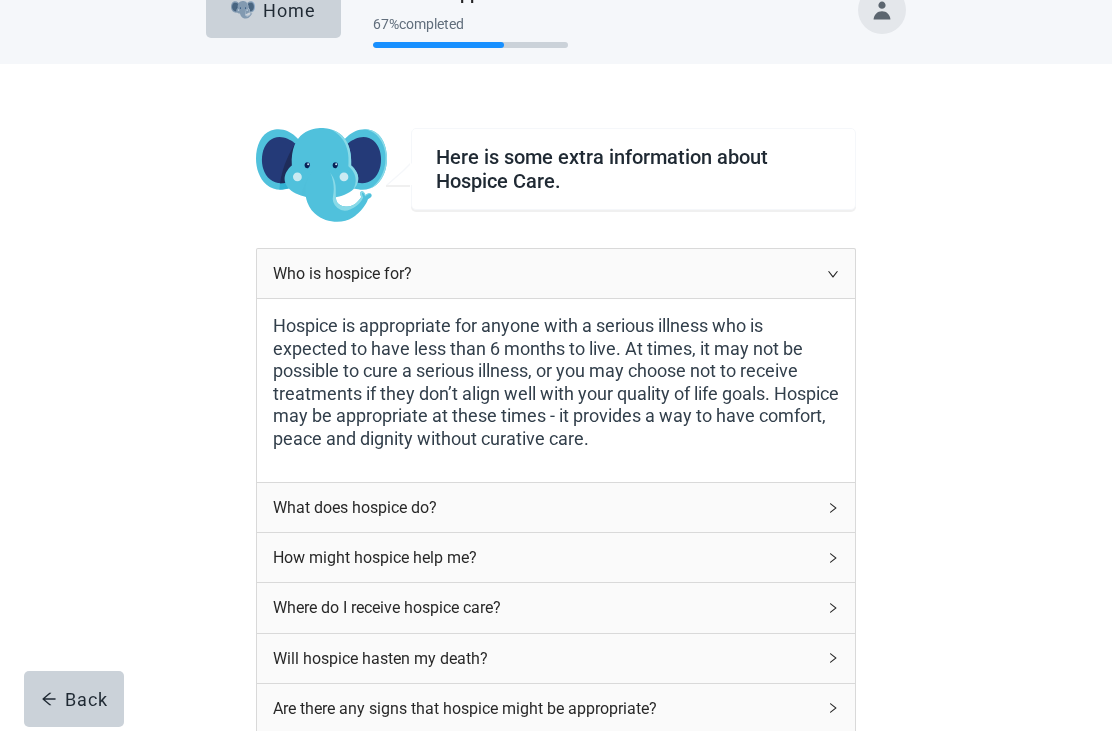 click 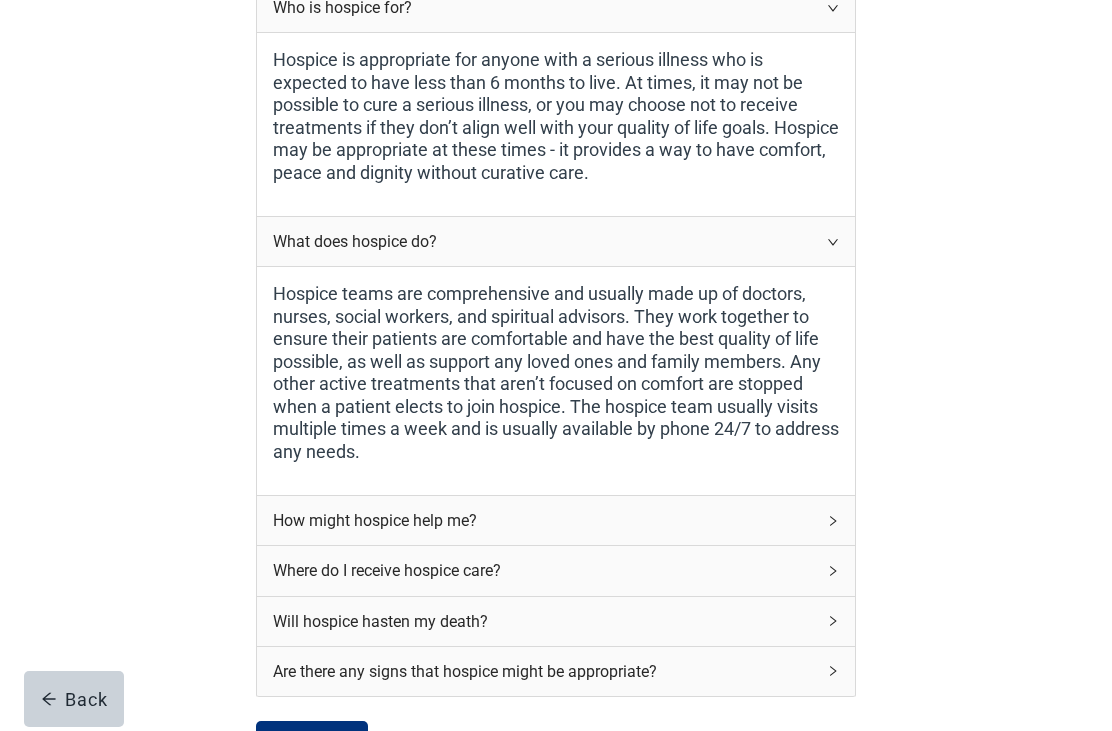 scroll, scrollTop: 307, scrollLeft: 0, axis: vertical 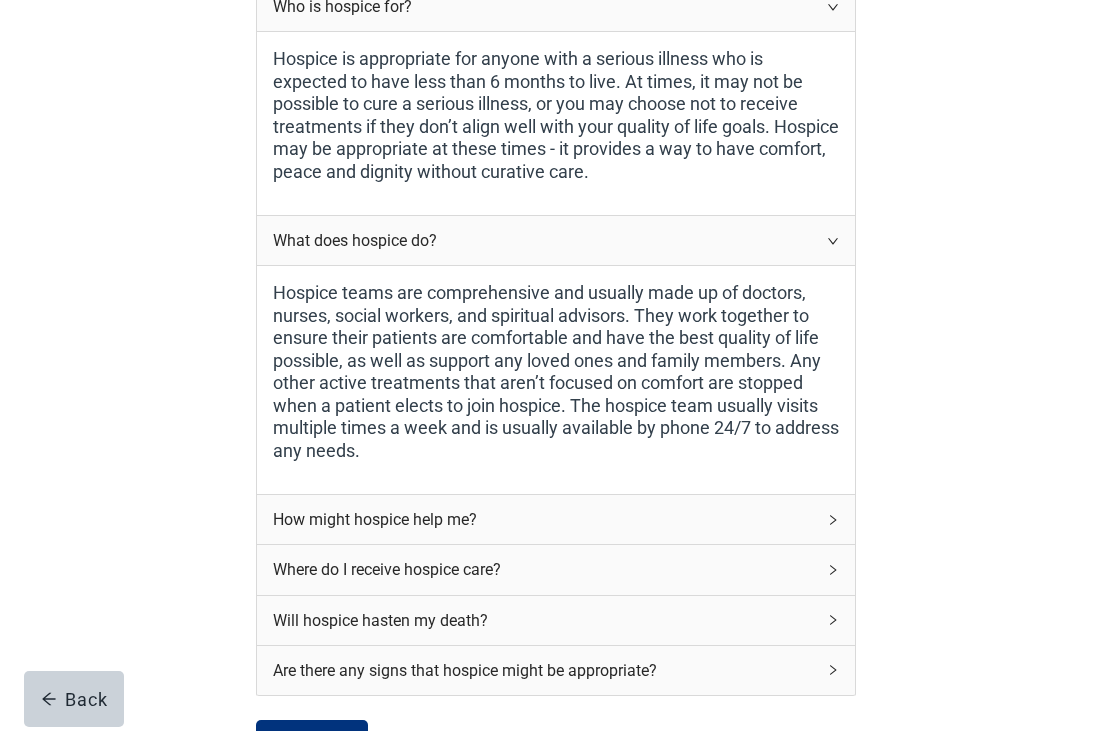 click on "How might hospice help me?" at bounding box center (556, 519) 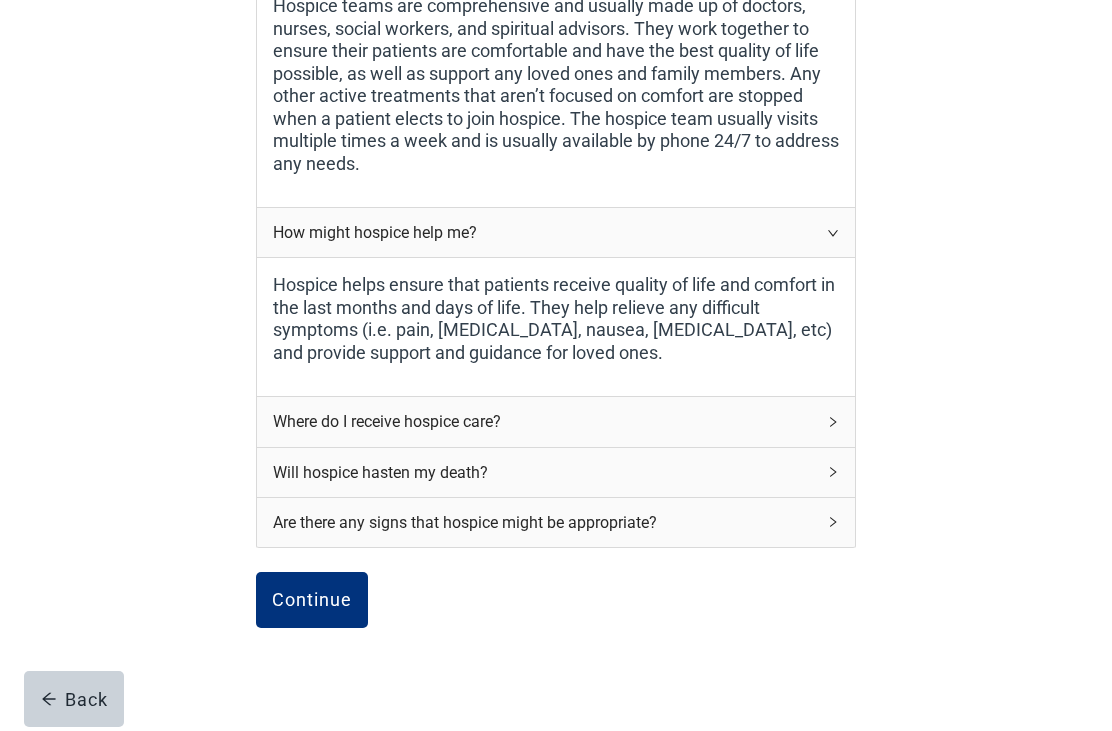 scroll, scrollTop: 601, scrollLeft: 0, axis: vertical 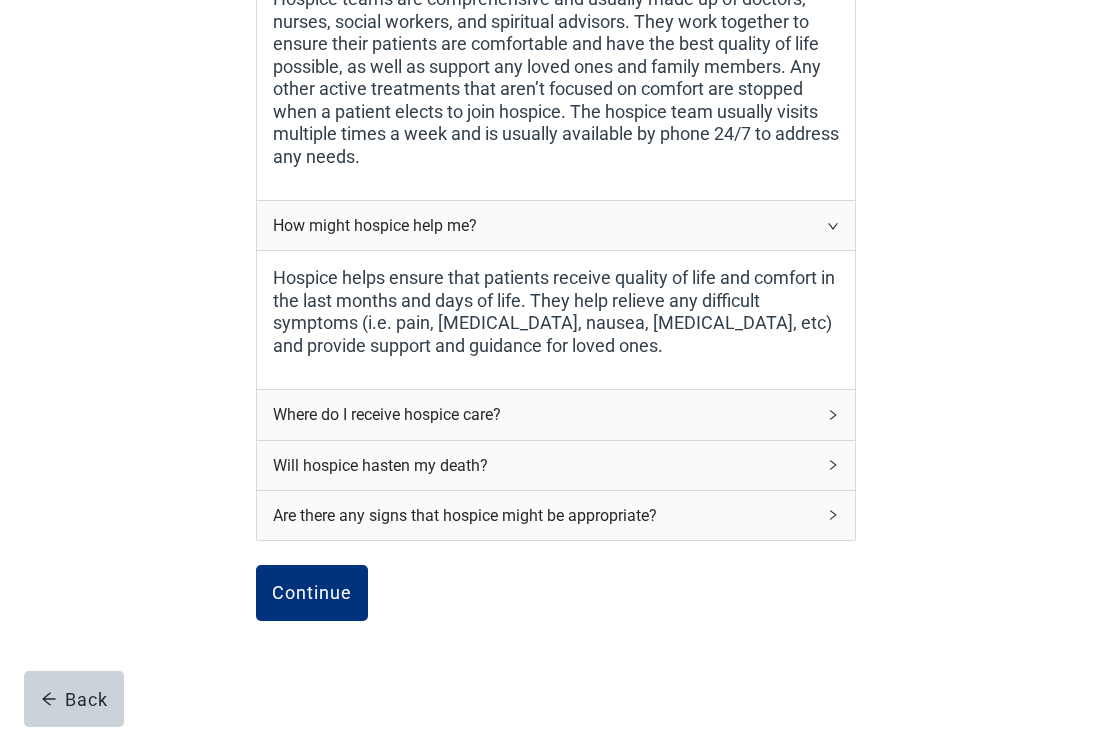 click 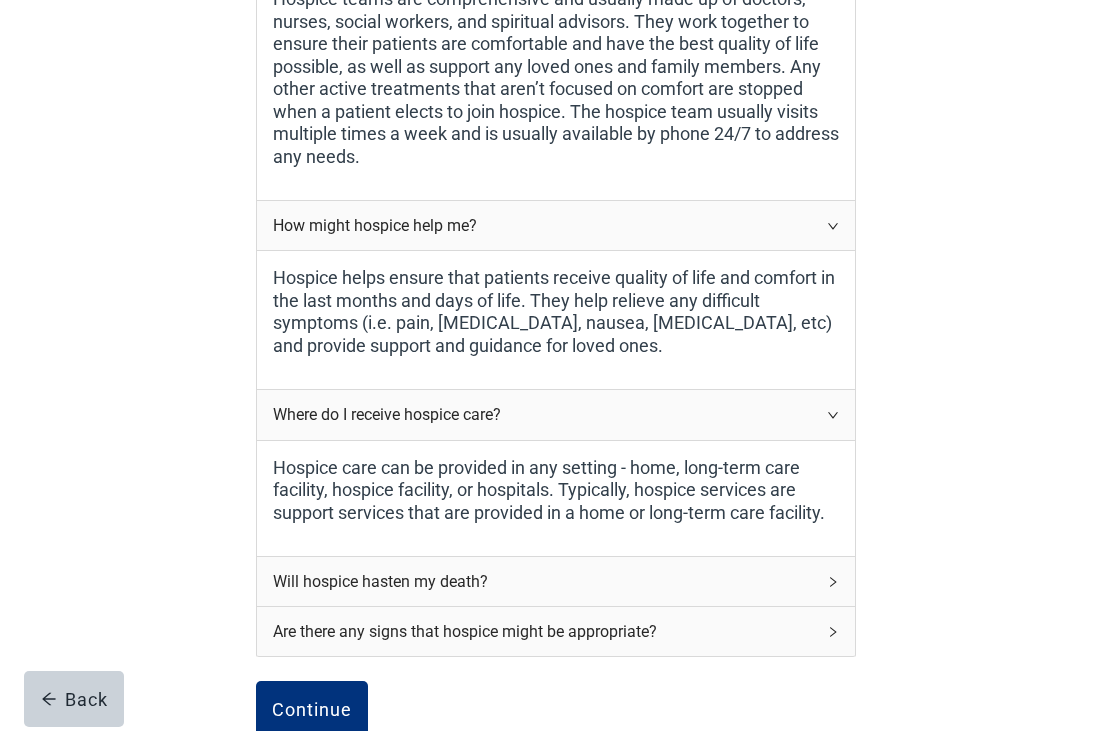 click 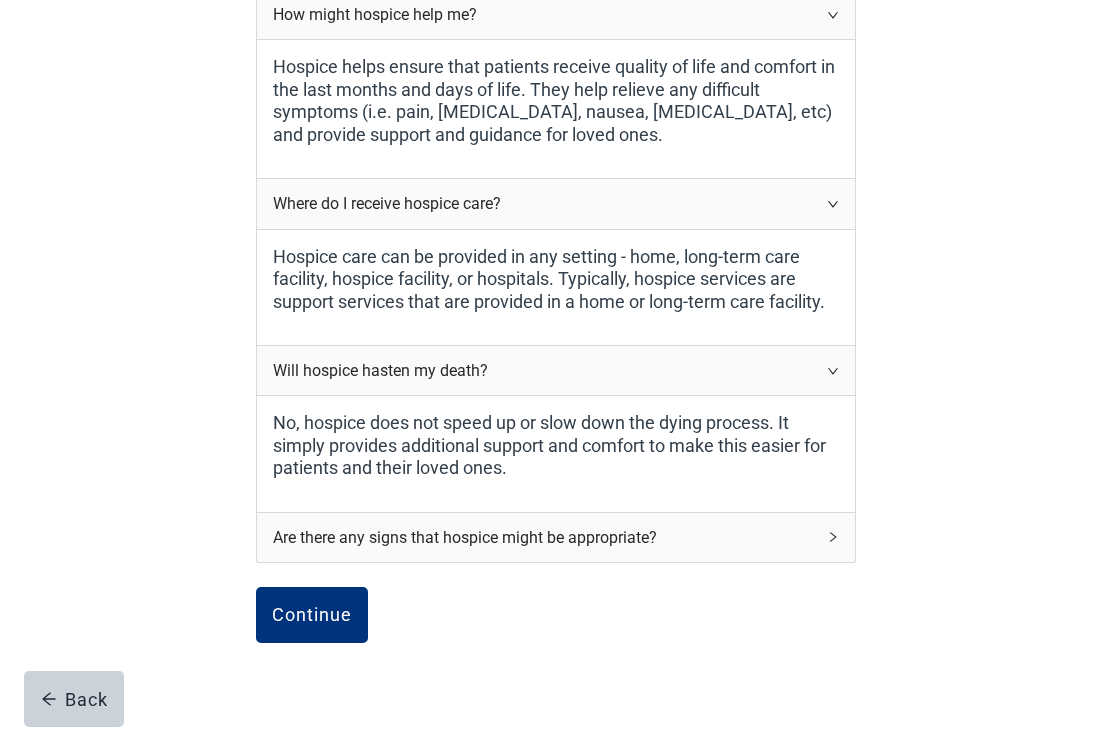 scroll, scrollTop: 831, scrollLeft: 0, axis: vertical 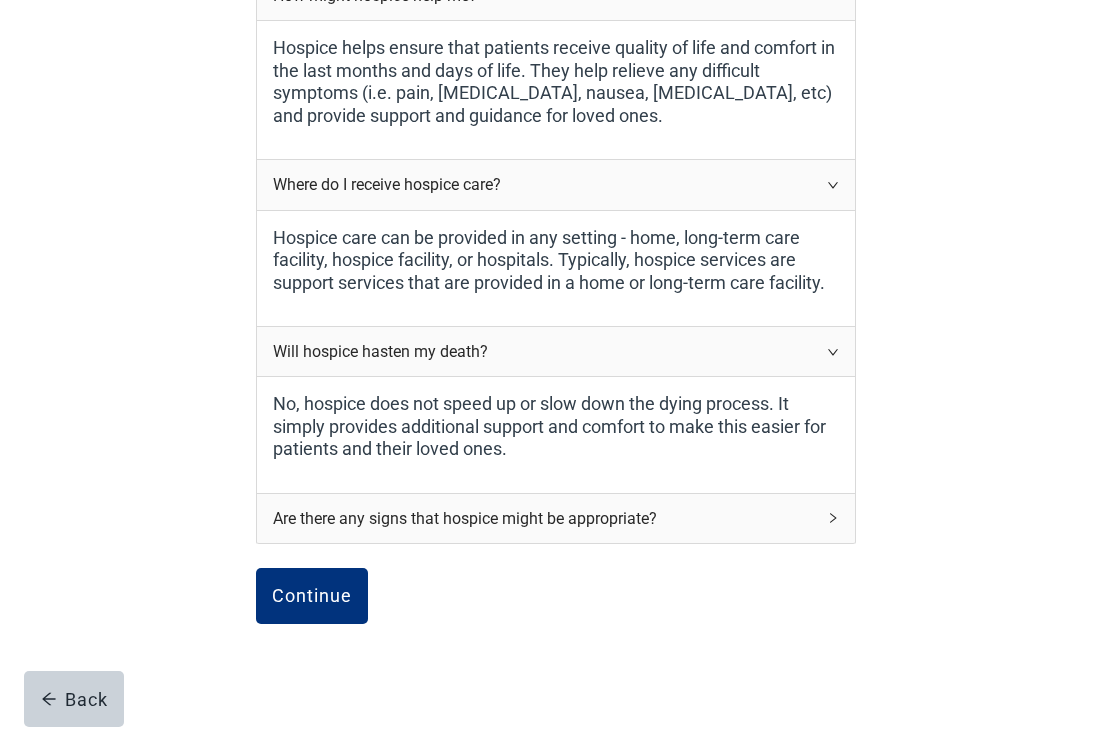 click 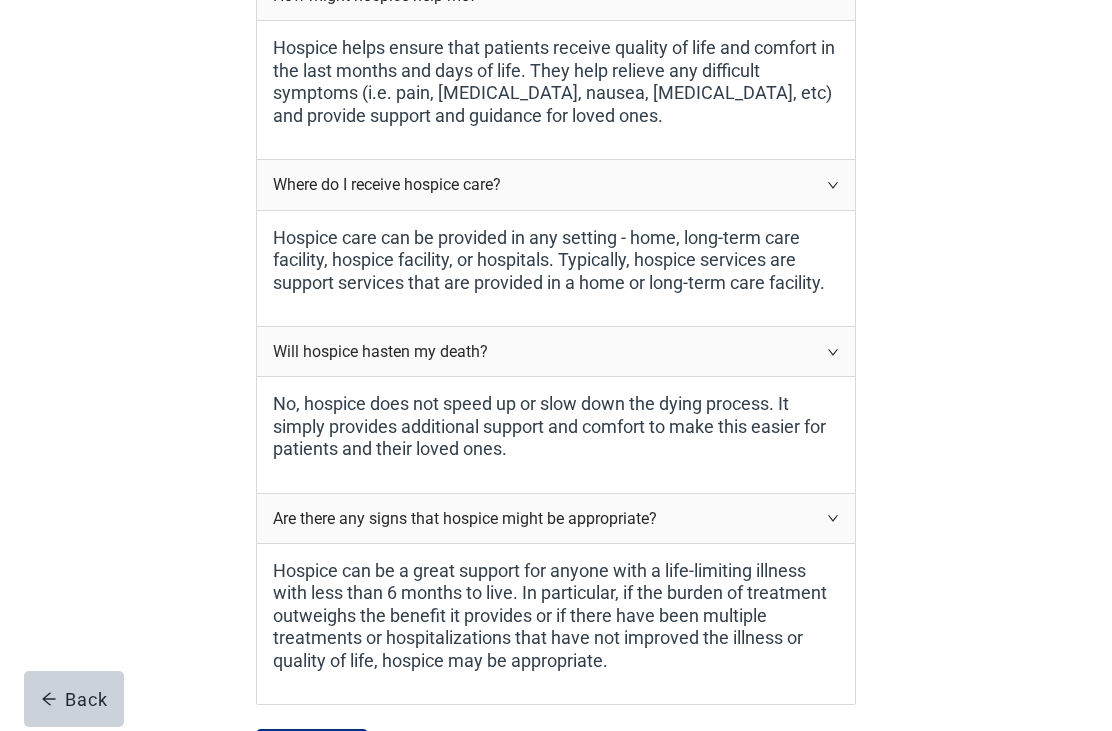click on "Continue" at bounding box center [312, 757] 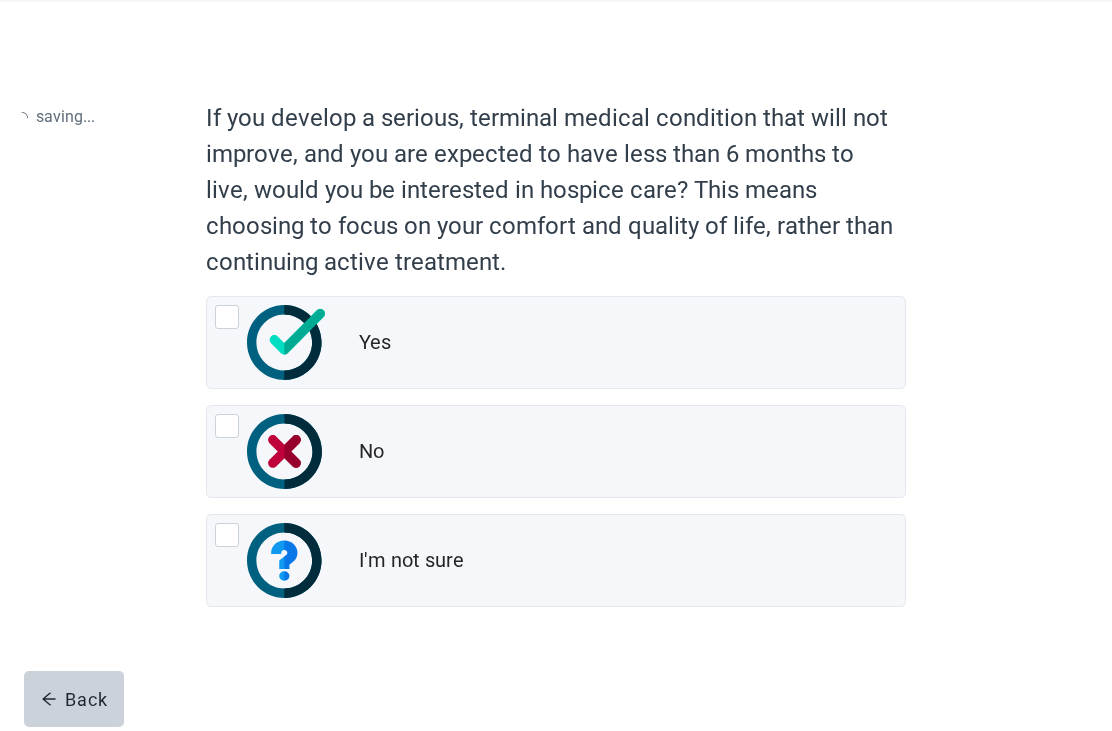 scroll, scrollTop: 0, scrollLeft: 0, axis: both 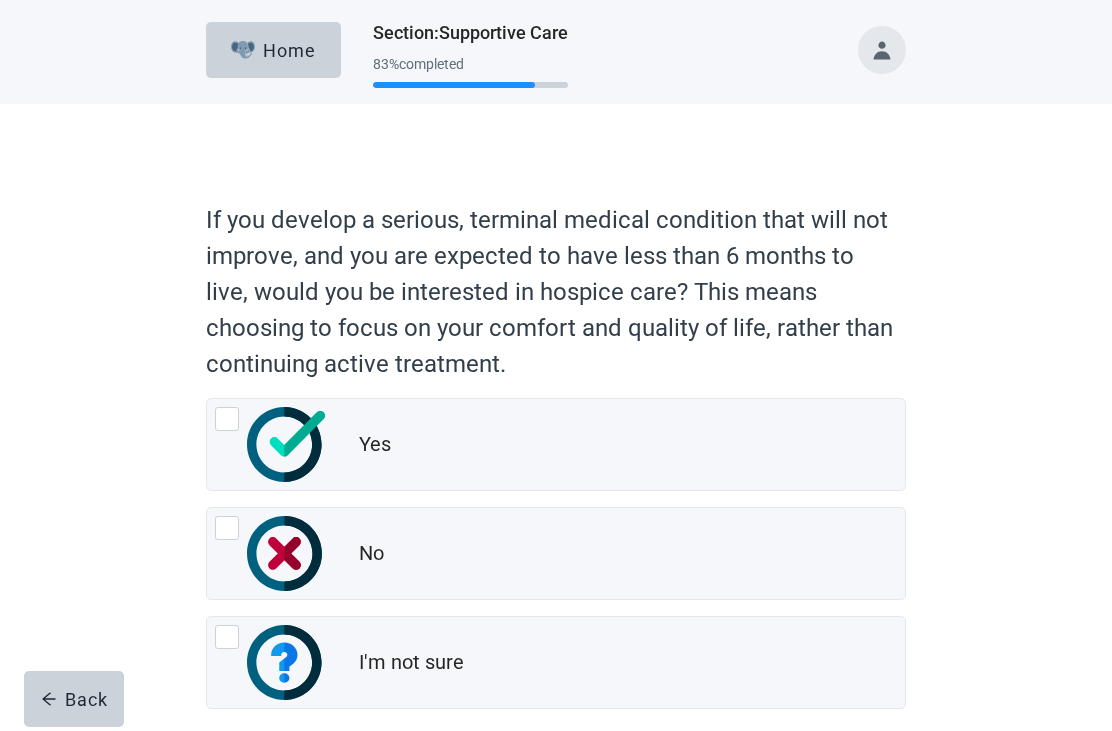 click at bounding box center (227, 419) 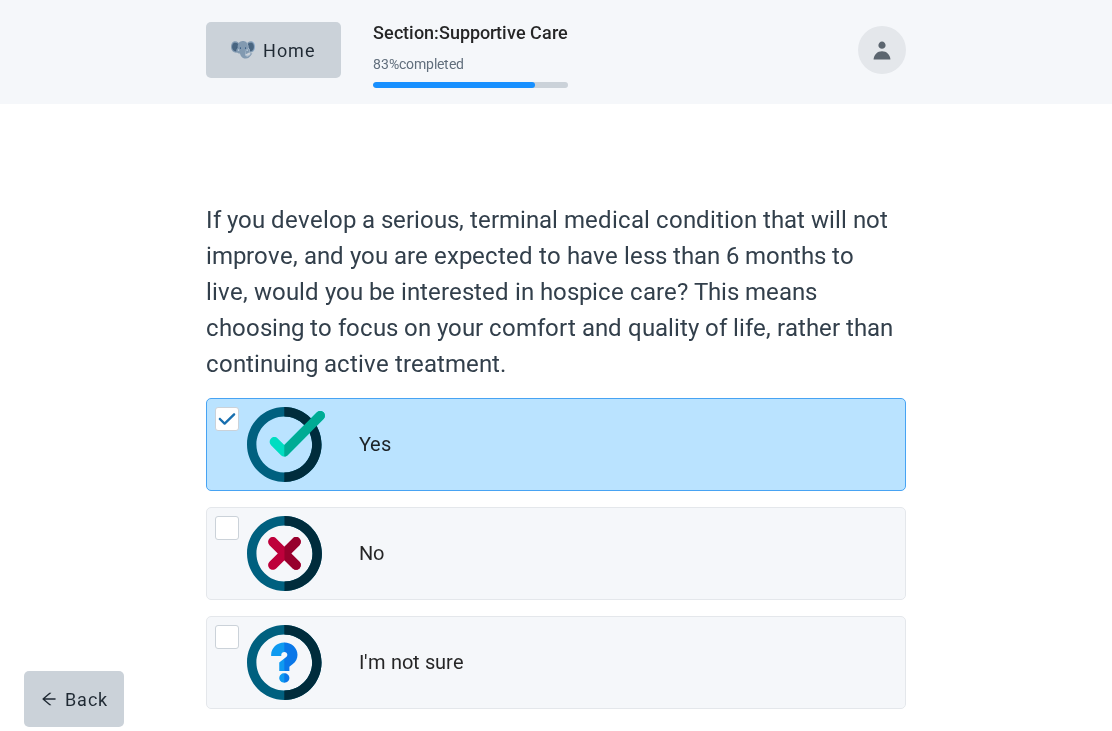 click on "Continue" at bounding box center [262, 761] 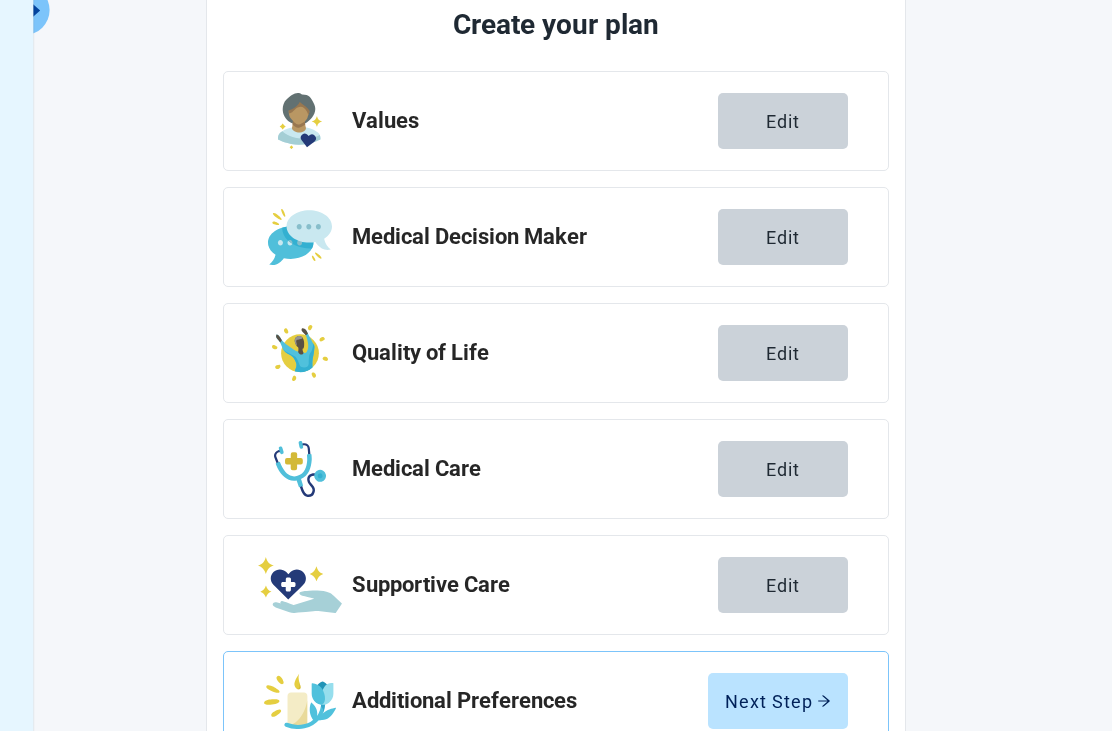 scroll, scrollTop: 268, scrollLeft: 0, axis: vertical 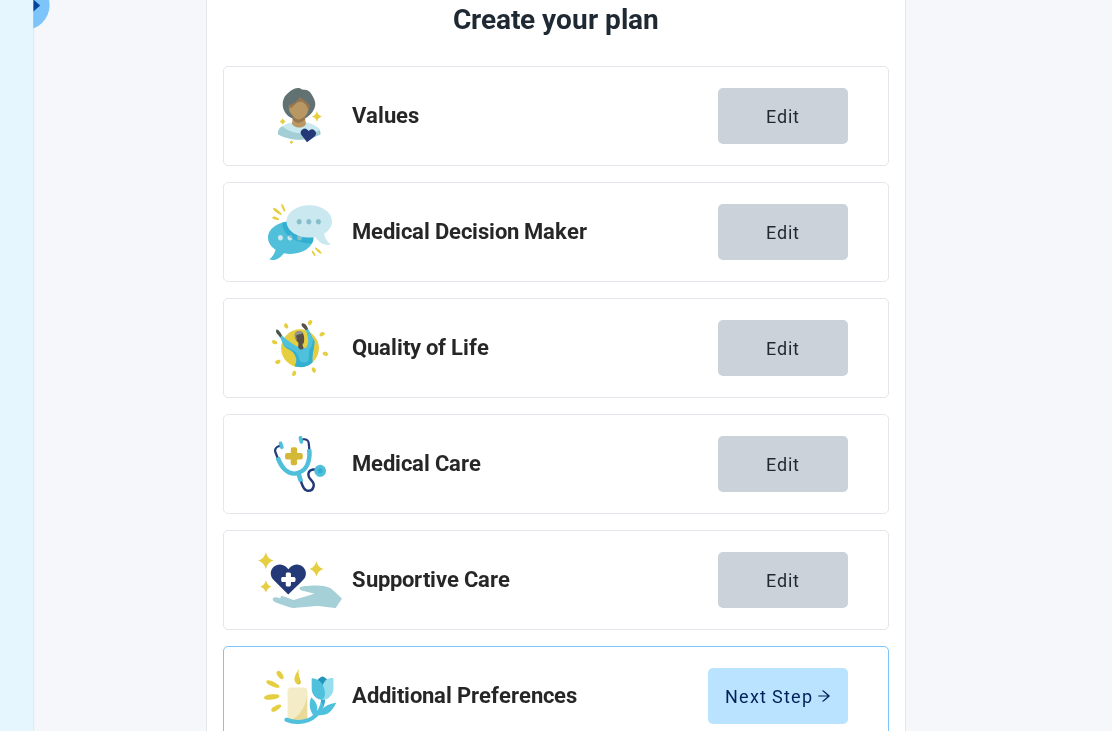 click on "Next Step" at bounding box center [778, 696] 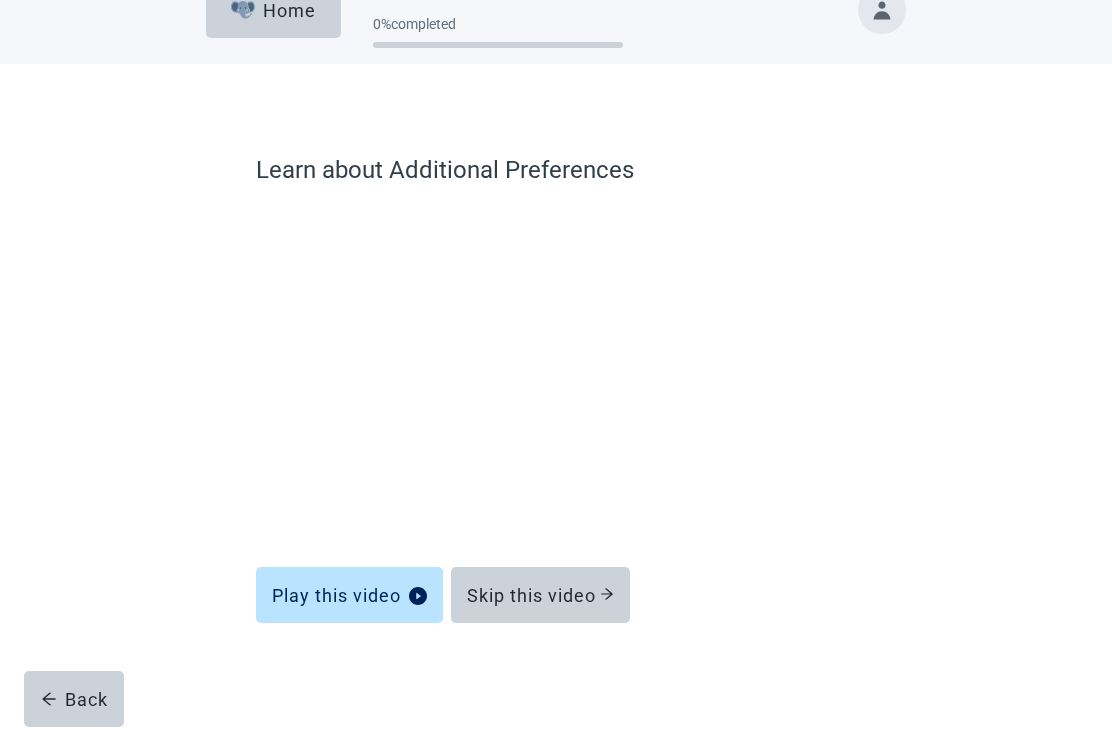scroll, scrollTop: 40, scrollLeft: 0, axis: vertical 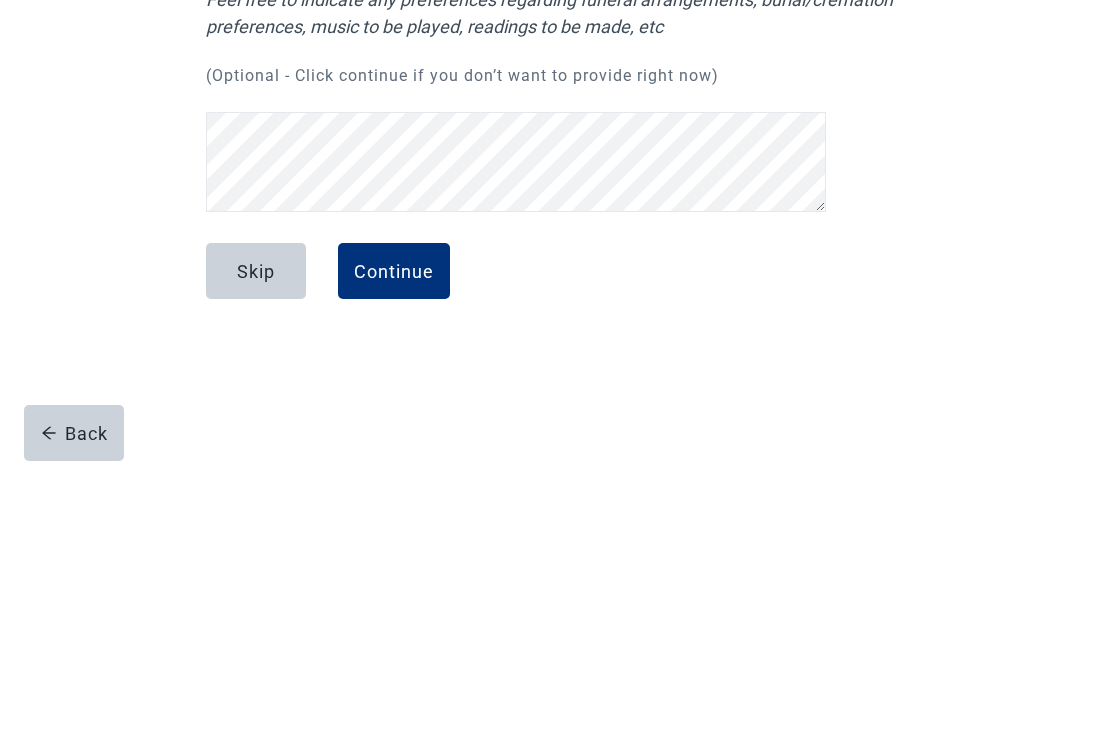 click on "Continue" at bounding box center [394, 537] 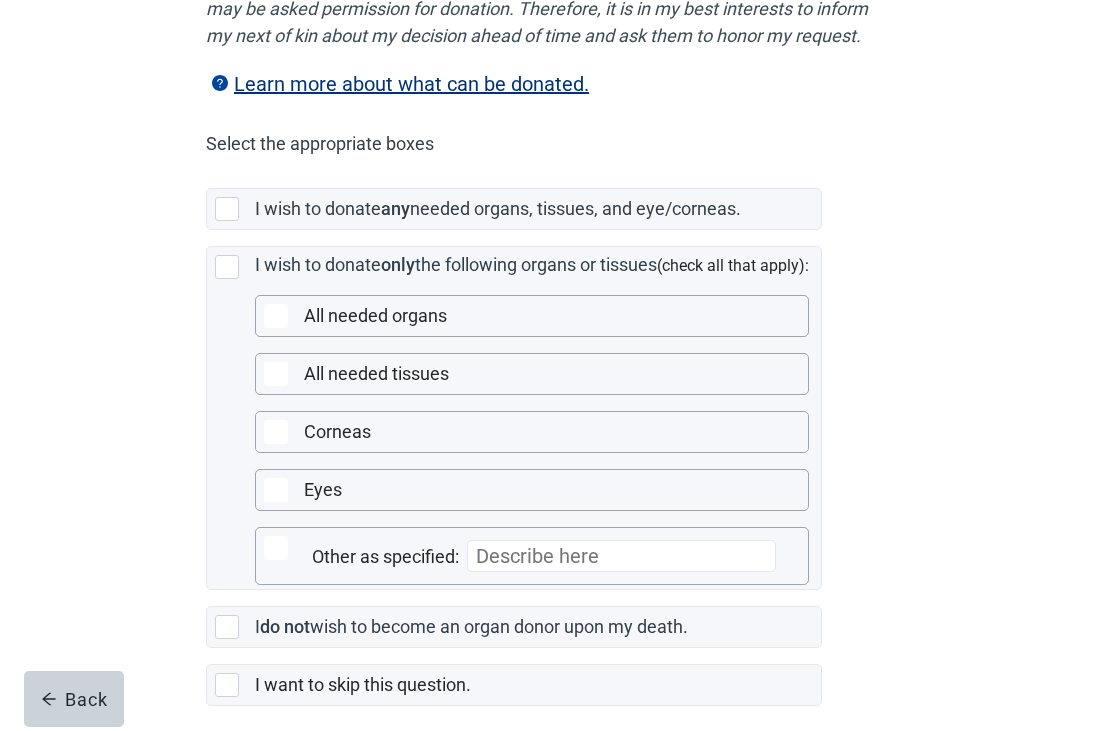 scroll, scrollTop: 383, scrollLeft: 0, axis: vertical 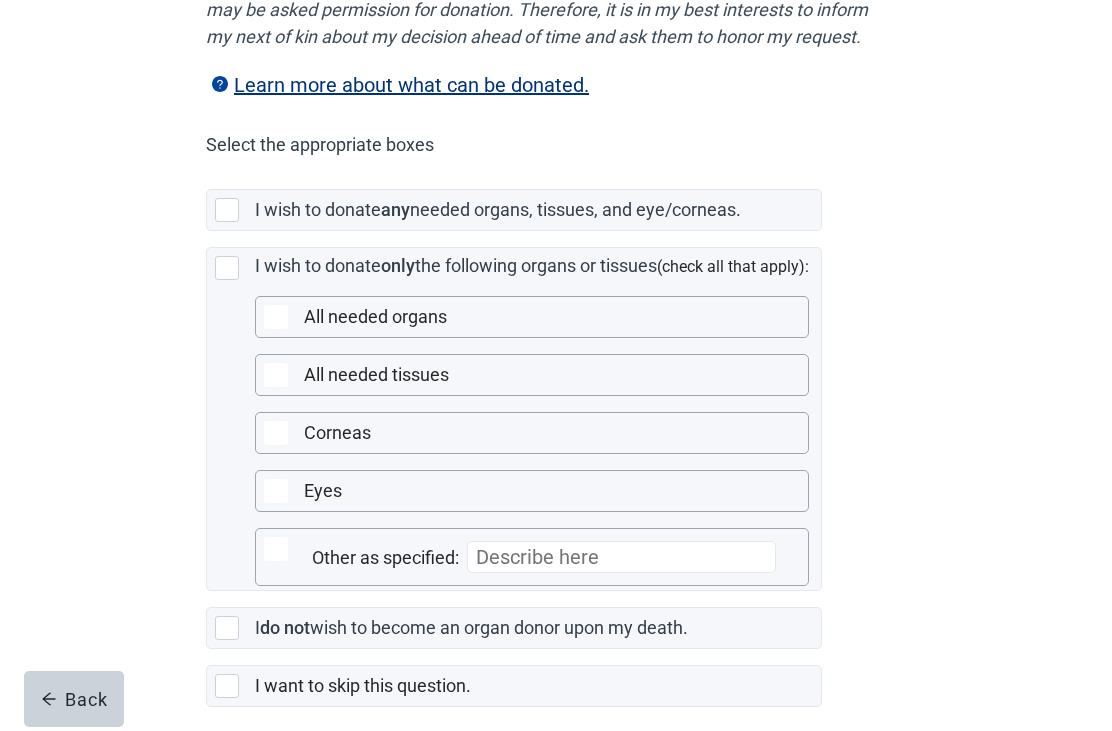 click on "I wish to donate  only  the following organs or tissues  (check all that apply): All needed organs All needed tissues Corneas Eyes Other as specified:" at bounding box center (514, 419) 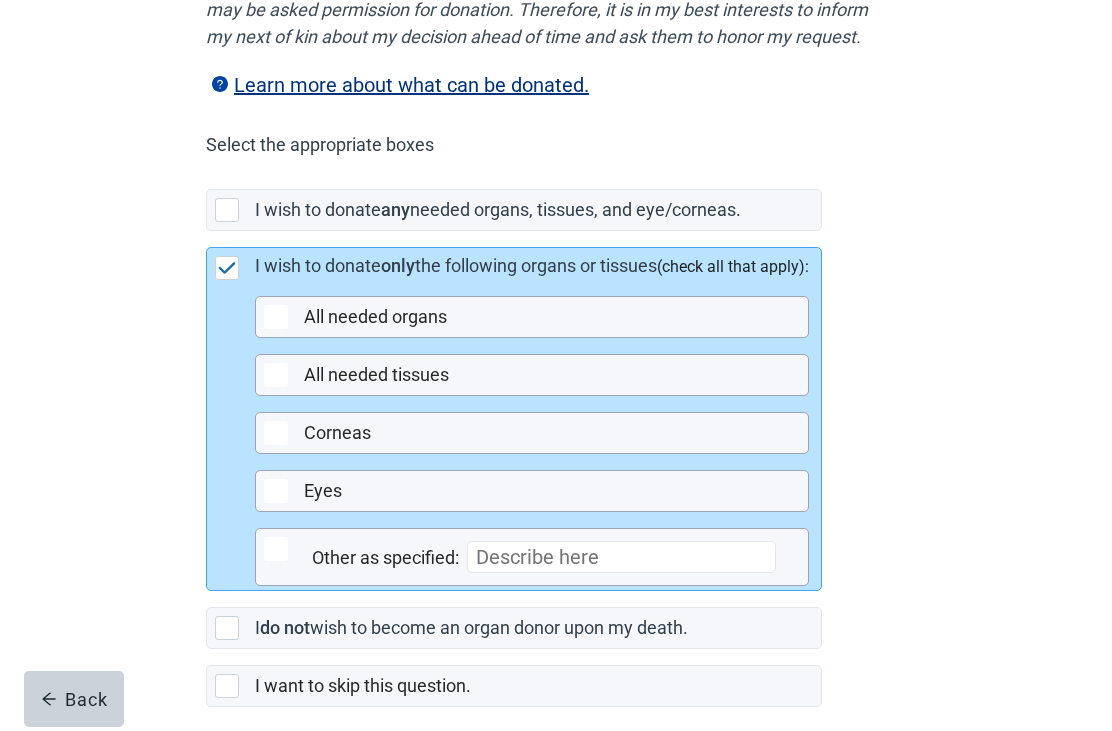 click at bounding box center [276, 317] 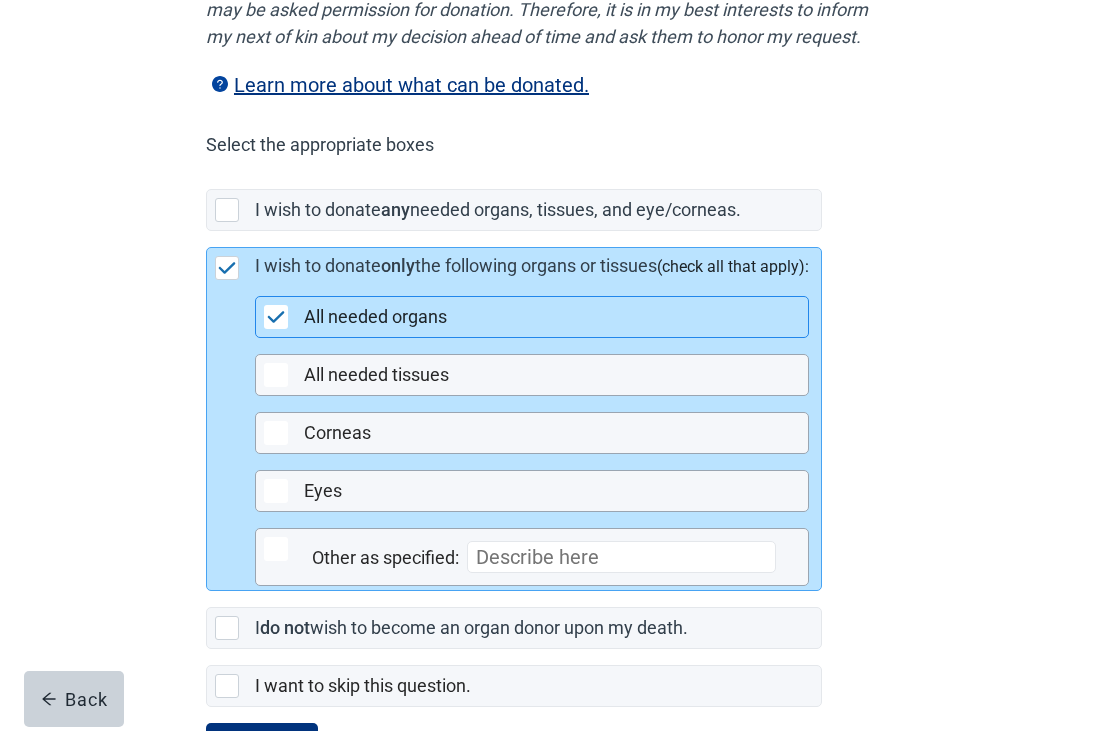 click on "Continue" at bounding box center [262, 751] 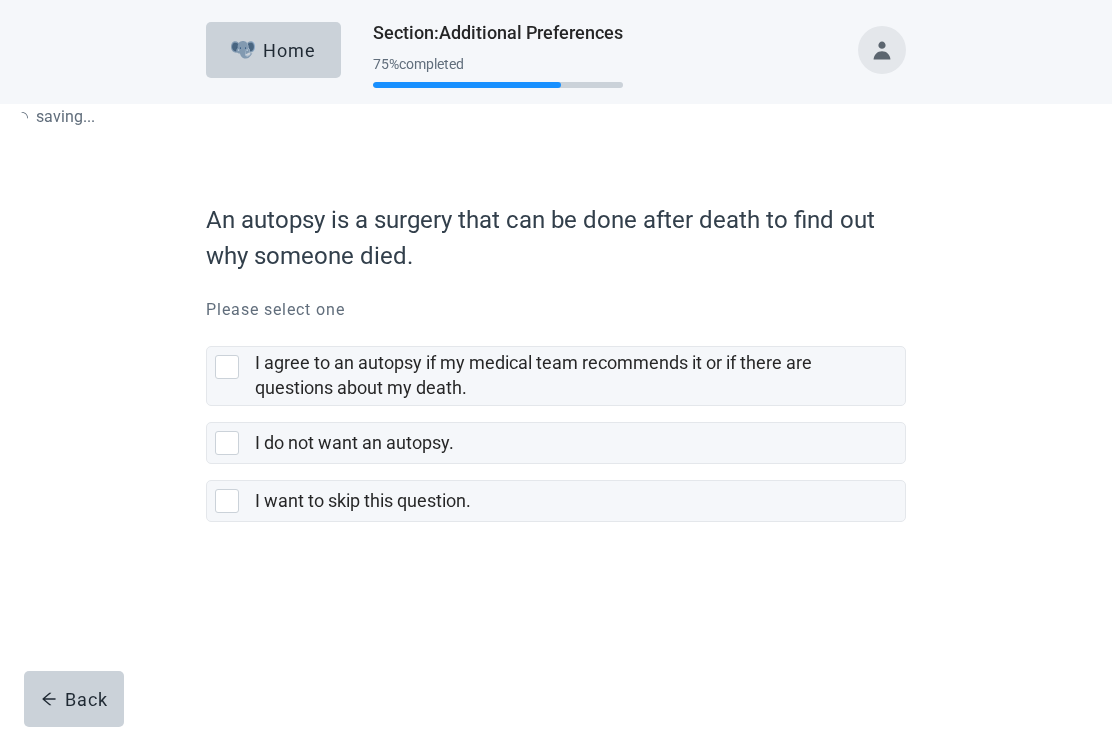scroll, scrollTop: 0, scrollLeft: 0, axis: both 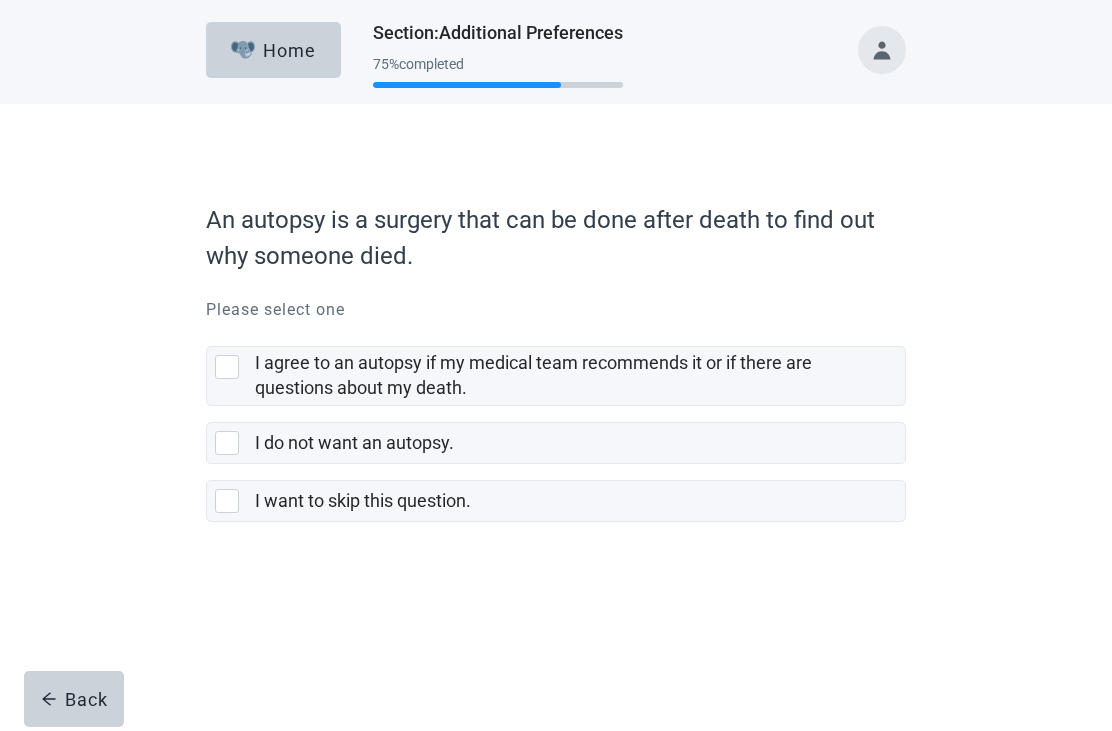click at bounding box center [227, 367] 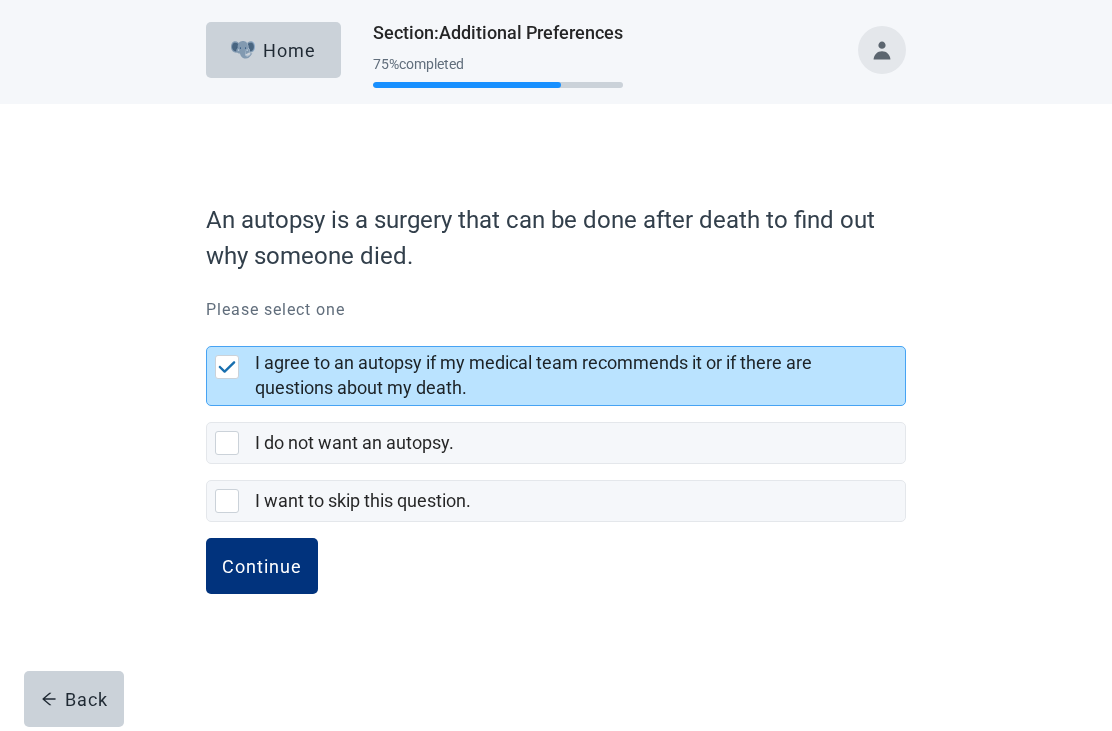 click on "Continue" at bounding box center [262, 566] 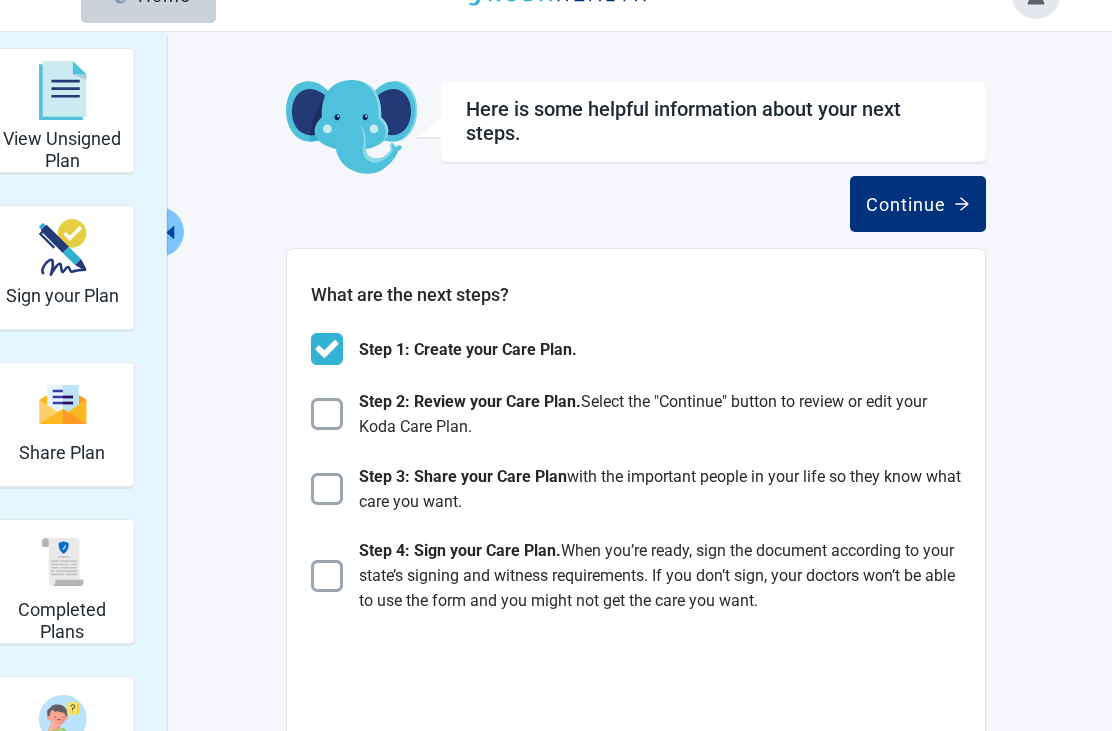 scroll, scrollTop: 0, scrollLeft: 0, axis: both 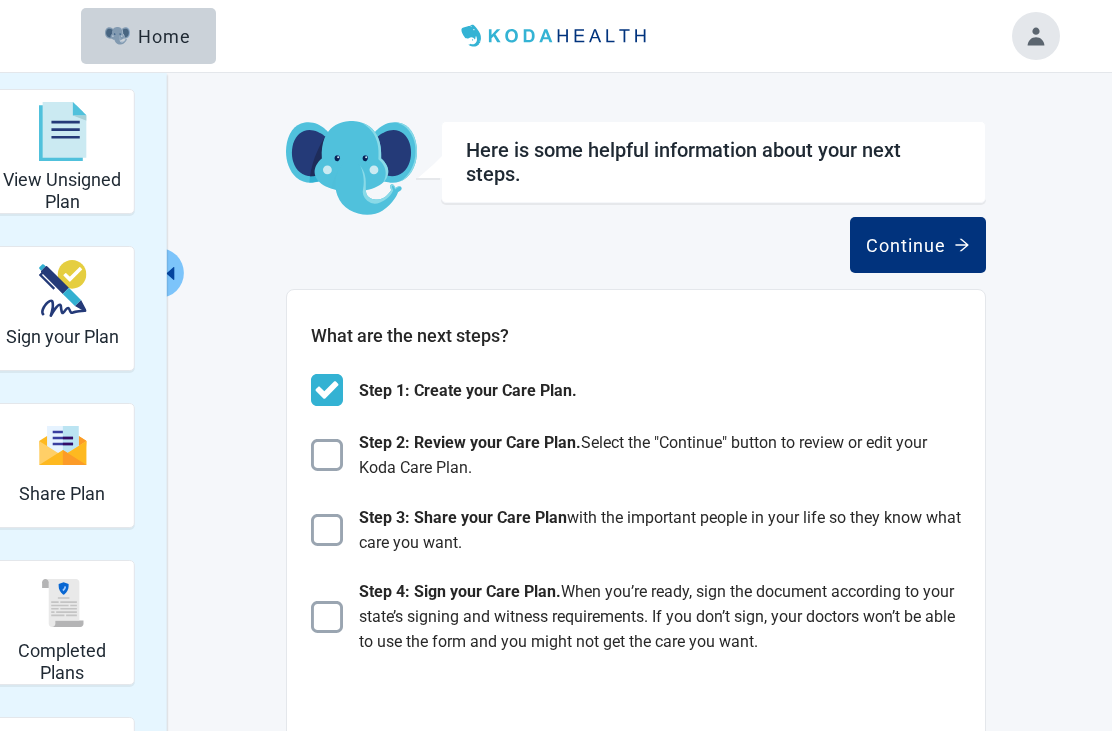 click on "Continue" at bounding box center (918, 245) 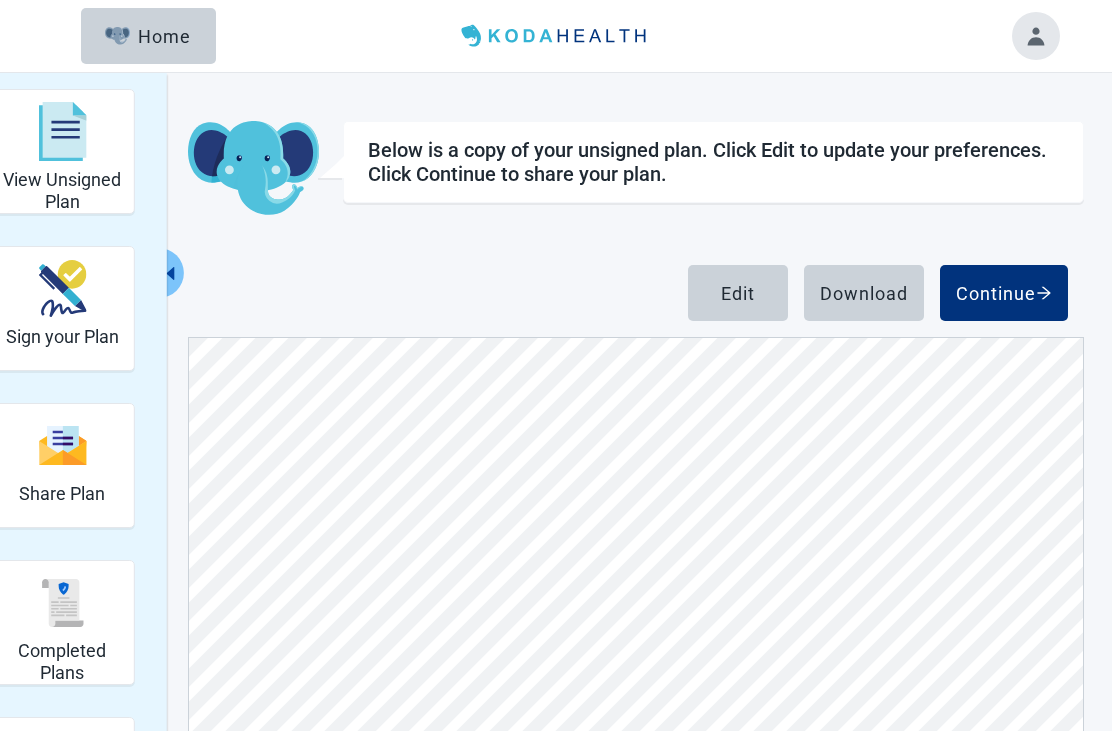 scroll, scrollTop: 8006, scrollLeft: 0, axis: vertical 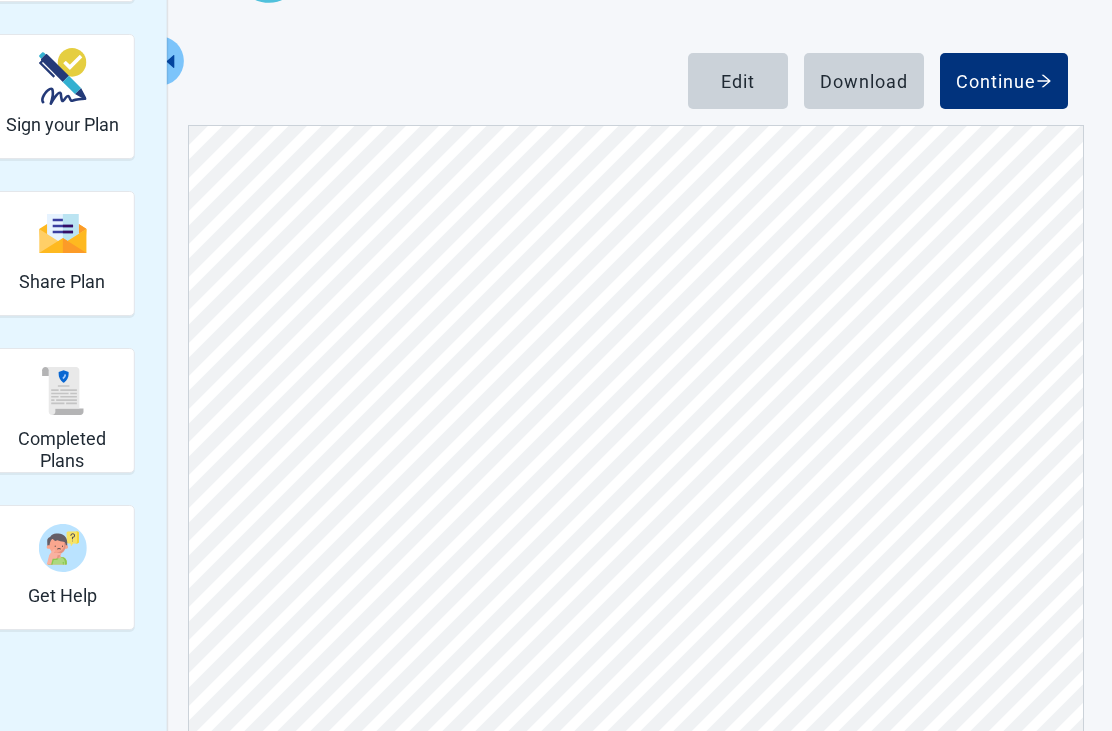 click on "Edit" at bounding box center [738, 81] 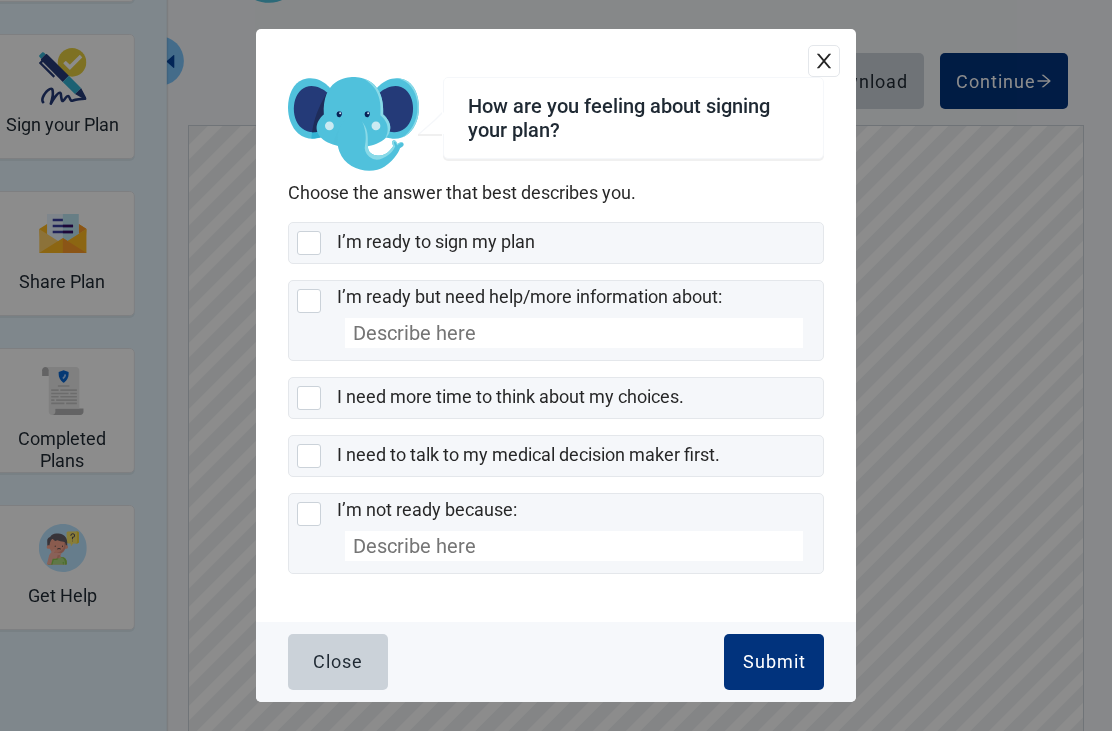 click at bounding box center [309, 456] 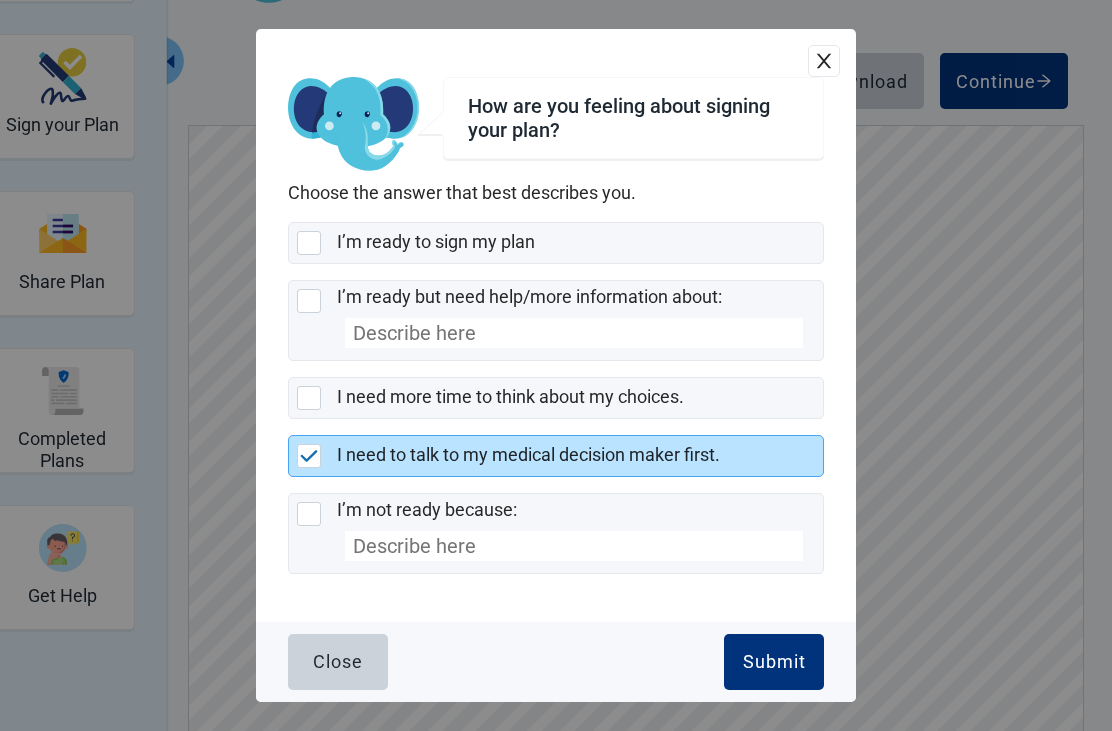 click on "Submit" at bounding box center [774, 662] 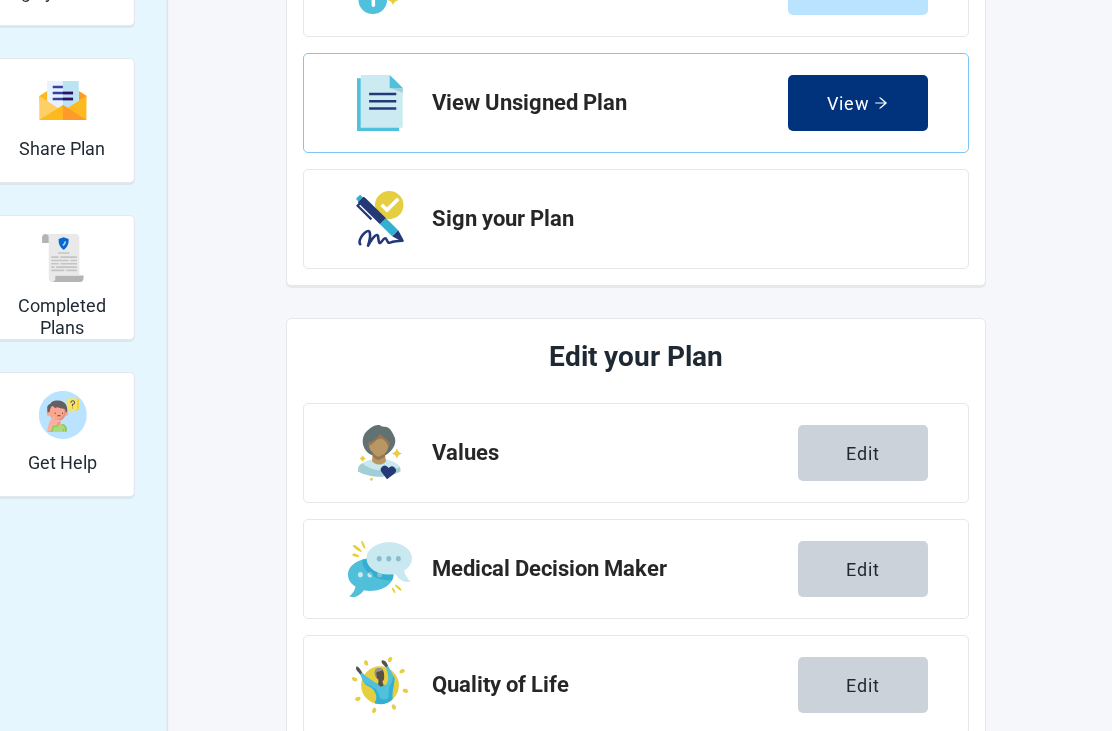 scroll, scrollTop: 356, scrollLeft: 0, axis: vertical 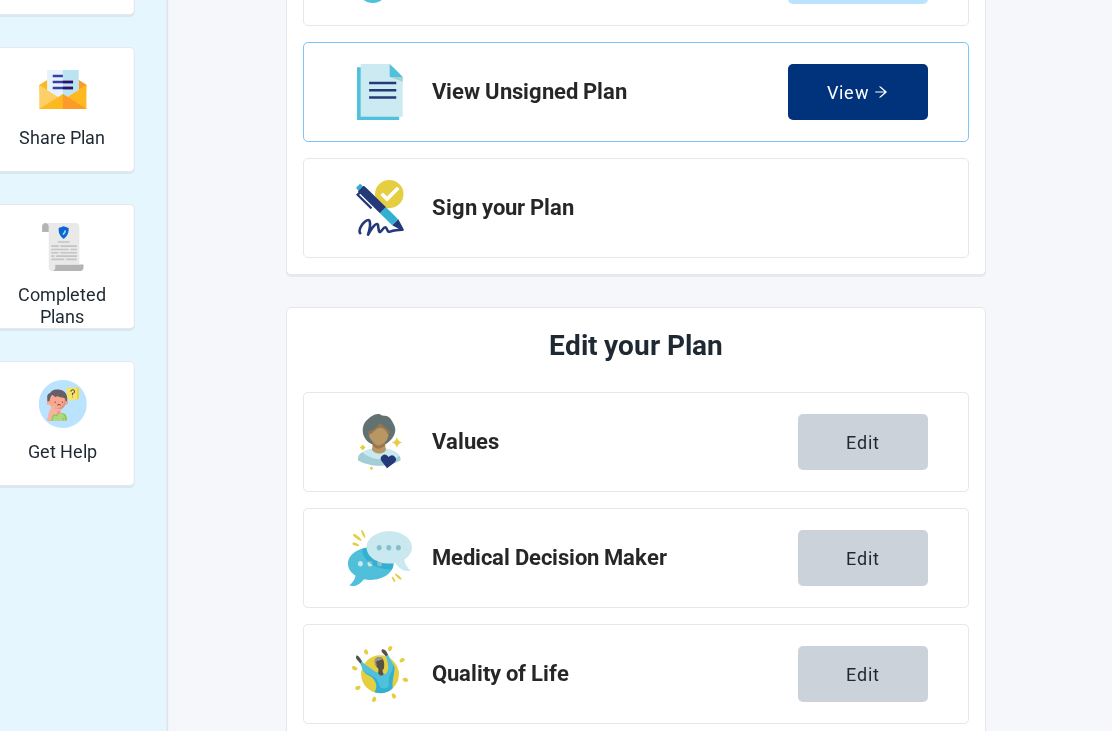 click on "Edit" at bounding box center (863, 558) 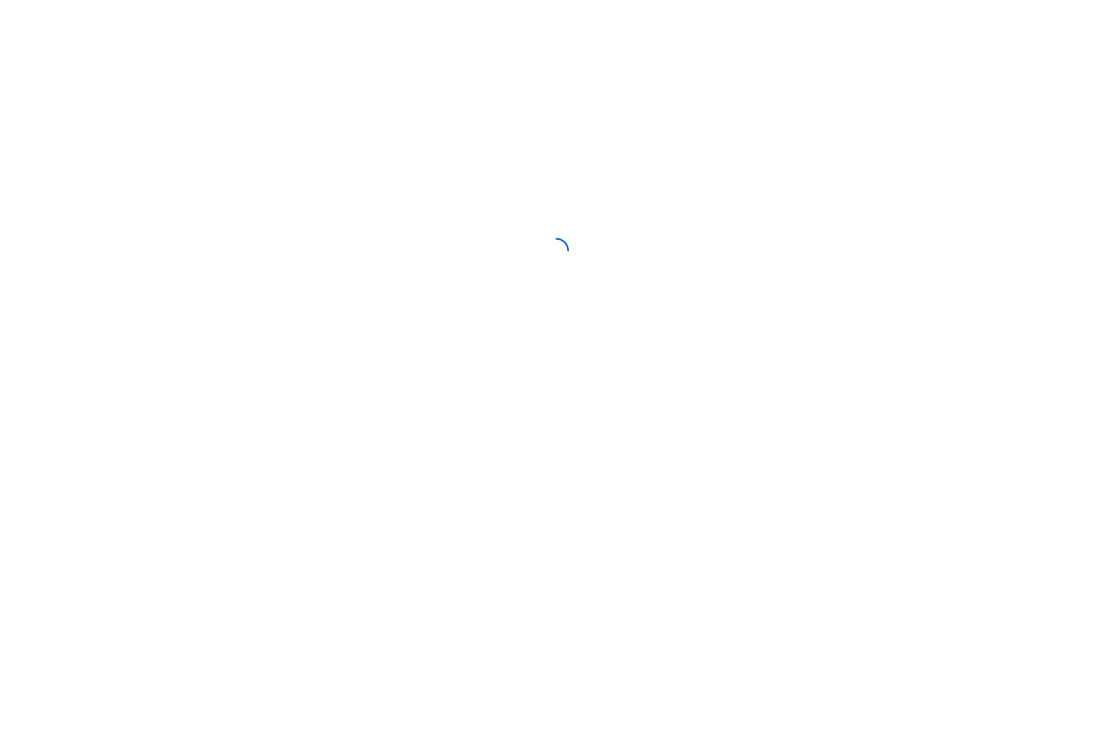 scroll, scrollTop: 0, scrollLeft: 0, axis: both 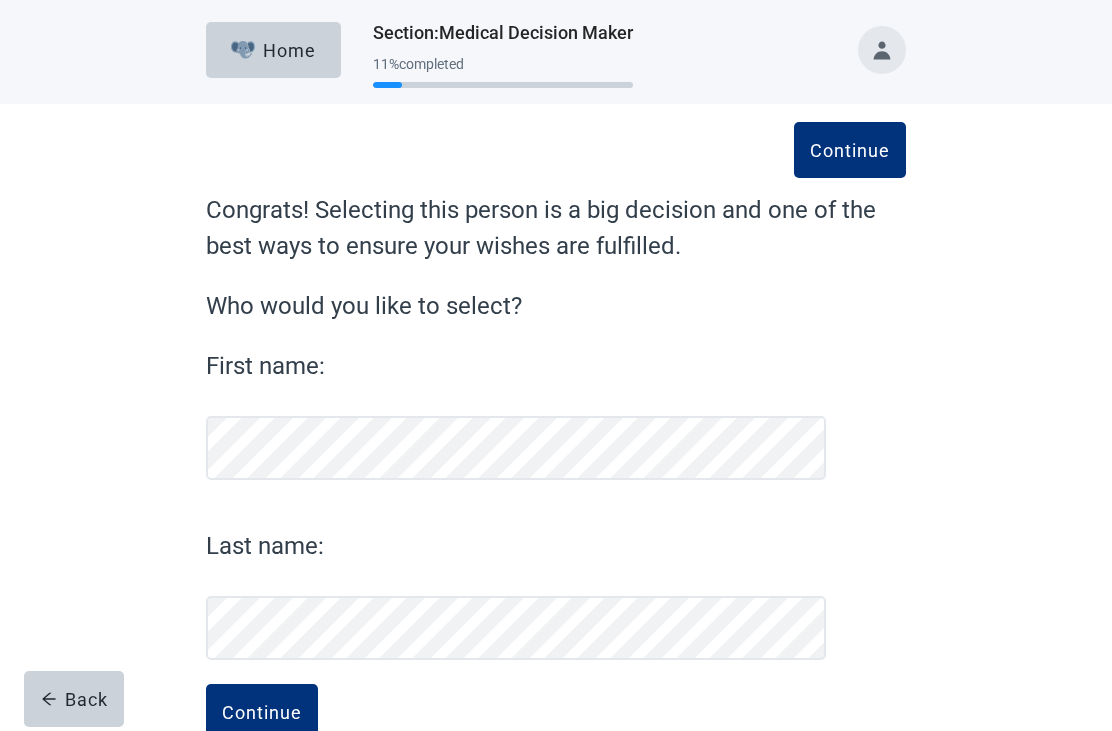 click on "Continue" at bounding box center [850, 150] 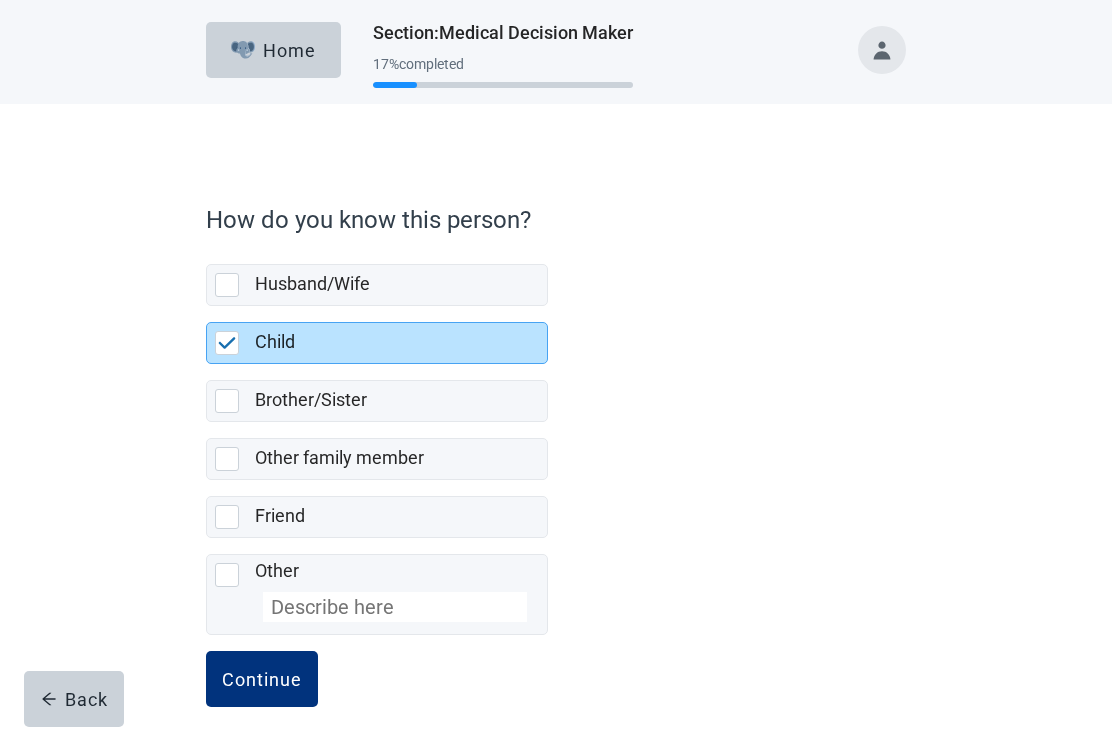 click at bounding box center (231, 575) 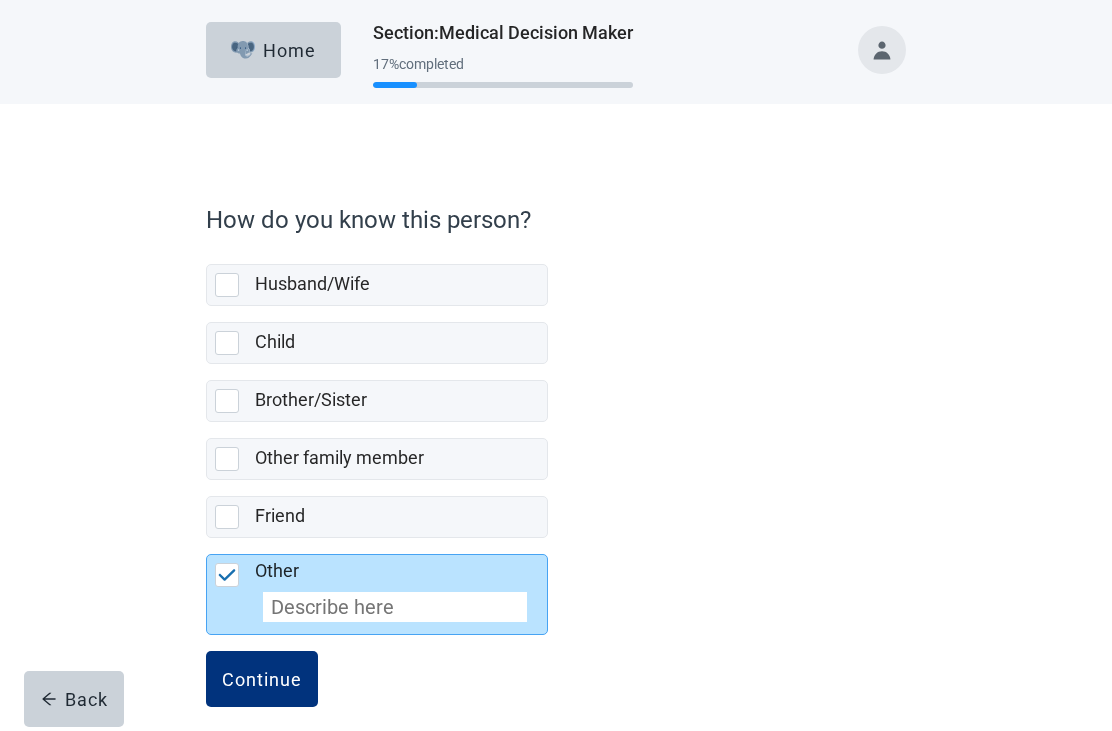 click at bounding box center [395, 607] 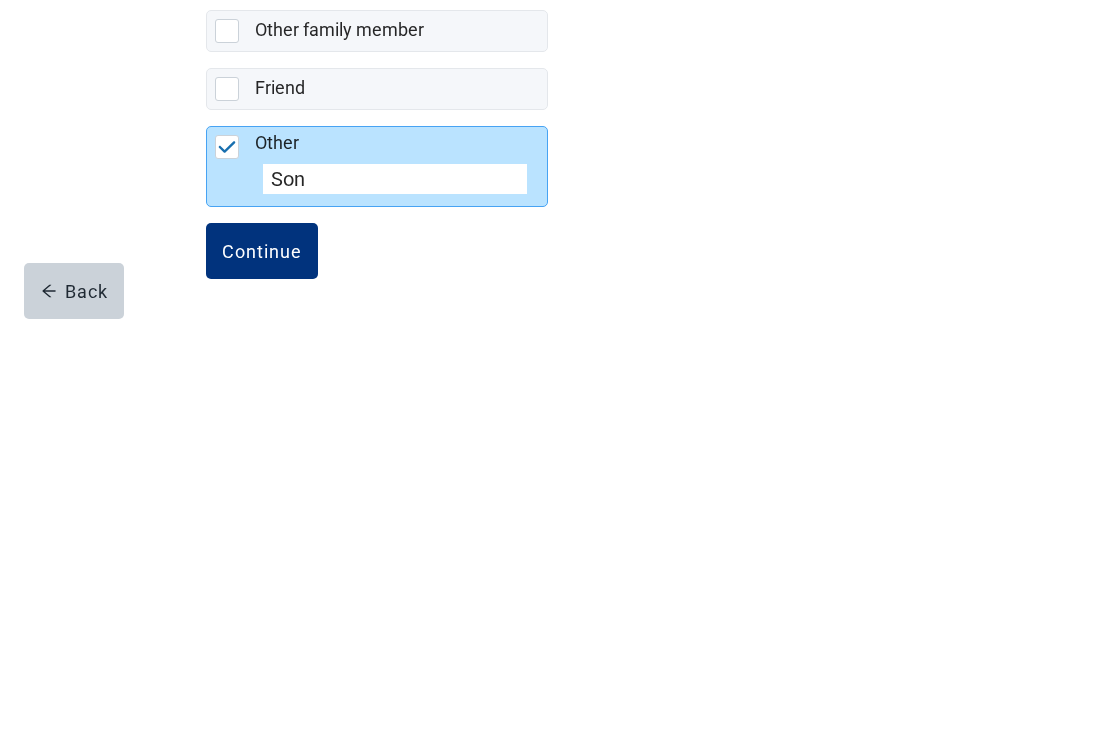 type on "Son" 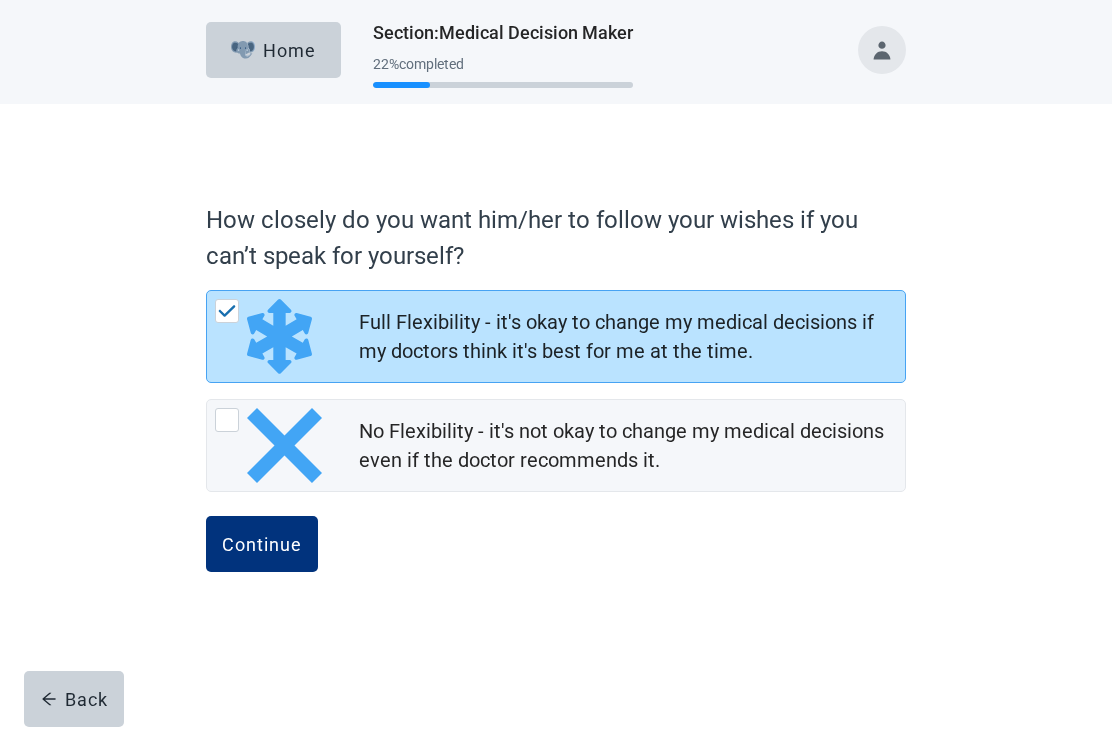 scroll, scrollTop: 0, scrollLeft: 0, axis: both 